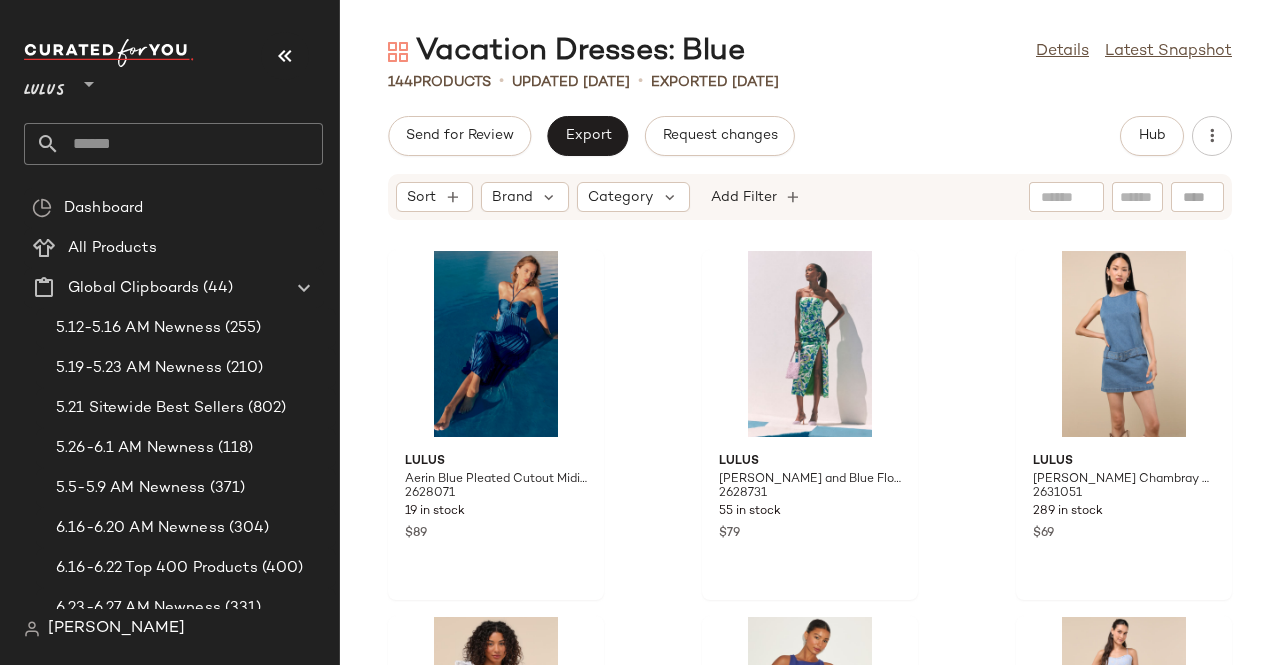 scroll, scrollTop: 0, scrollLeft: 0, axis: both 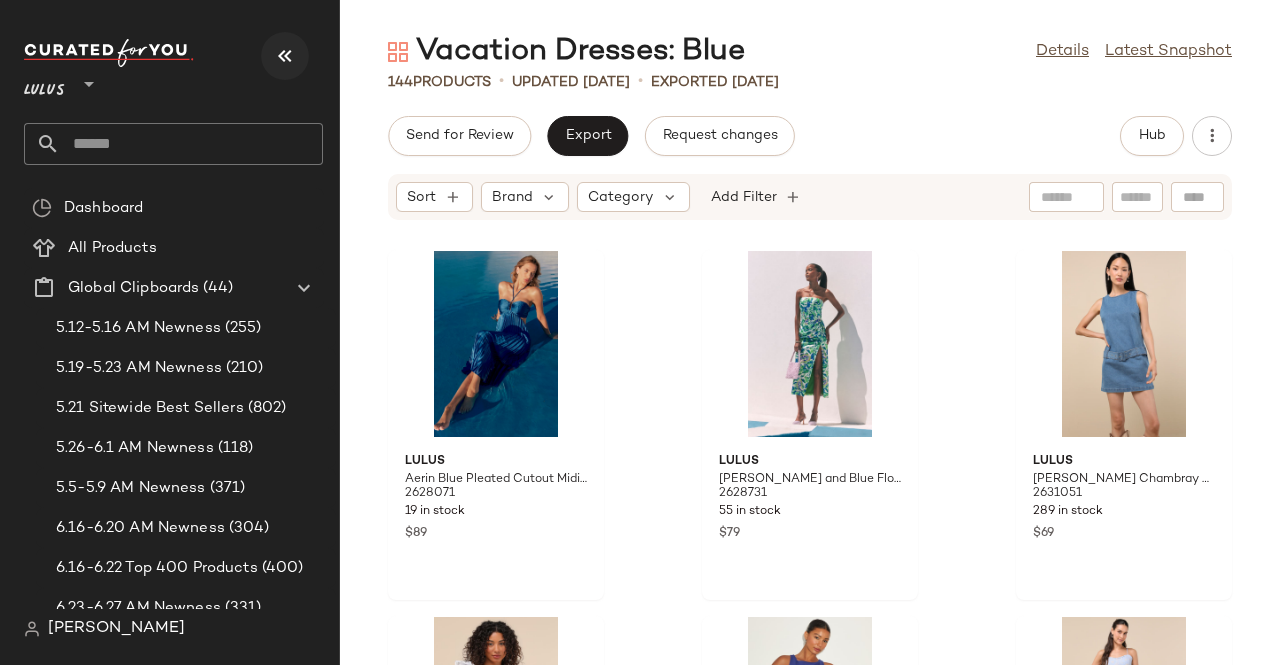 click at bounding box center [285, 56] 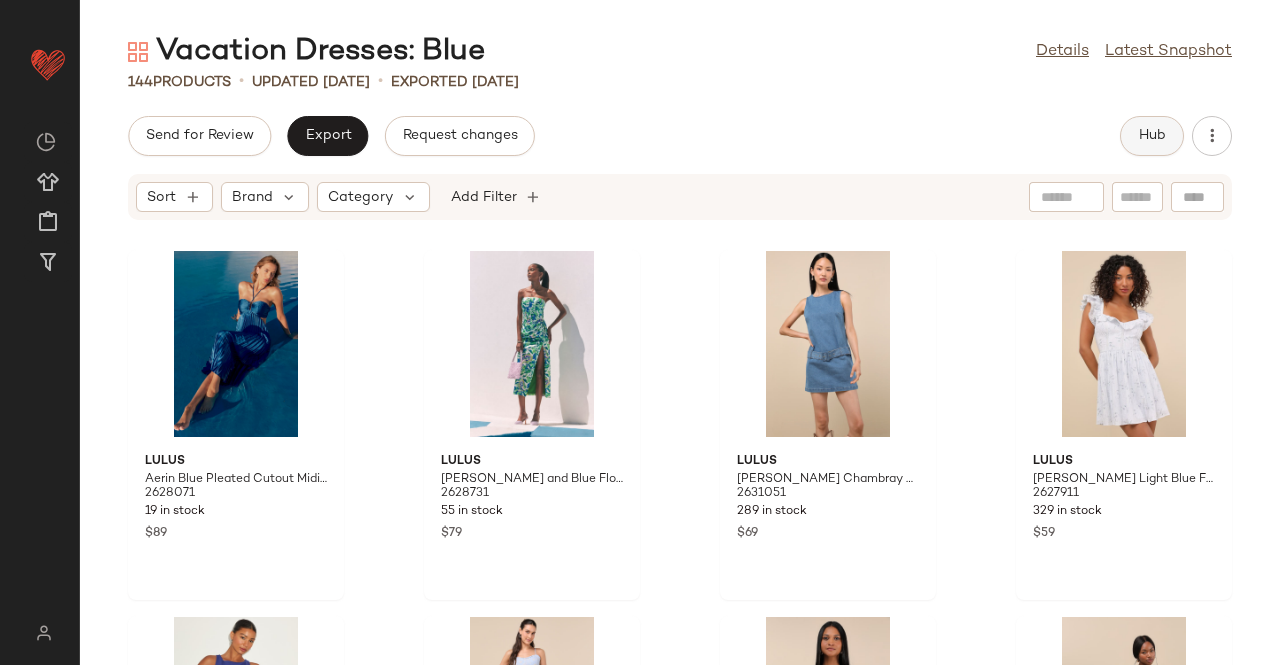click on "Hub" at bounding box center (1152, 136) 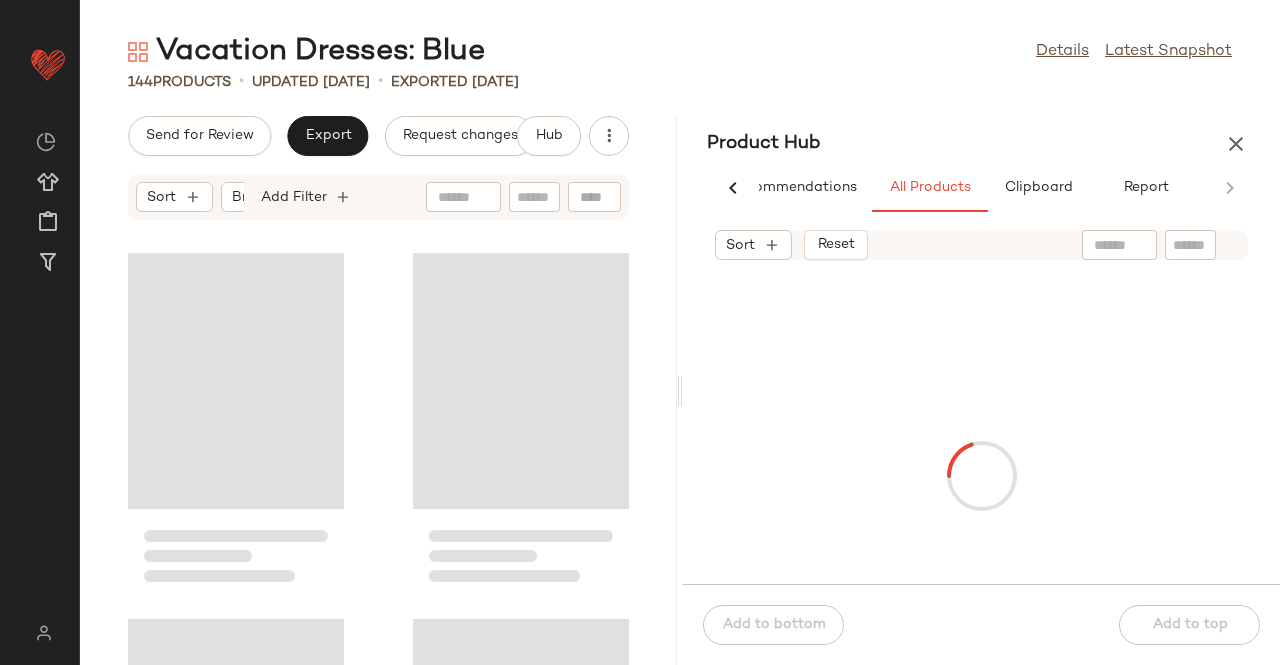 scroll, scrollTop: 0, scrollLeft: 62, axis: horizontal 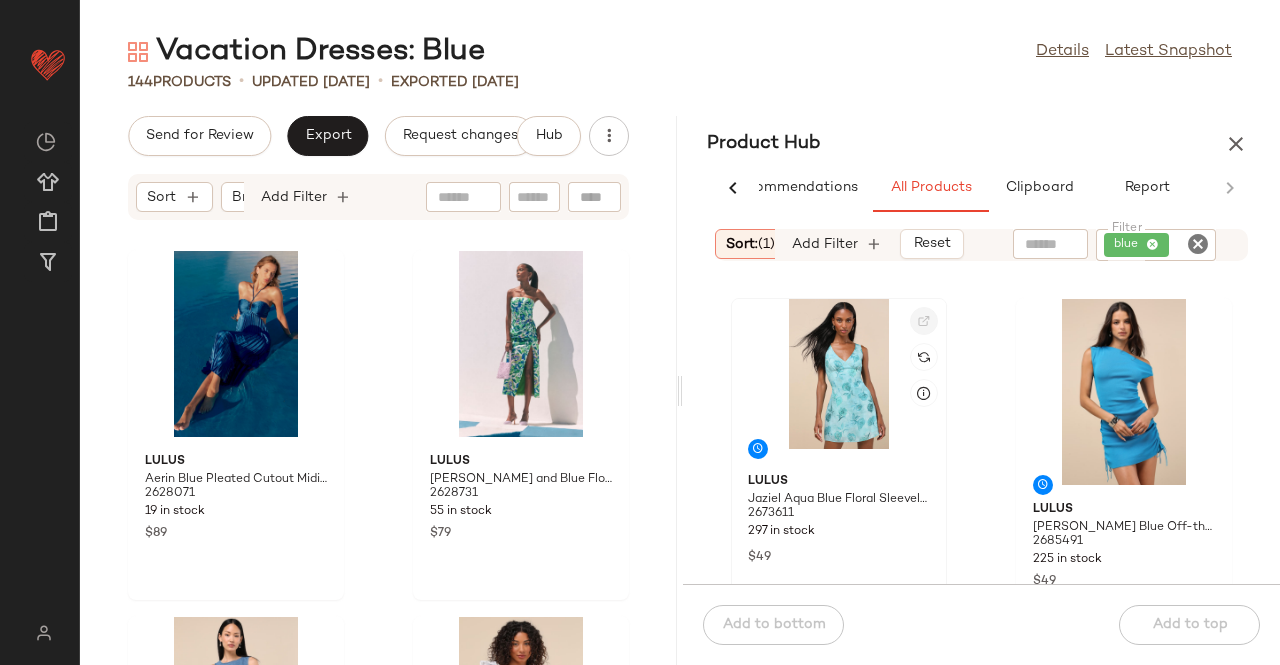 click 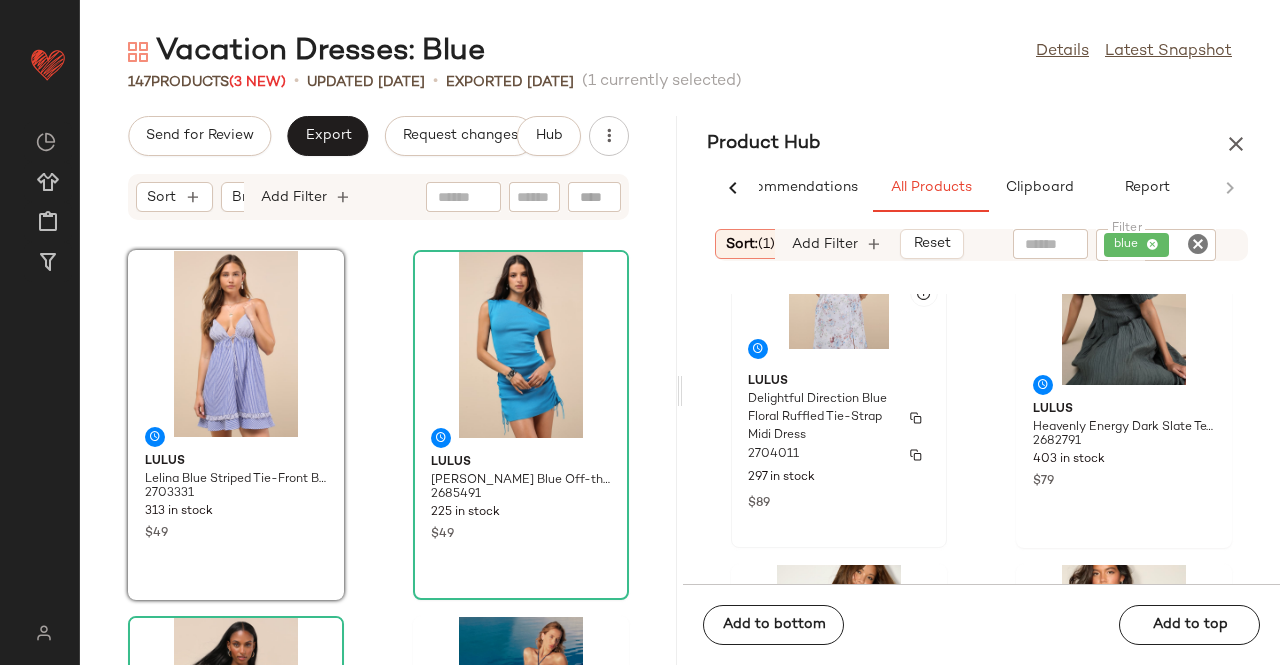 scroll, scrollTop: 0, scrollLeft: 0, axis: both 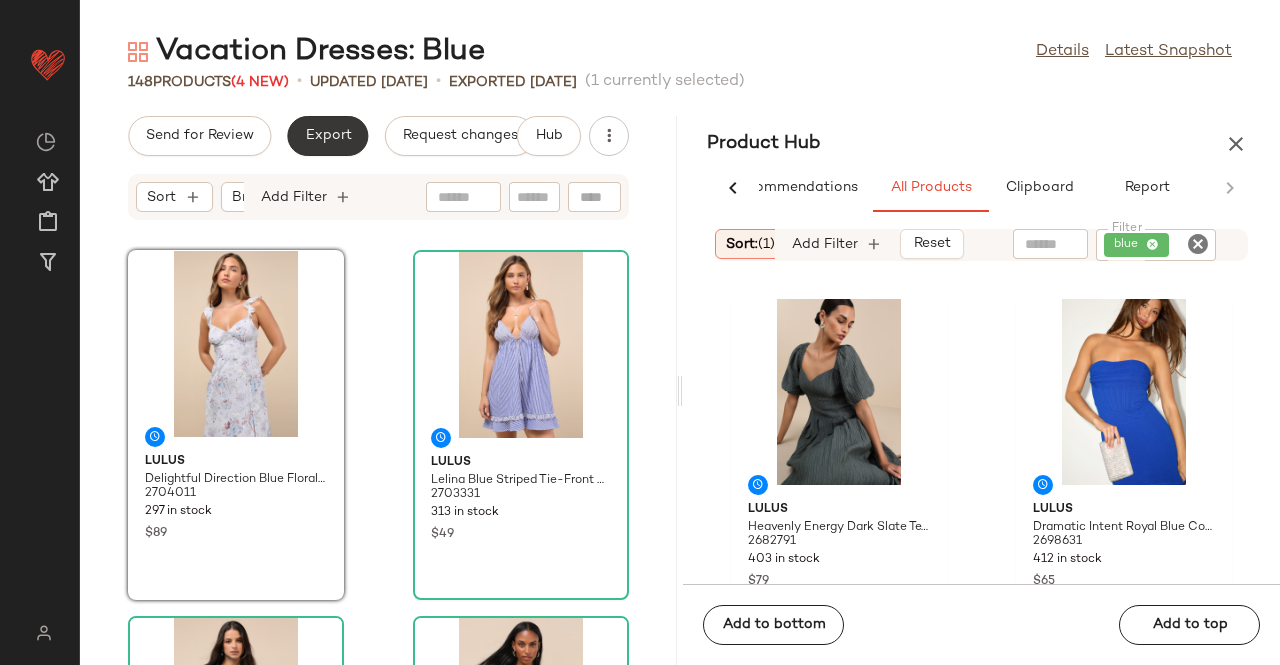 click on "Export" 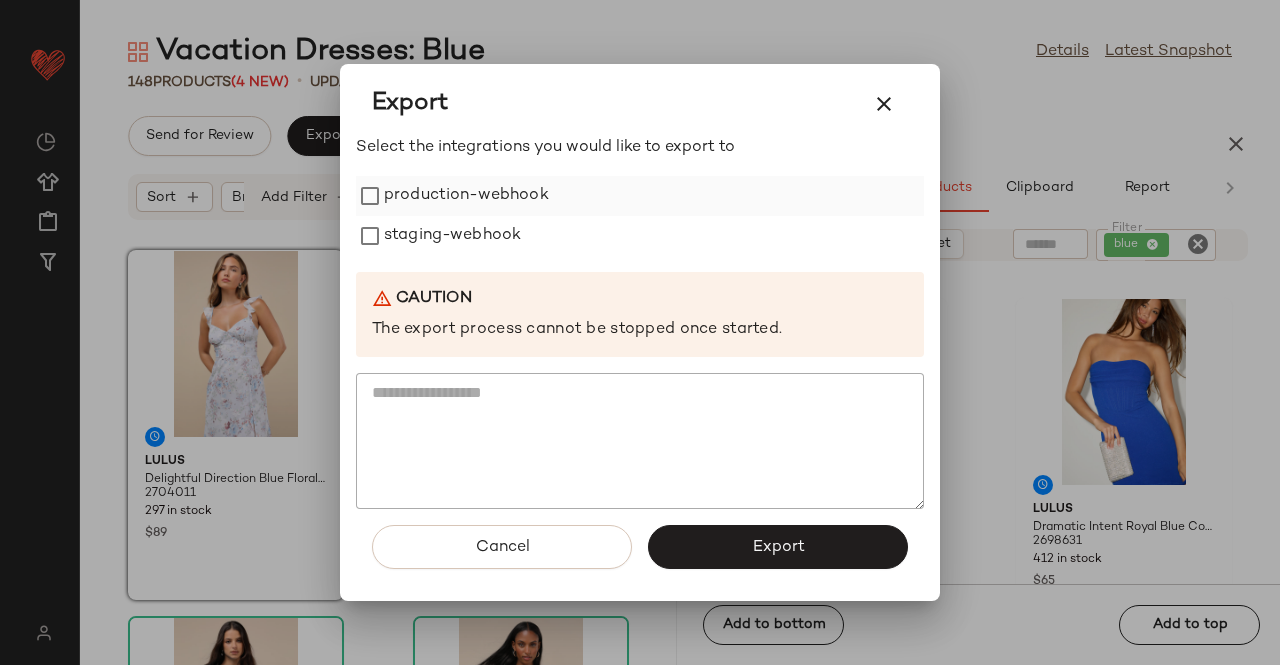 drag, startPoint x: 452, startPoint y: 223, endPoint x: 471, endPoint y: 200, distance: 29.832869 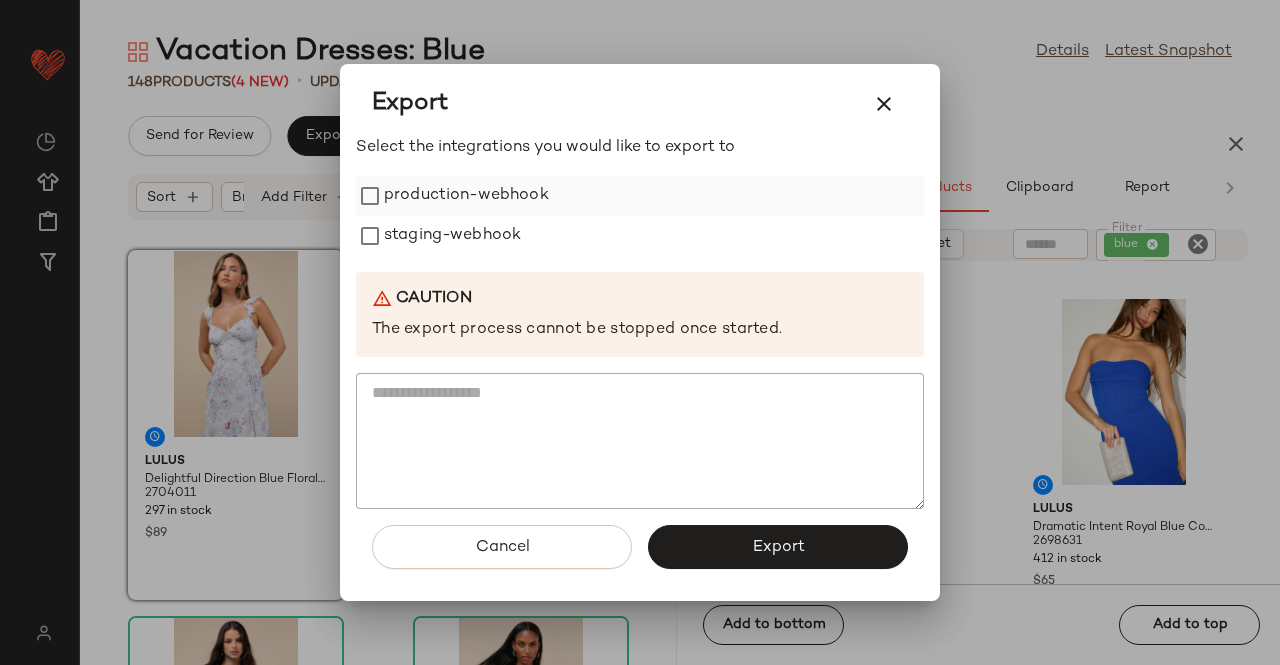 click on "staging-webhook" at bounding box center [452, 236] 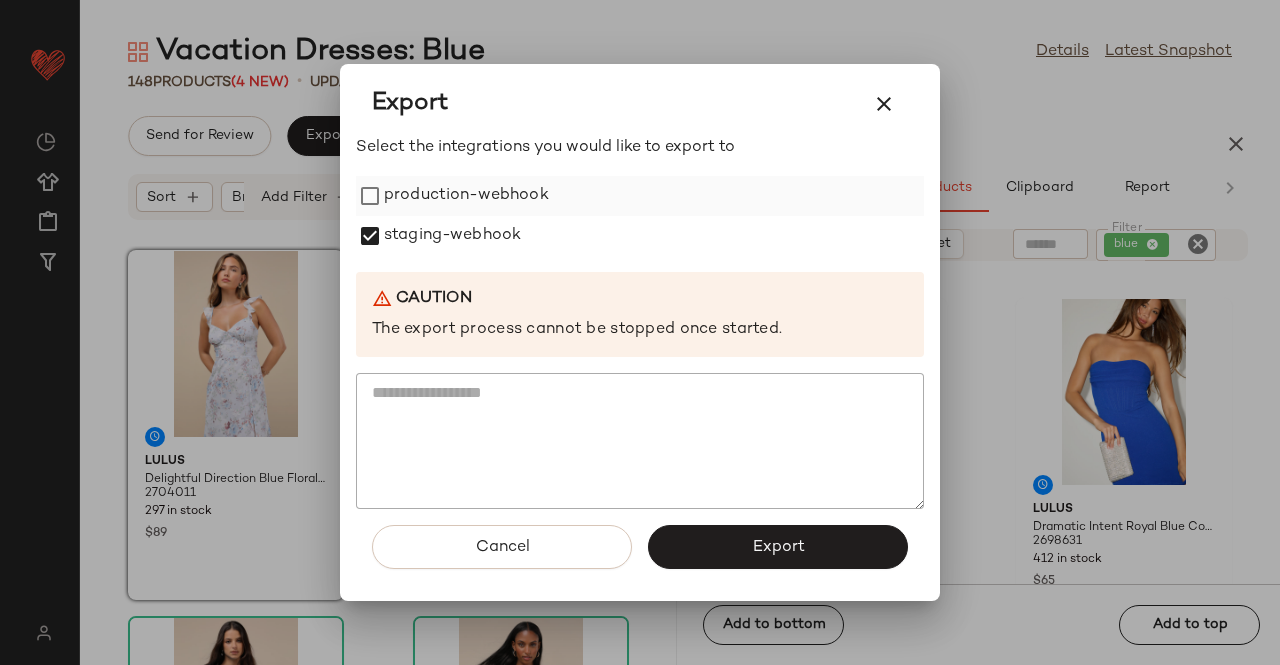 click on "production-webhook" at bounding box center [466, 196] 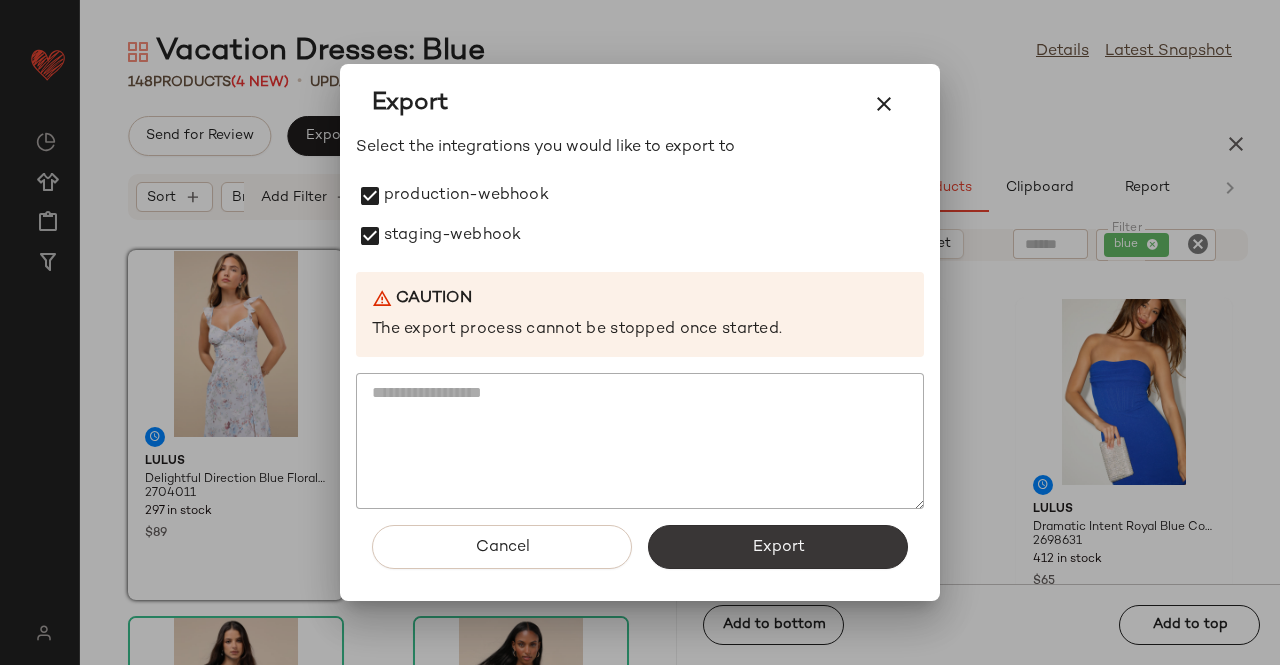 click on "Export" at bounding box center [778, 547] 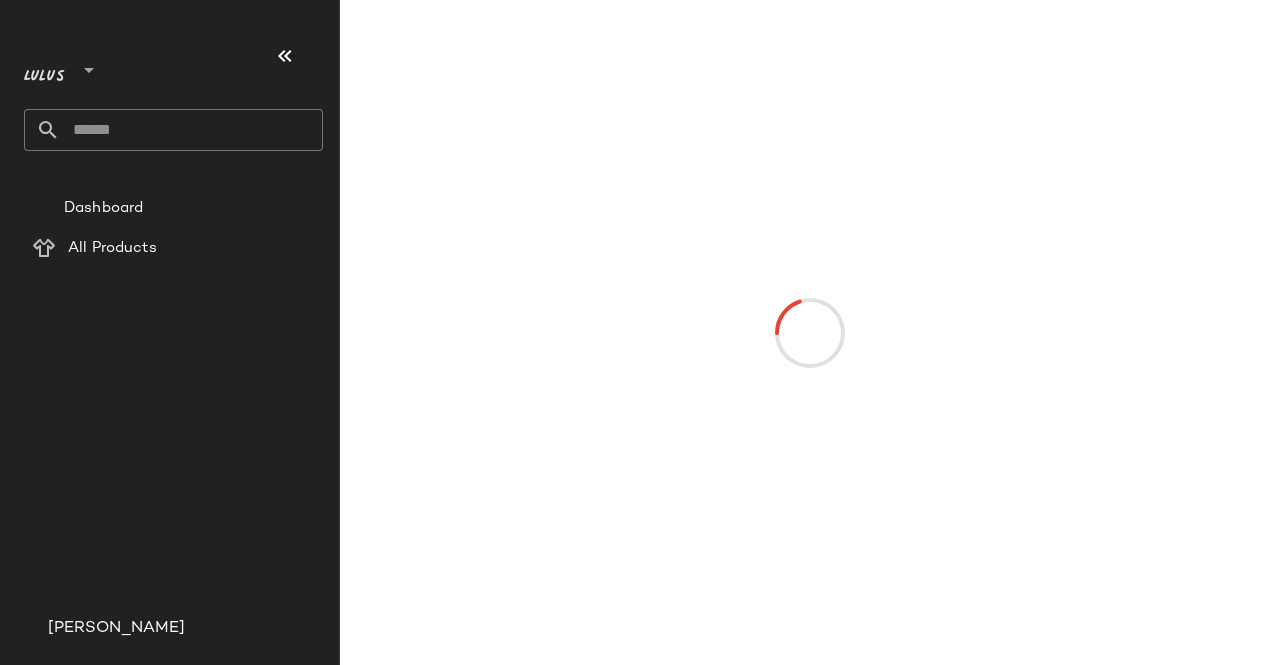 scroll, scrollTop: 0, scrollLeft: 0, axis: both 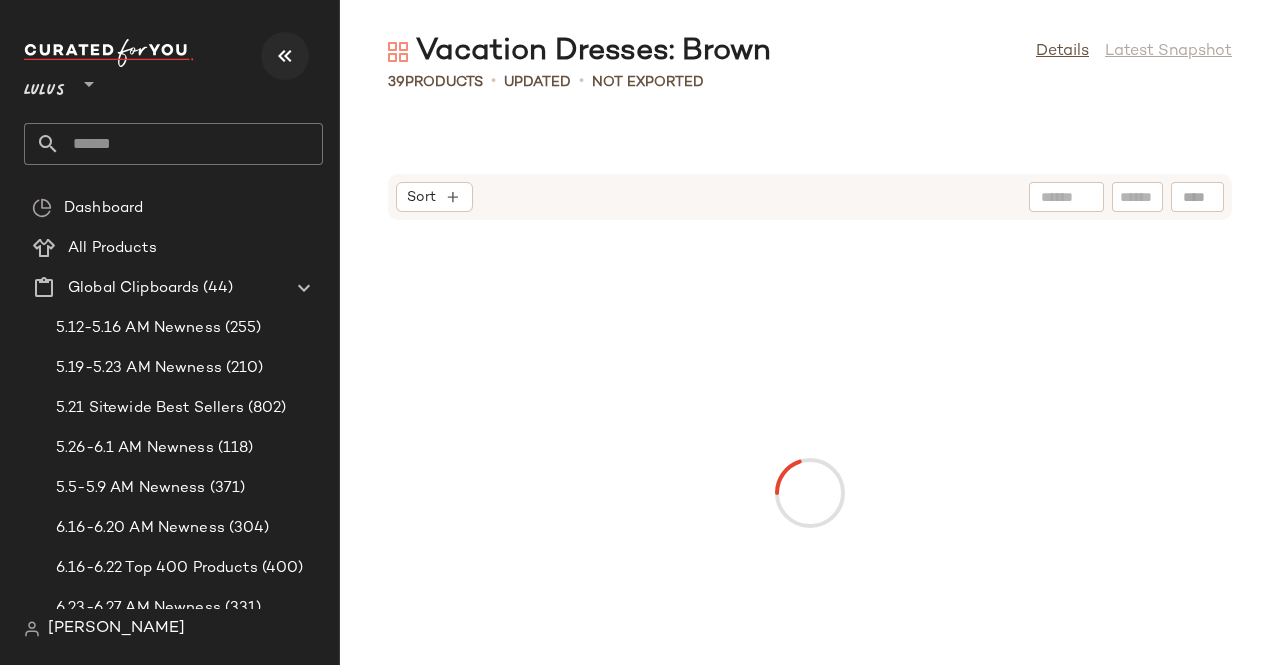 drag, startPoint x: 258, startPoint y: 56, endPoint x: 269, endPoint y: 55, distance: 11.045361 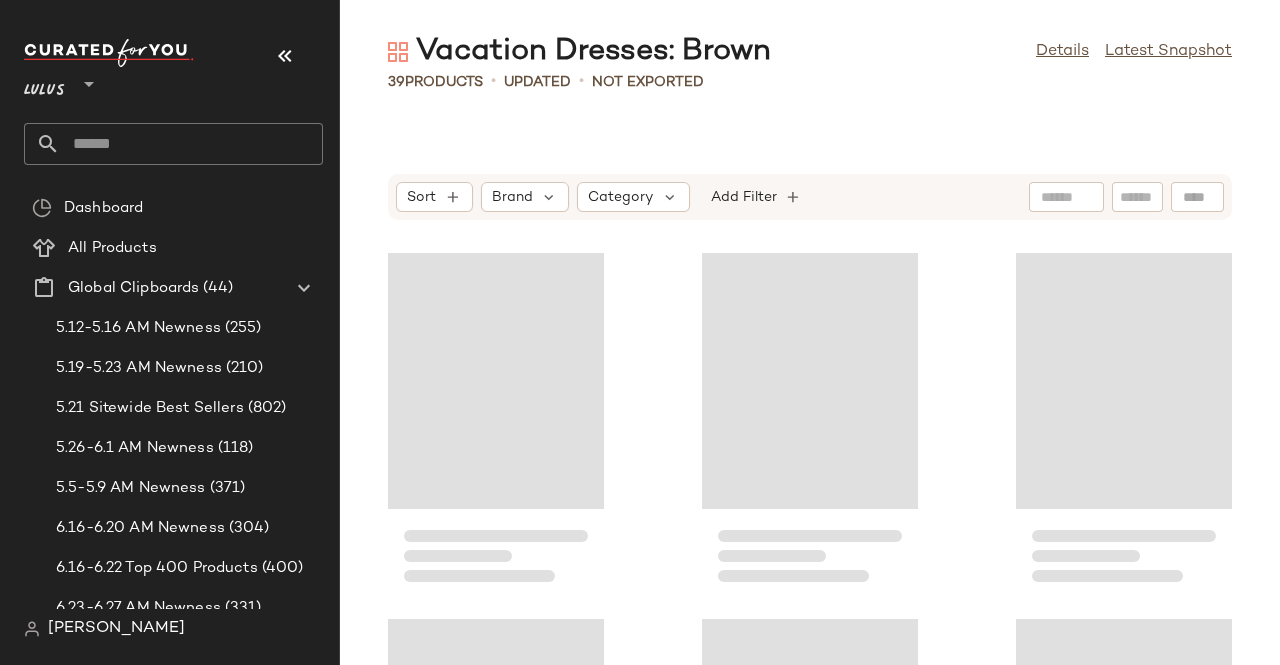 click at bounding box center [285, 56] 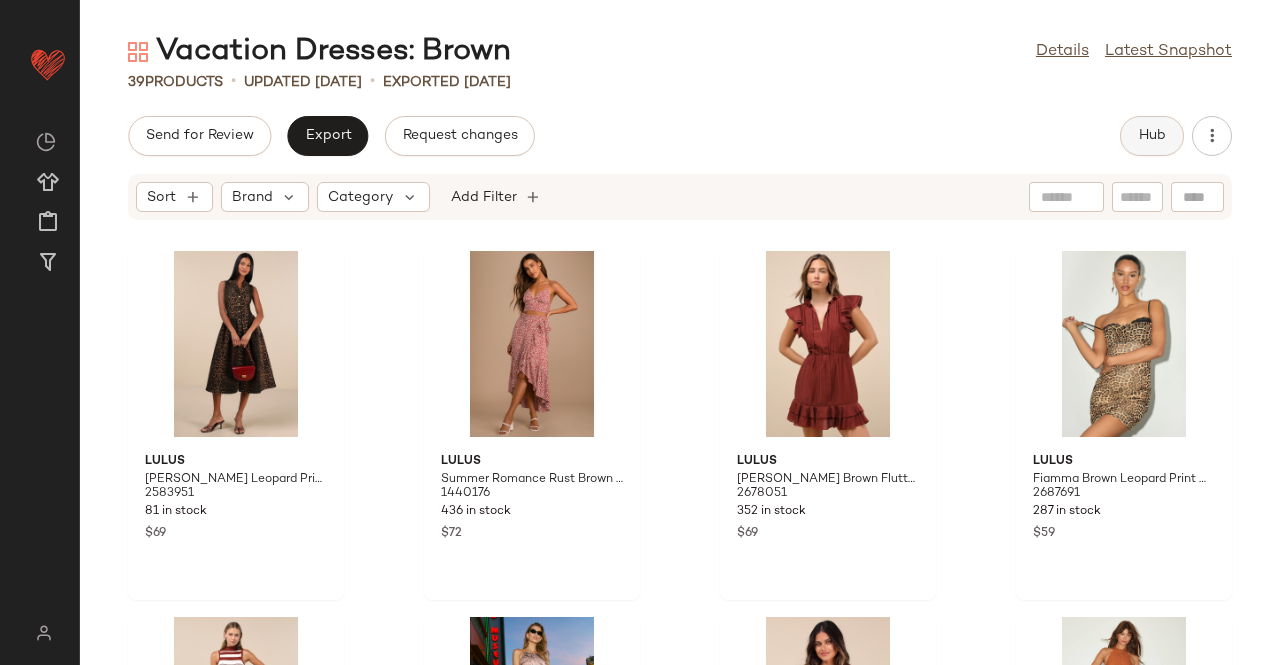 click on "Hub" at bounding box center [1152, 136] 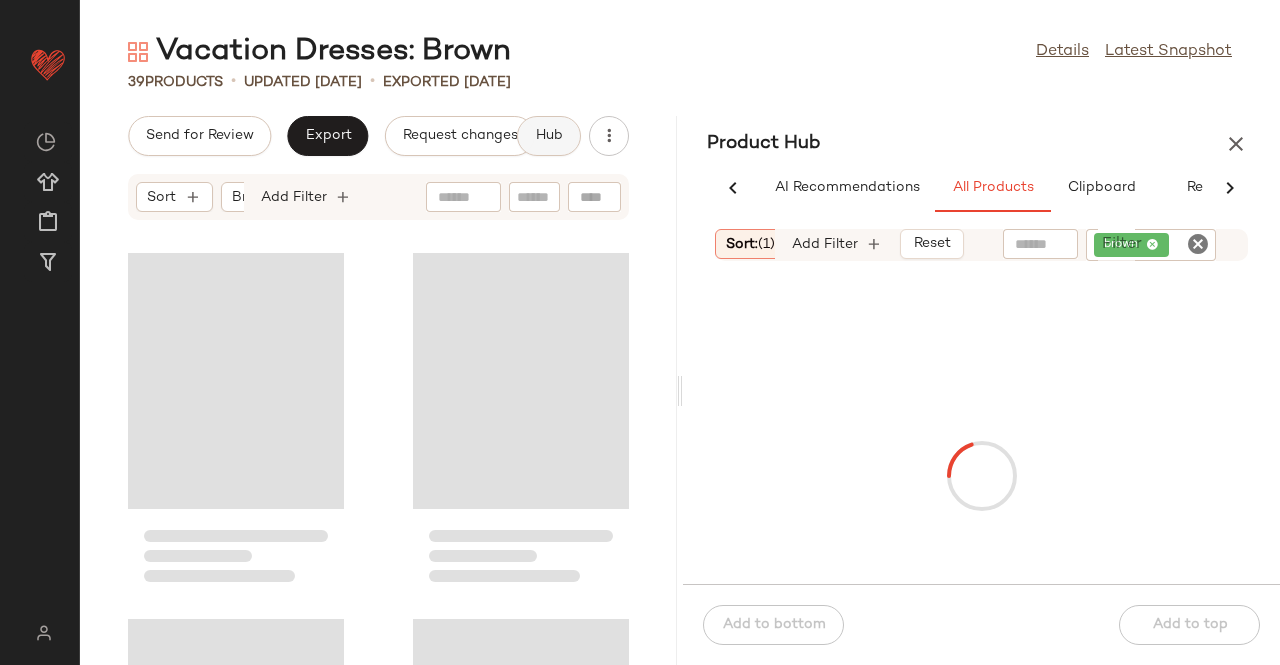 scroll, scrollTop: 0, scrollLeft: 62, axis: horizontal 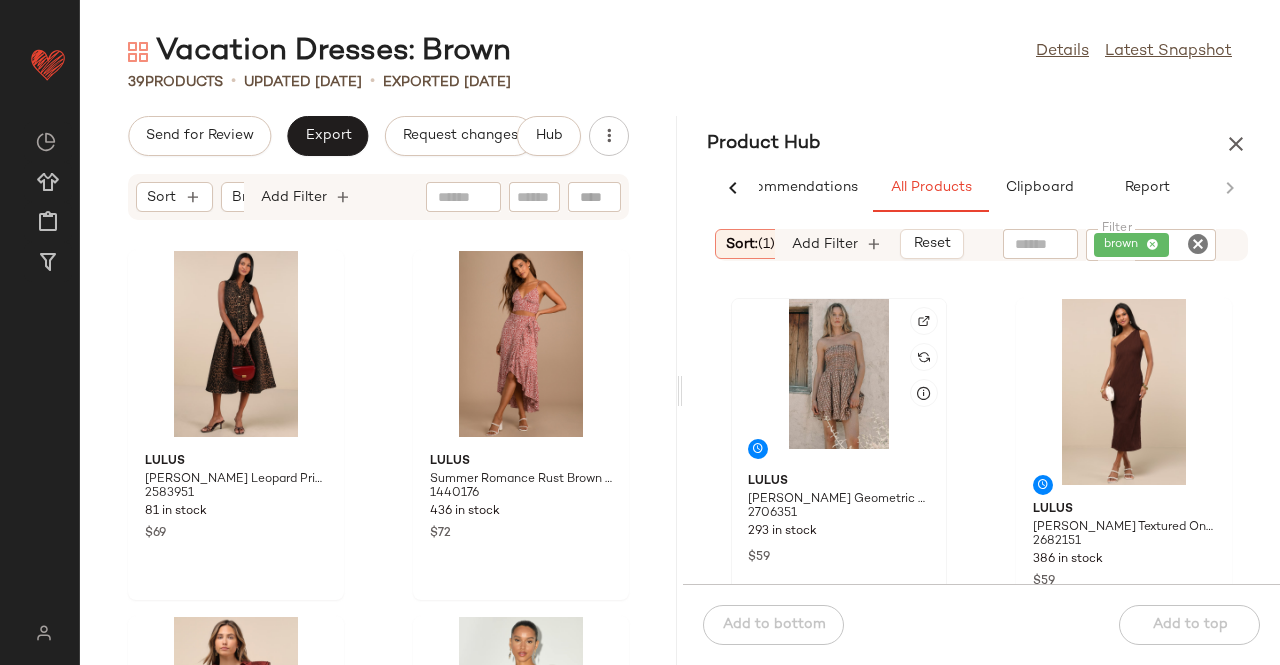click 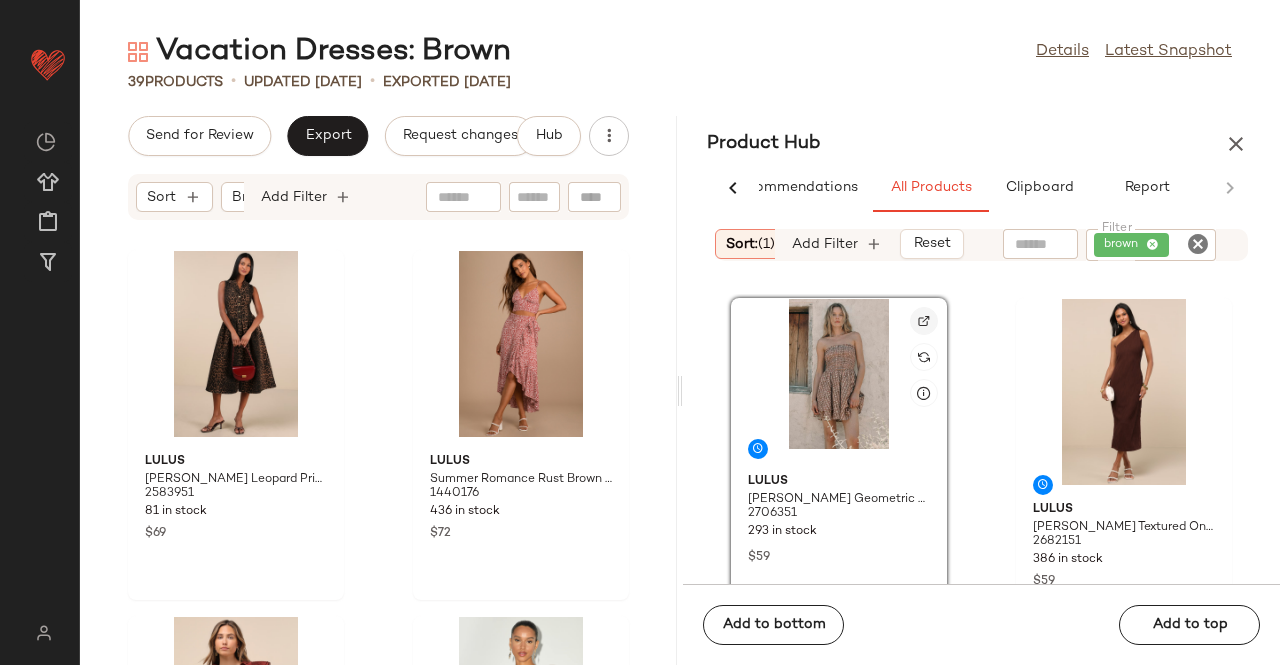 click 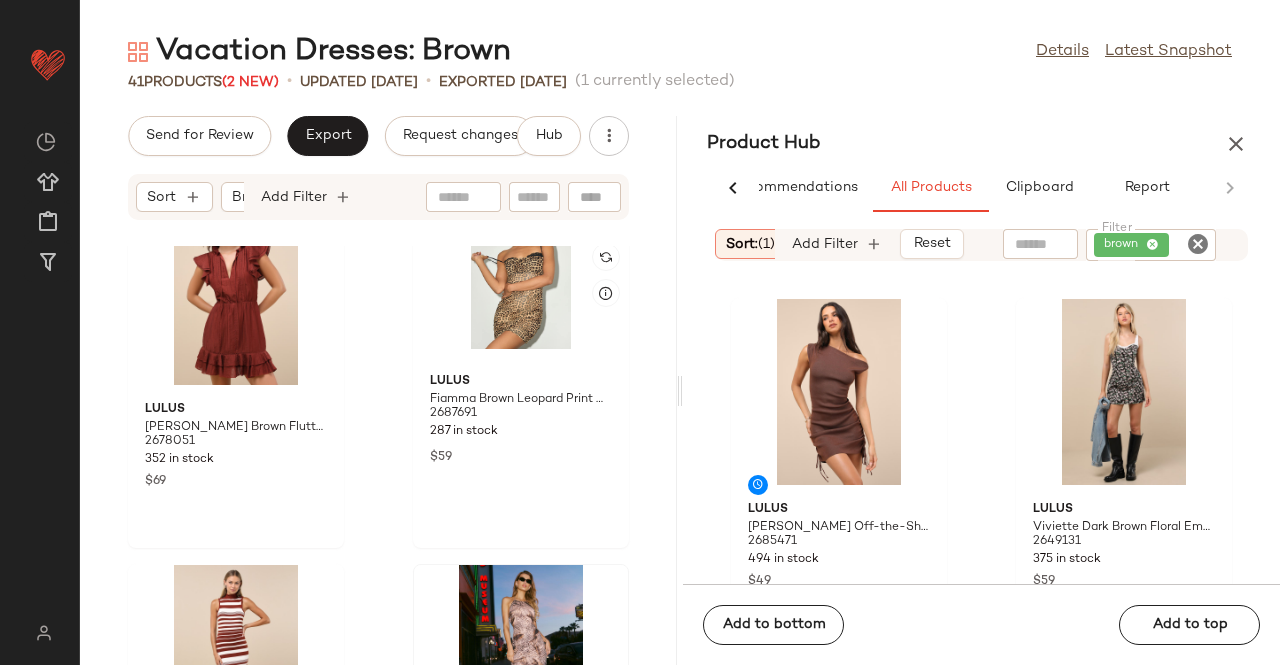 scroll, scrollTop: 1016, scrollLeft: 0, axis: vertical 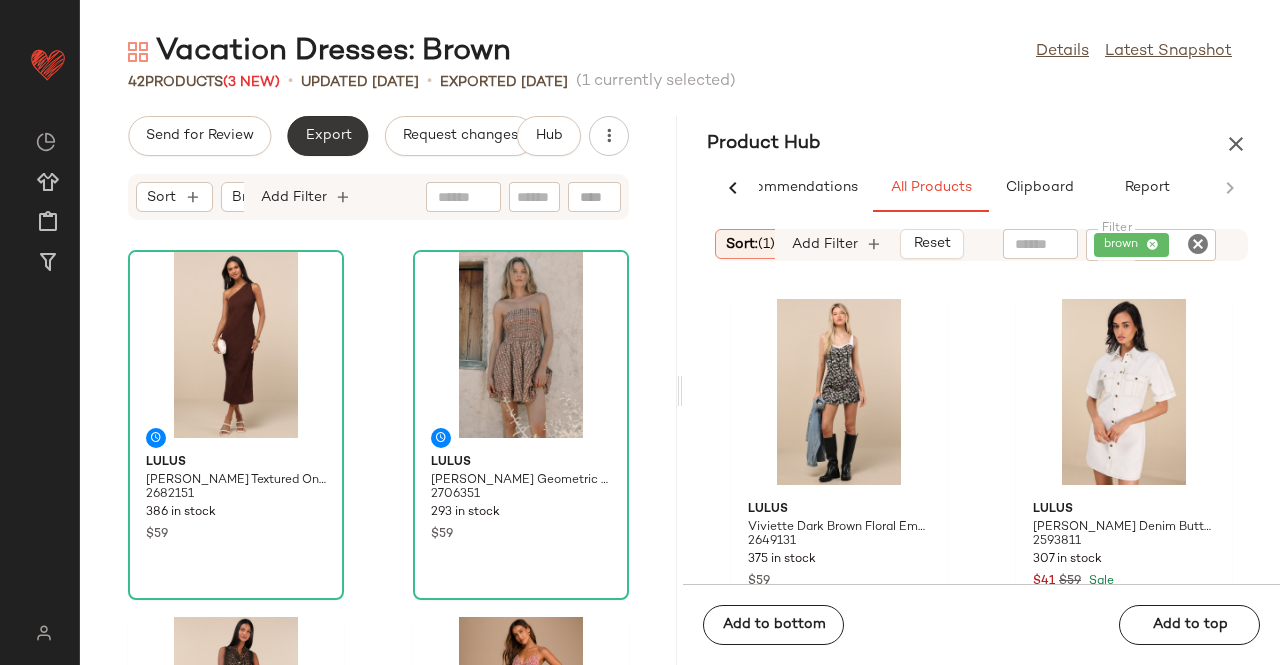 click on "Export" 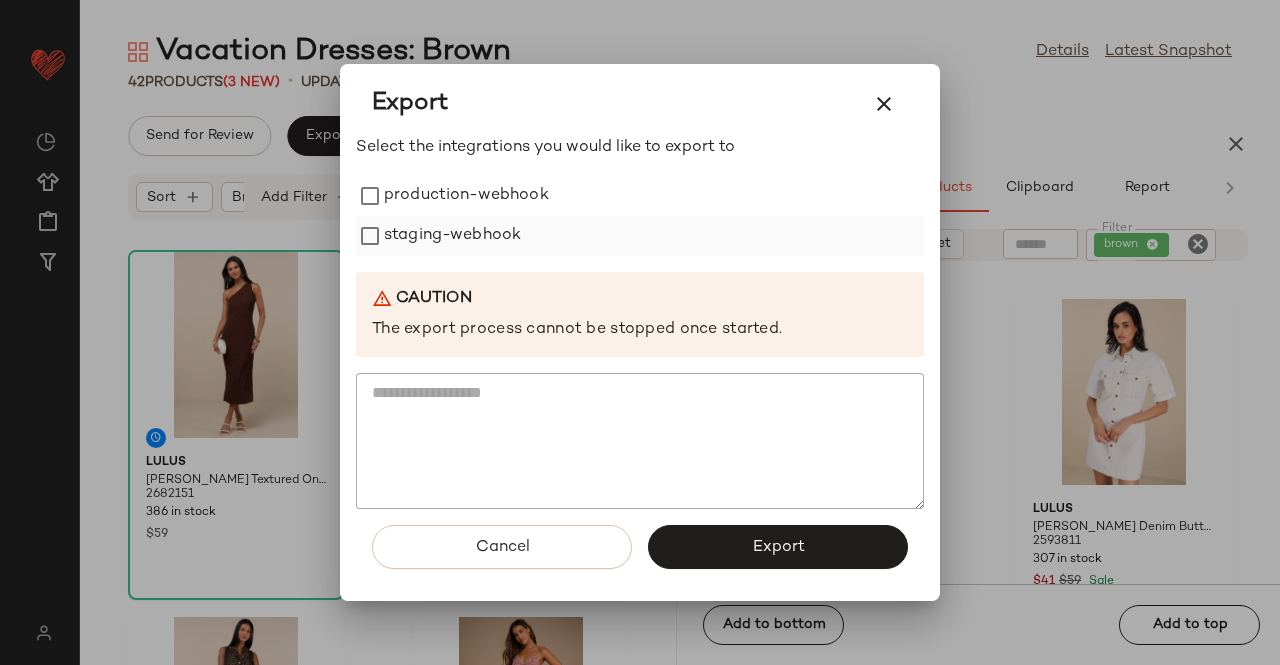 drag, startPoint x: 422, startPoint y: 209, endPoint x: 406, endPoint y: 255, distance: 48.703182 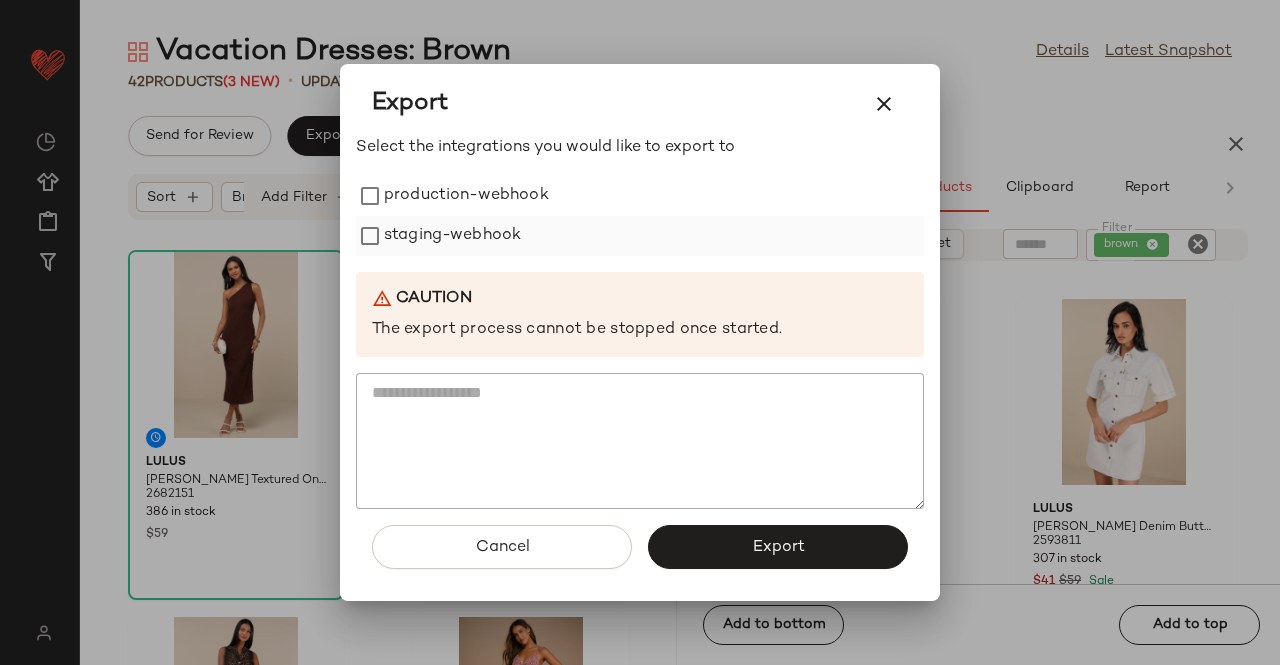click on "production-webhook" at bounding box center (466, 196) 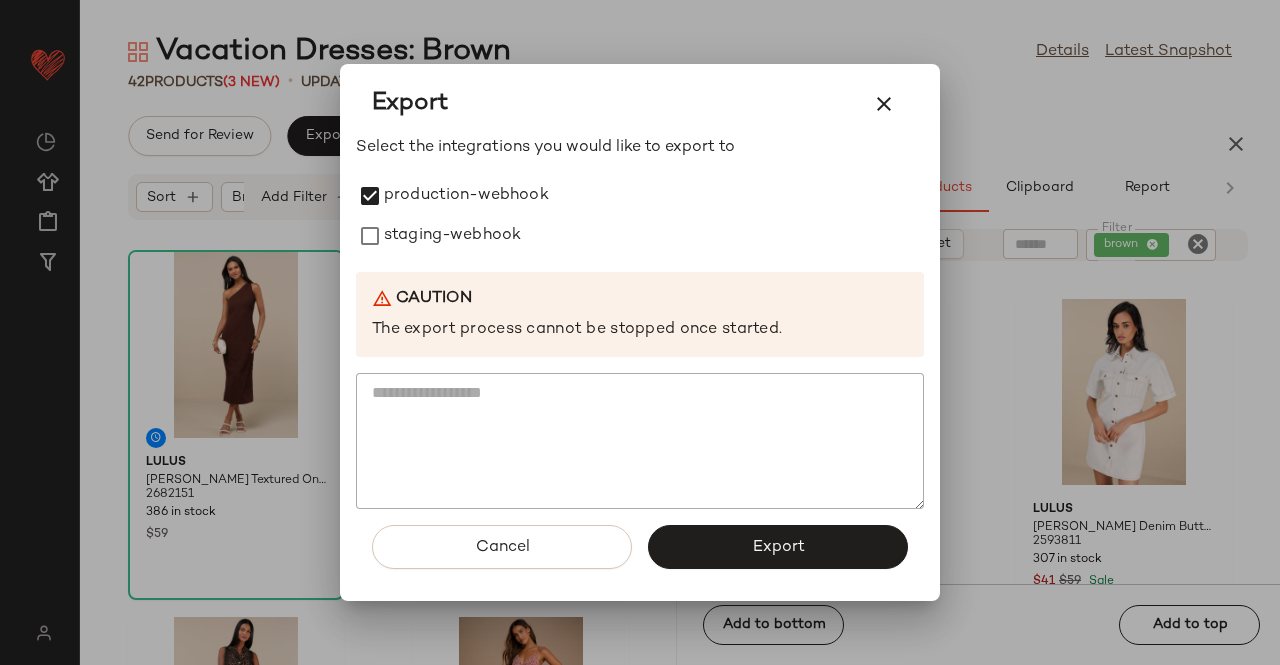 click on "staging-webhook" at bounding box center [452, 236] 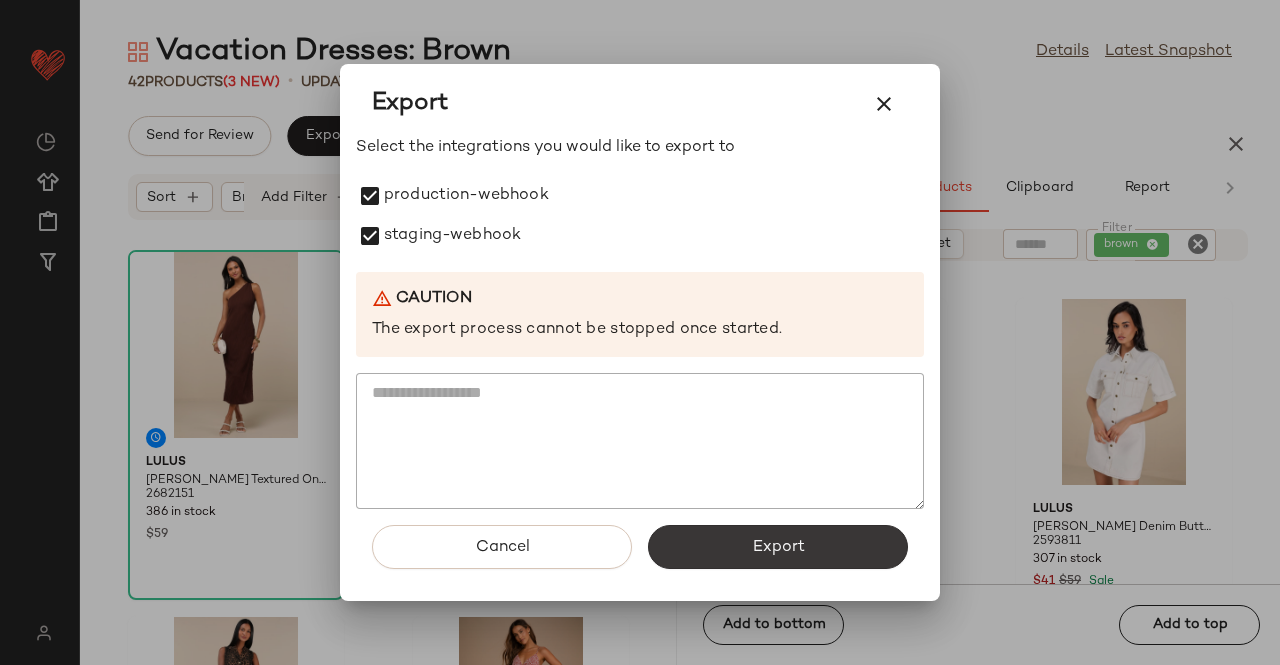 click on "Export" at bounding box center [778, 547] 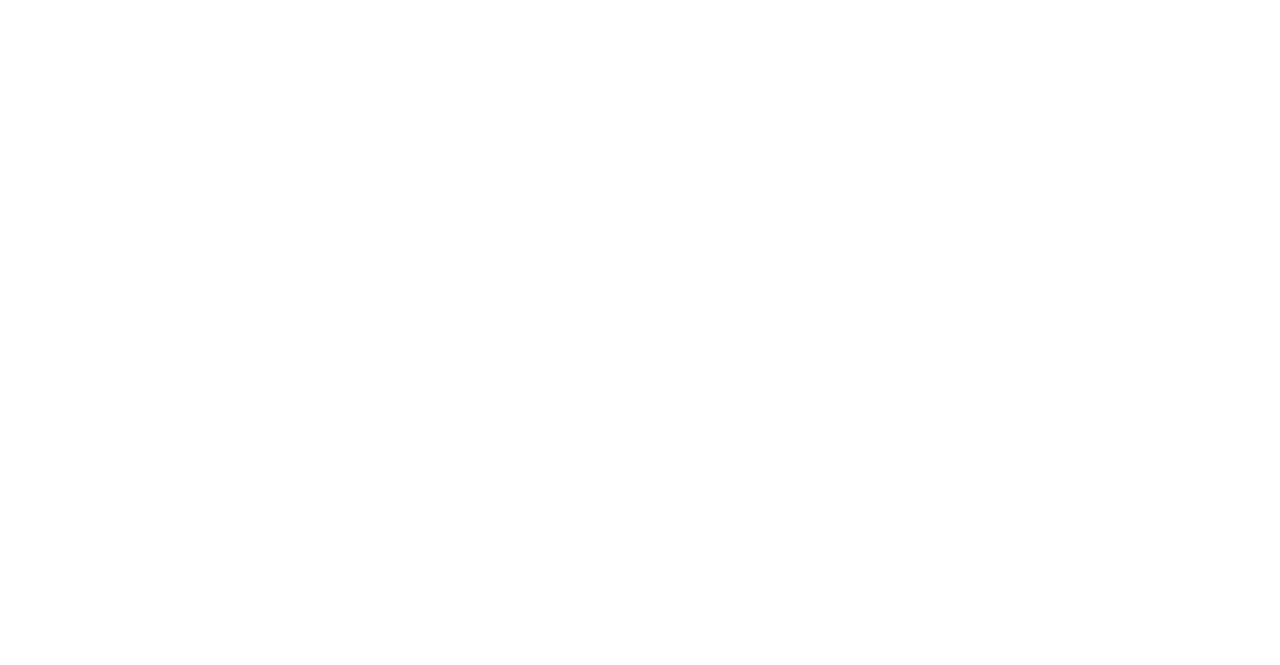 scroll, scrollTop: 0, scrollLeft: 0, axis: both 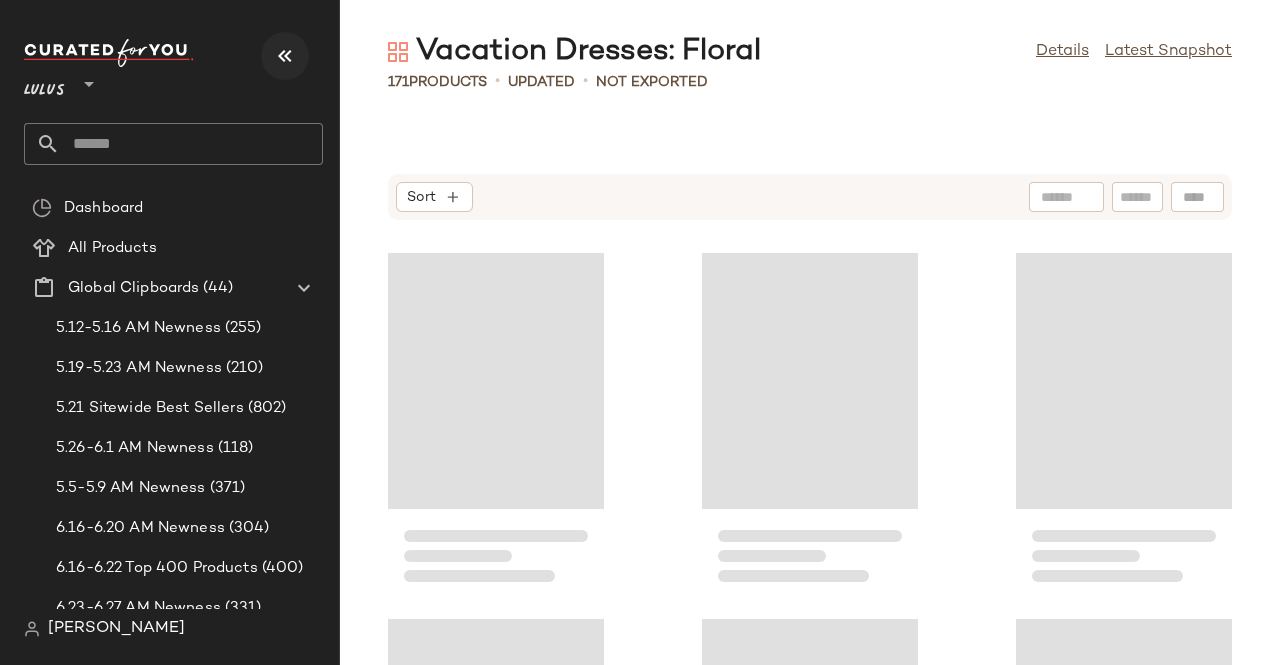 click at bounding box center (285, 56) 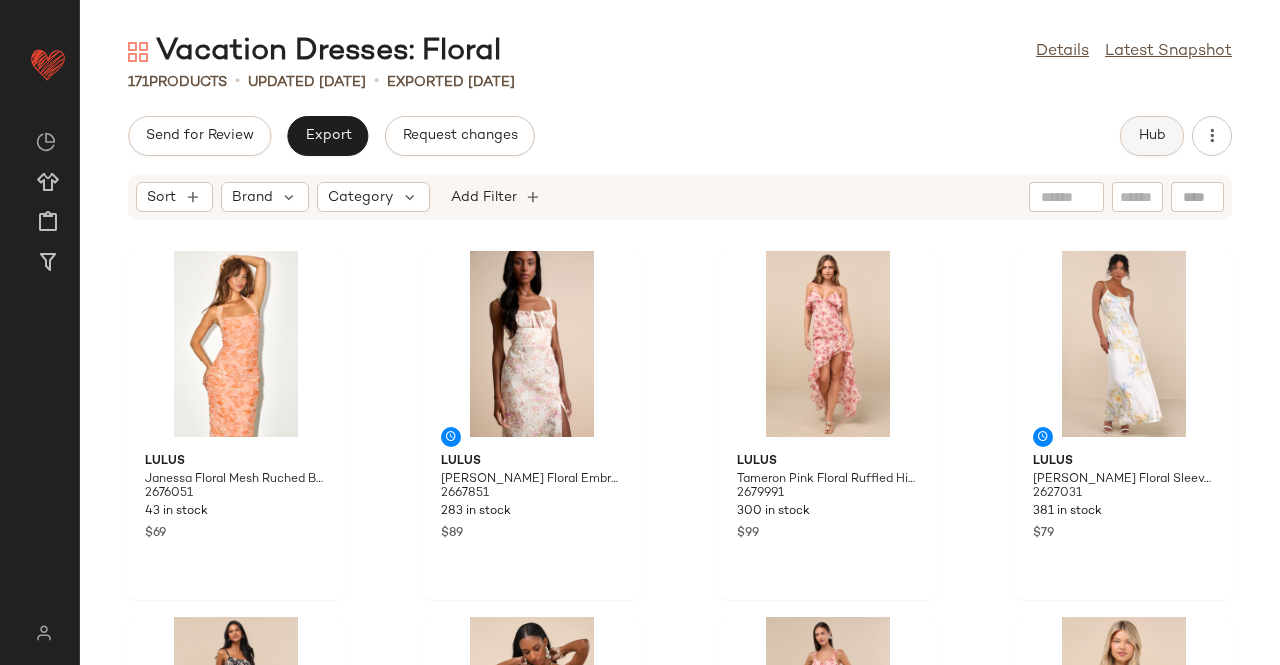 click on "Hub" at bounding box center (1152, 136) 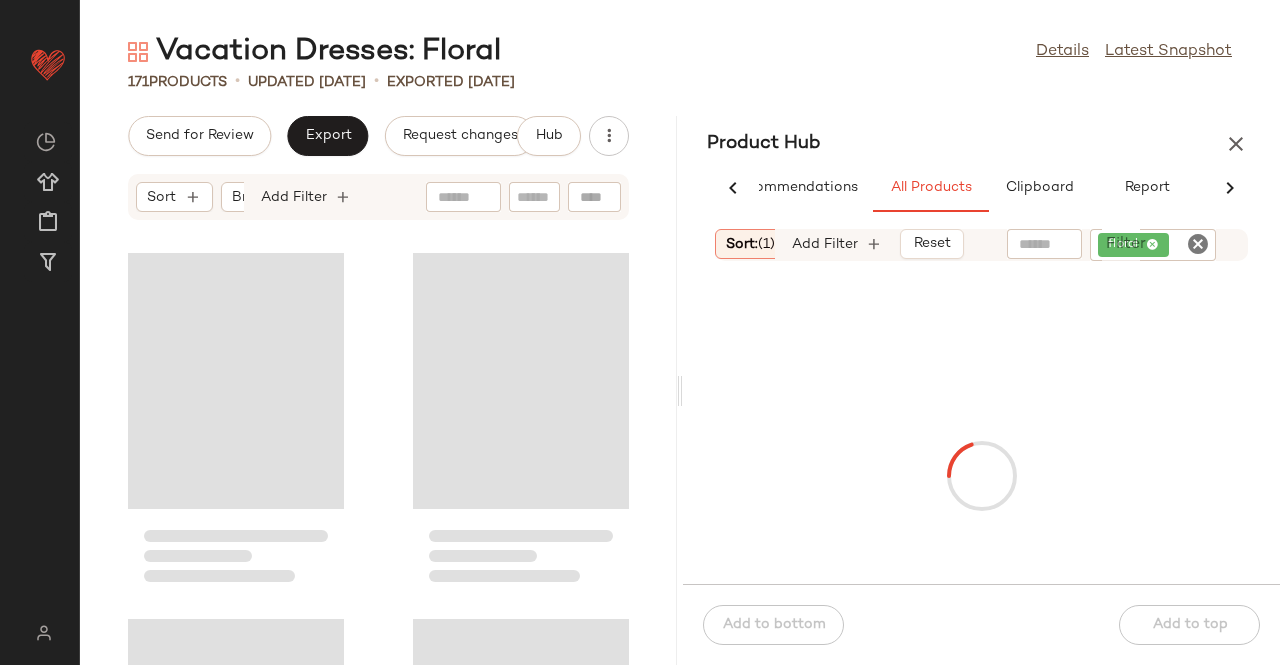 scroll, scrollTop: 0, scrollLeft: 62, axis: horizontal 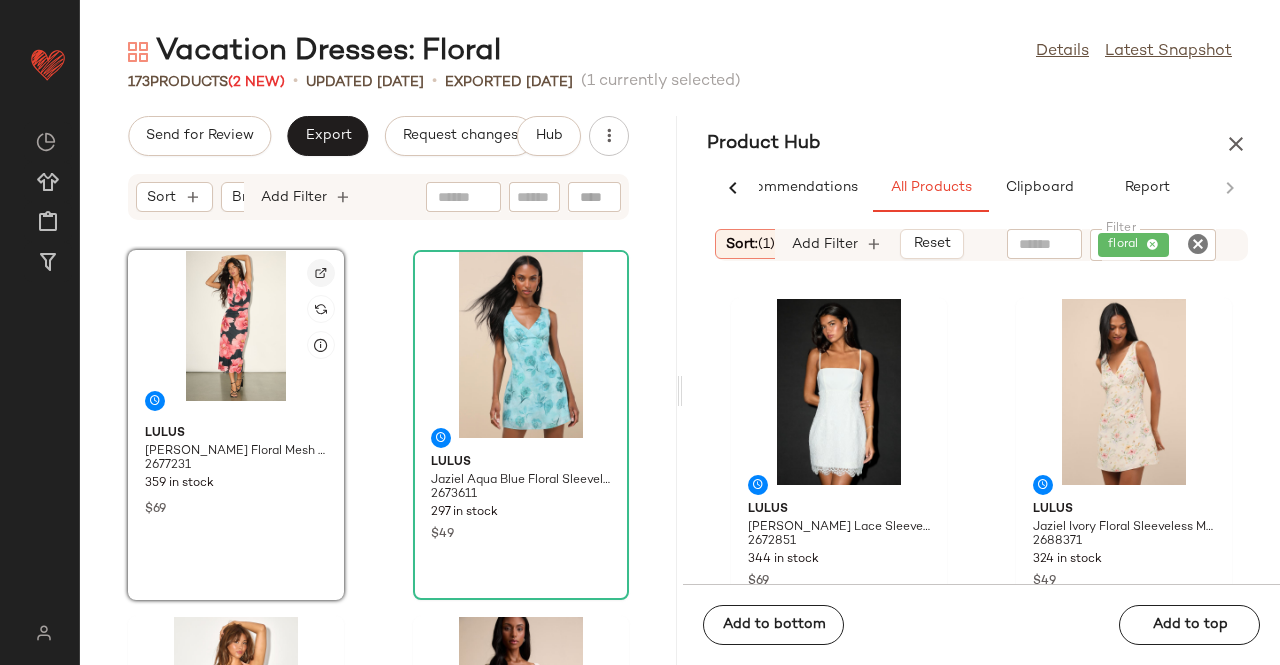 click at bounding box center (321, 273) 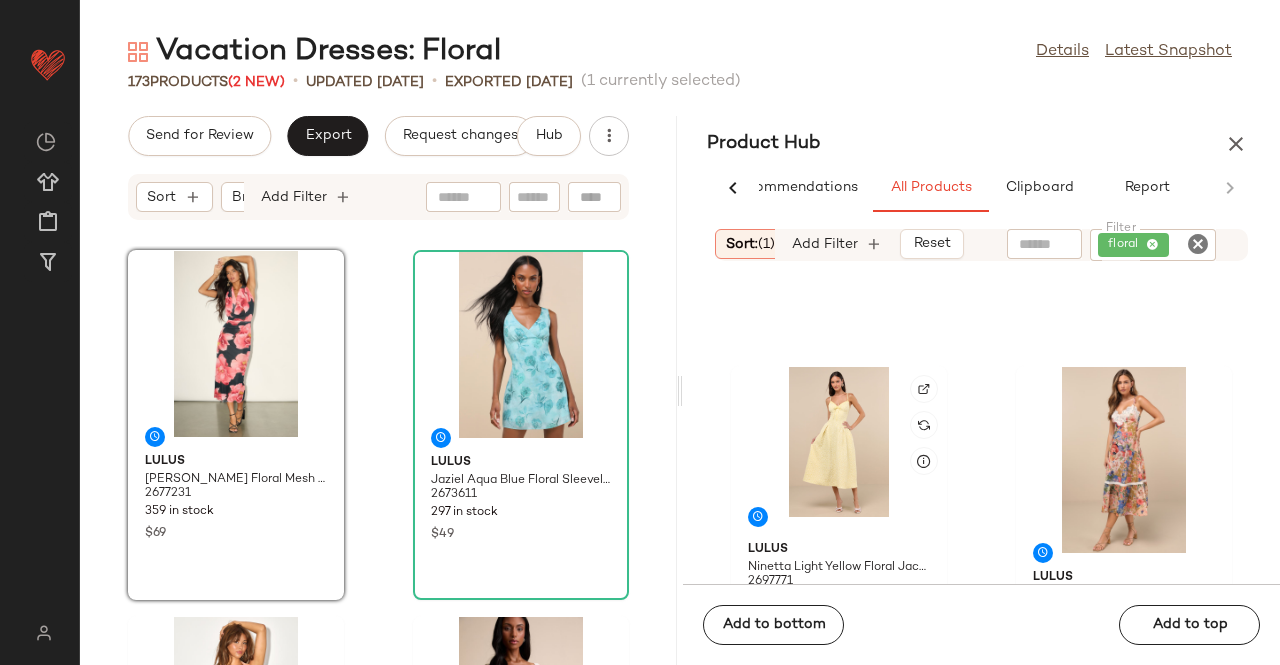 scroll, scrollTop: 216, scrollLeft: 0, axis: vertical 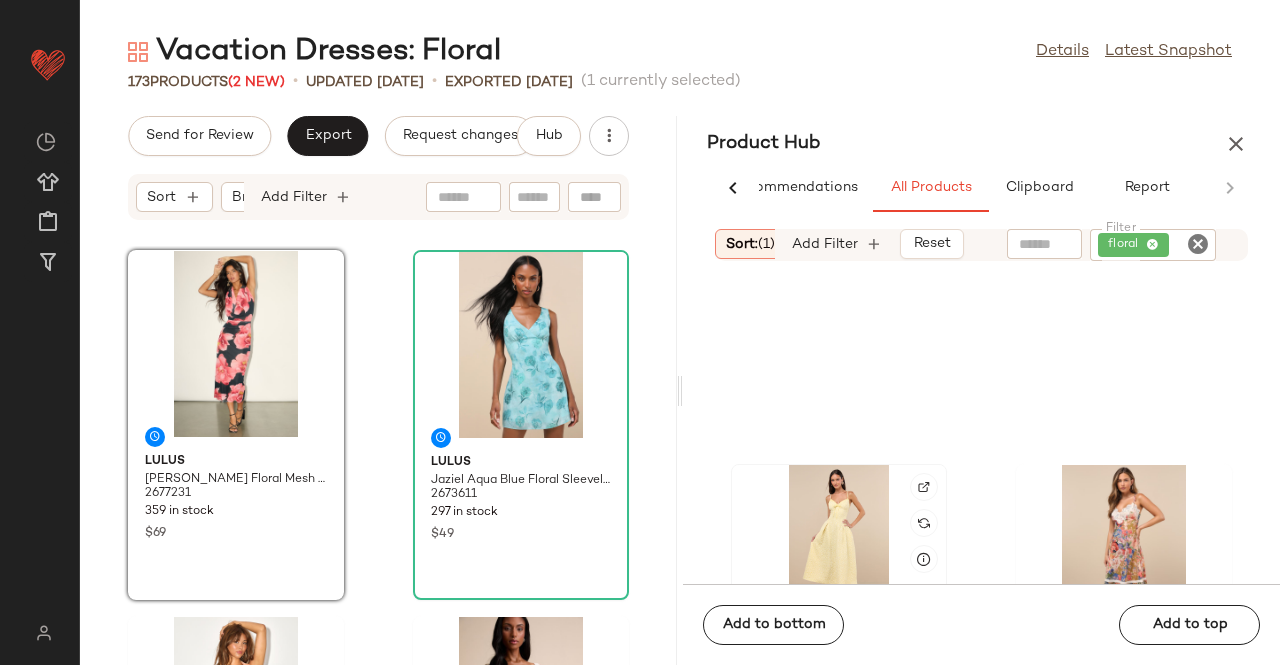 drag, startPoint x: 906, startPoint y: 473, endPoint x: 926, endPoint y: 491, distance: 26.907248 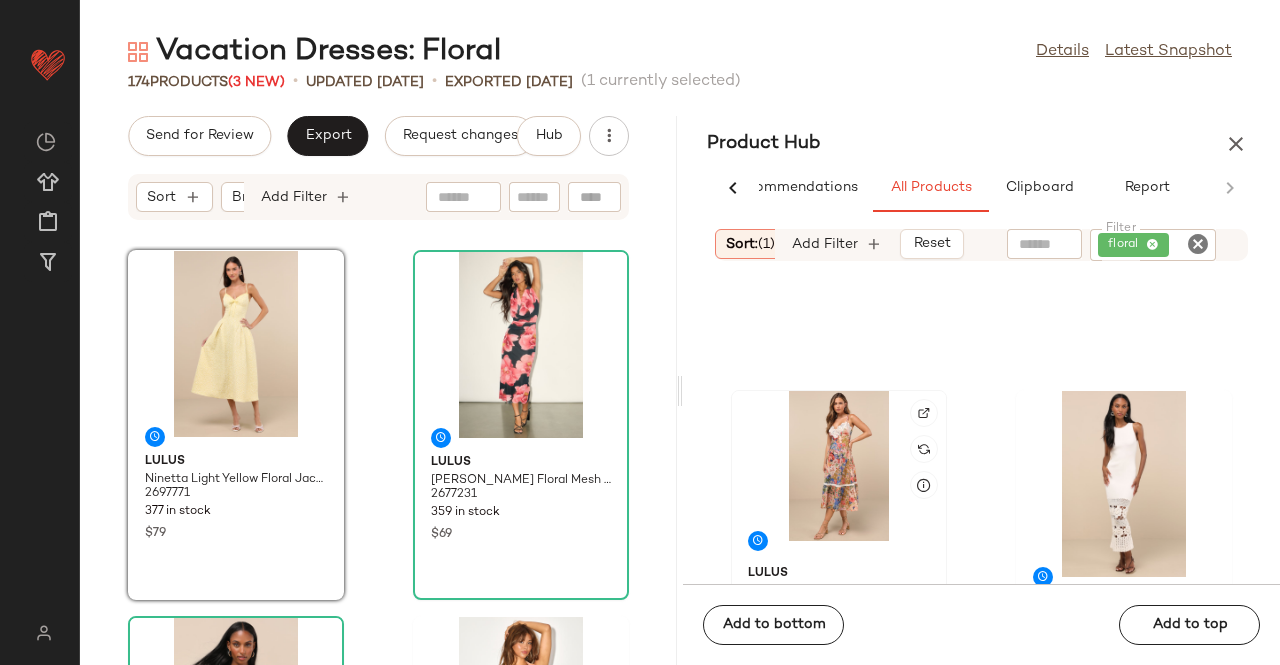 scroll, scrollTop: 416, scrollLeft: 0, axis: vertical 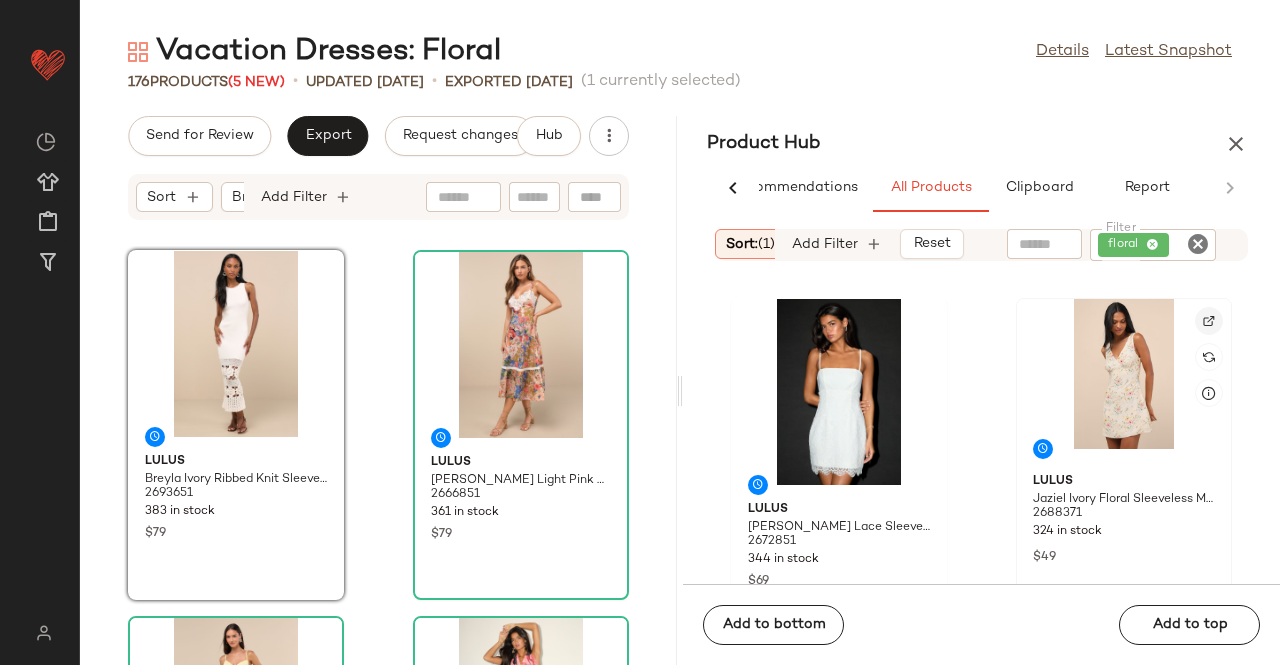 click 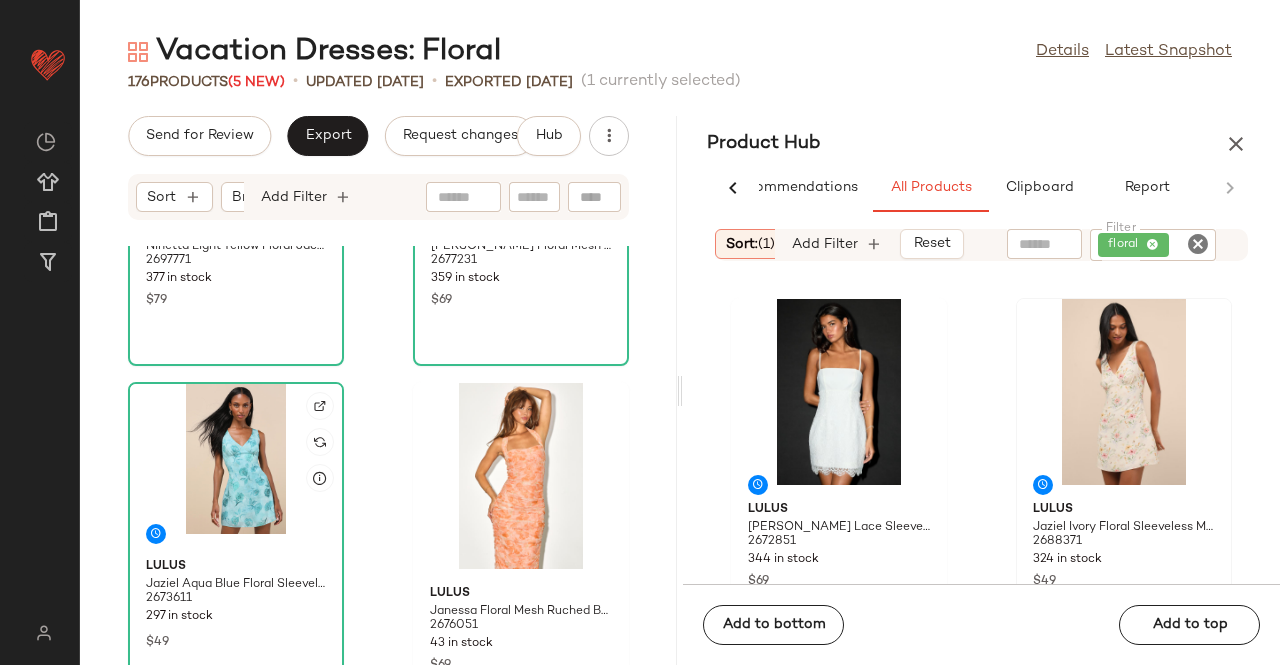 scroll, scrollTop: 716, scrollLeft: 0, axis: vertical 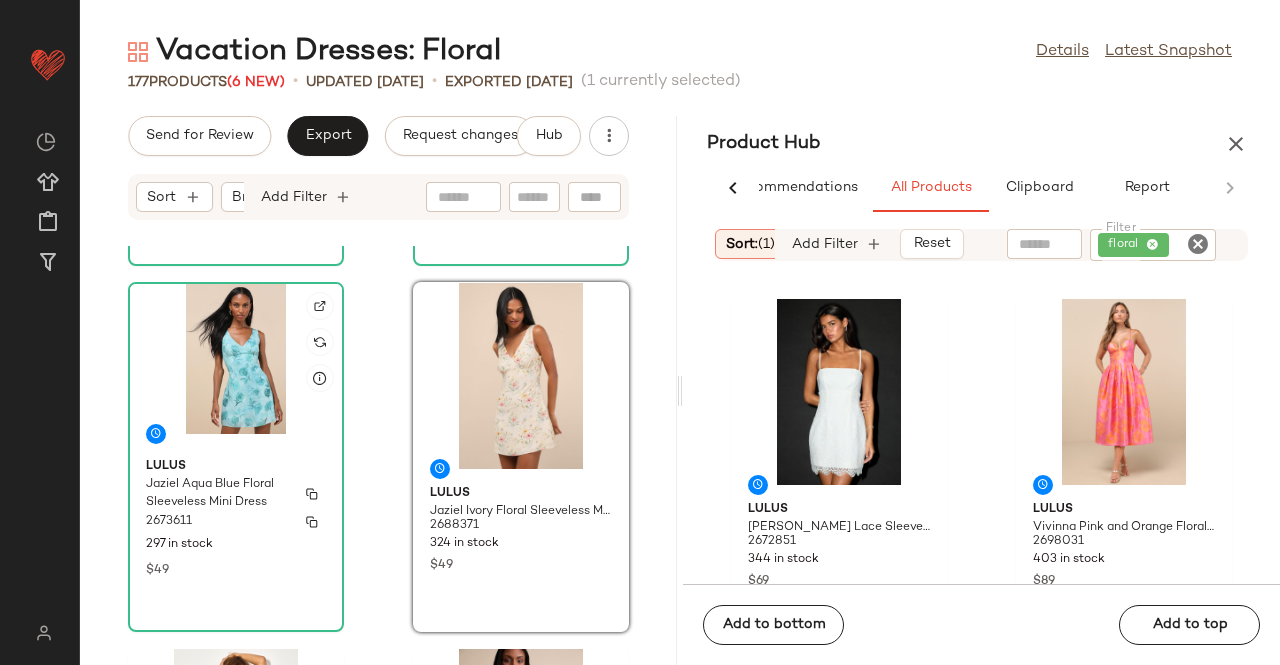 click on "Lulus Jaziel Aqua Blue Floral Sleeveless Mini Dress 2673611 297 in stock $49" 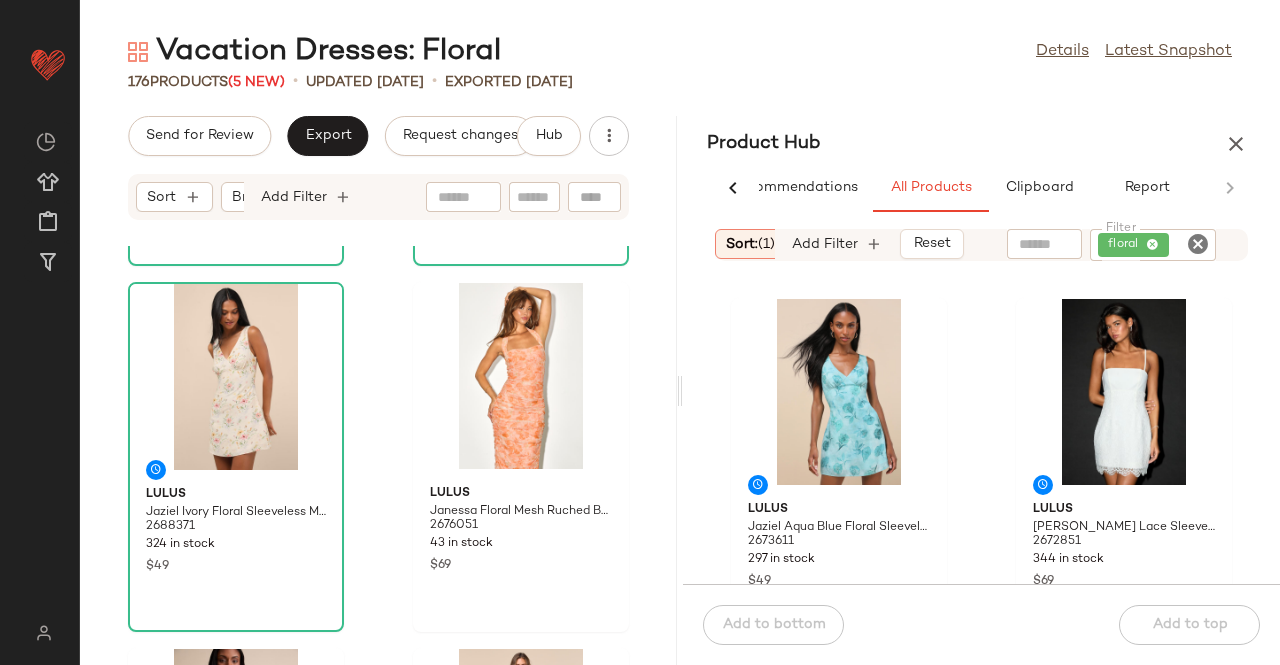 click on "Vacation Dresses: Floral  Details   Latest Snapshot  176   Products  (5 New)  •   updated Jul 9th  •  Exported Jul 7th  Send for Review   Export   Request changes   Hub  Sort  Brand  Category  Add Filter  Lulus Ninetta Light Yellow Floral Jacquard Lace-Up Midi Dress 2697771 377 in stock $79 Lulus Leonia Black Floral Mesh Cowl Halter Midi Dress 2677231 359 in stock $69 Lulus Jaziel Ivory Floral Sleeveless Mini Dress 2688371 324 in stock $49 Lulus Janessa Floral Mesh Ruched Bodycon Midi Dress 2676051 43 in stock $69 Lulus Andrea White Floral Embroidered Column Midi Dress 2667851 283 in stock $89 Lulus Tameron Pink Floral Ruffled High-Low Maxi Dress 2679991 300 in stock $99 Lulus Donna Ivory Floral Sleeveless Slip Maxi Dress 2627031 381 in stock $79 Lulus Fiorella Black Floral Pleated Shift Midi Dress 2678131 264 in stock $69 Product Hub  AI Recommendations   All Products   Clipboard   Report  Sort:   (1) Brand  Category:   dress In Curation?:   No Availability:   in_stock Season:   (2) 15-Max  Reset" at bounding box center [680, 348] 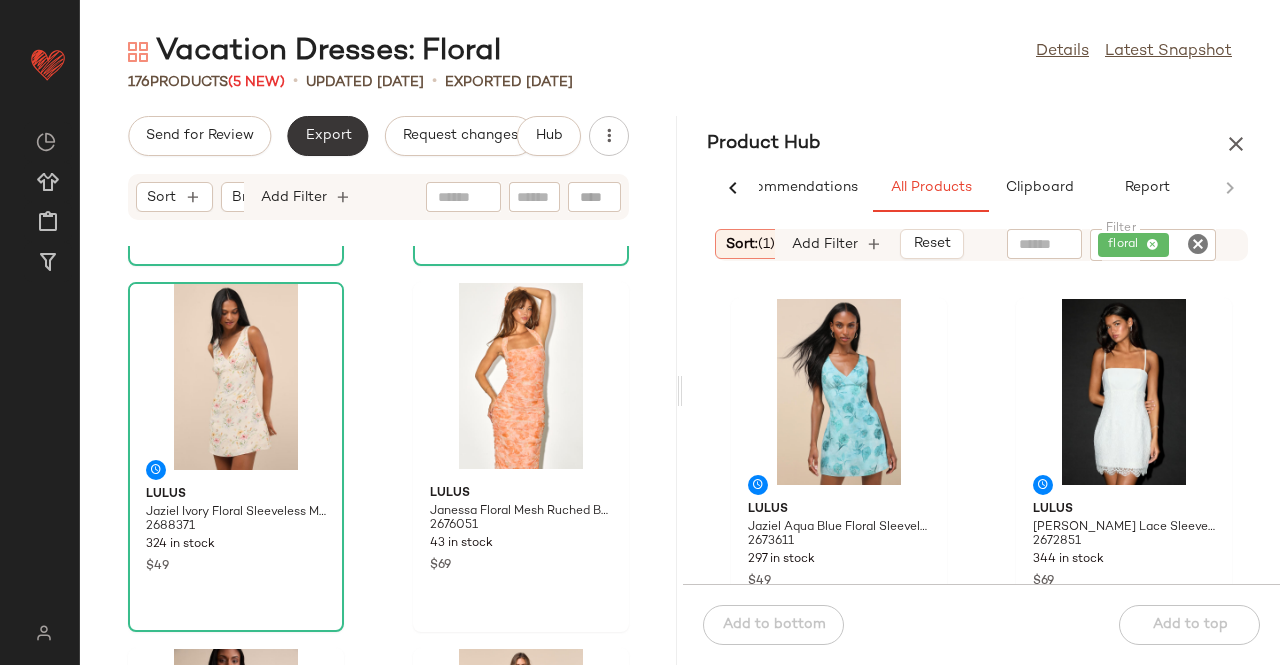 click on "Export" at bounding box center (327, 136) 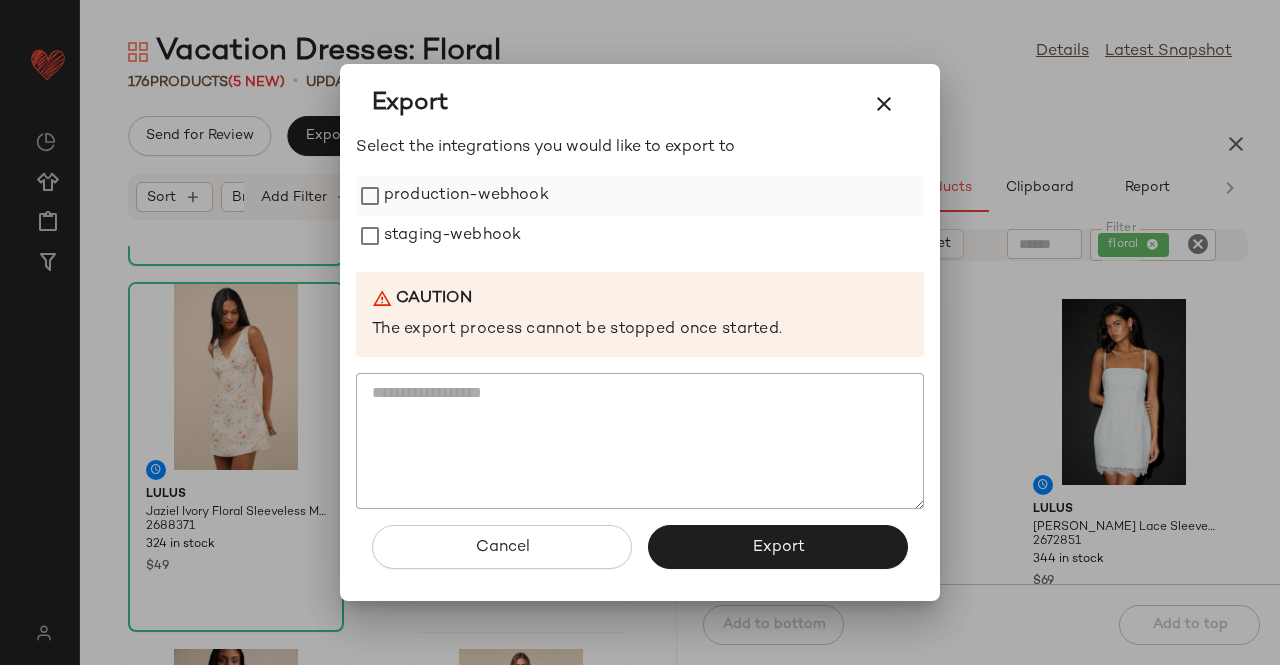 click on "production-webhook" at bounding box center [466, 196] 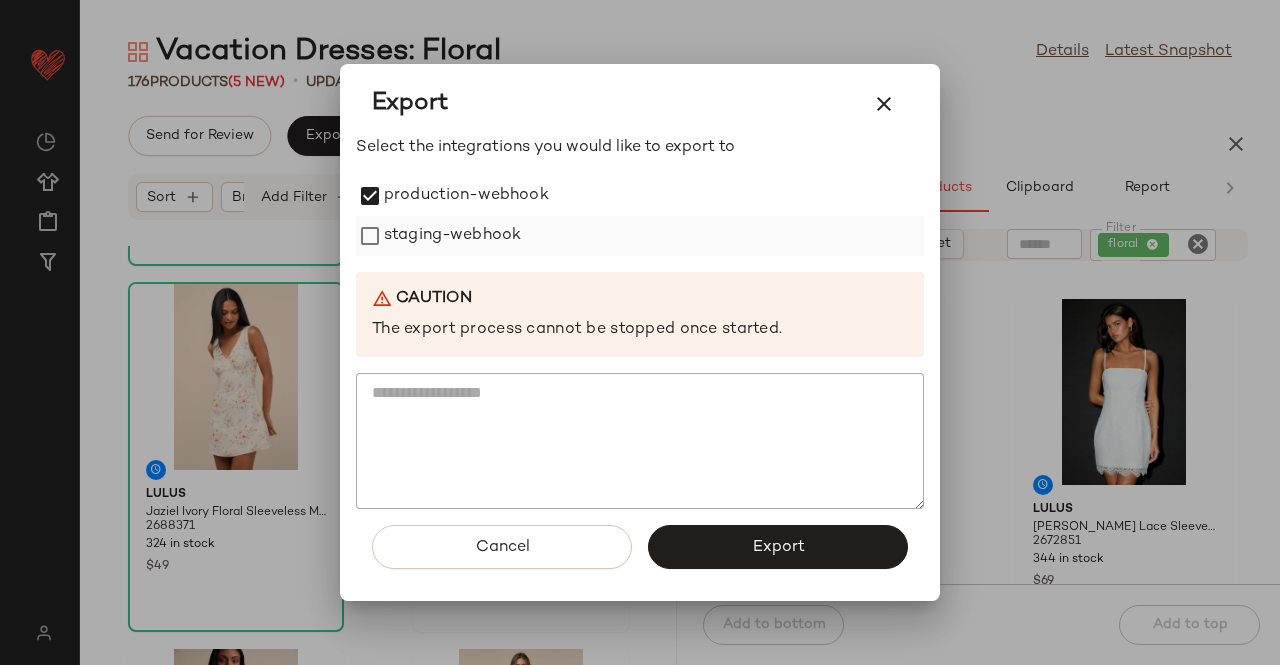drag, startPoint x: 450, startPoint y: 257, endPoint x: 452, endPoint y: 242, distance: 15.132746 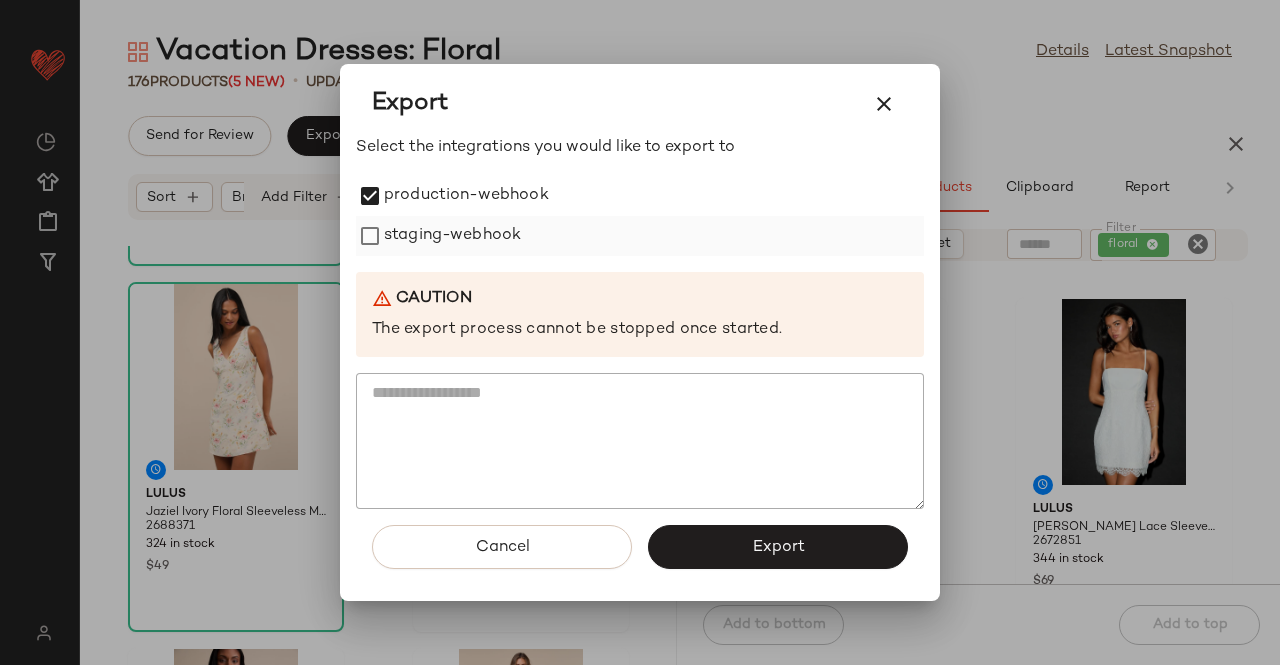 click on "Select the integrations you would like to export to production-webhook staging-webhook Caution The export process cannot be stopped once started." at bounding box center [640, 323] 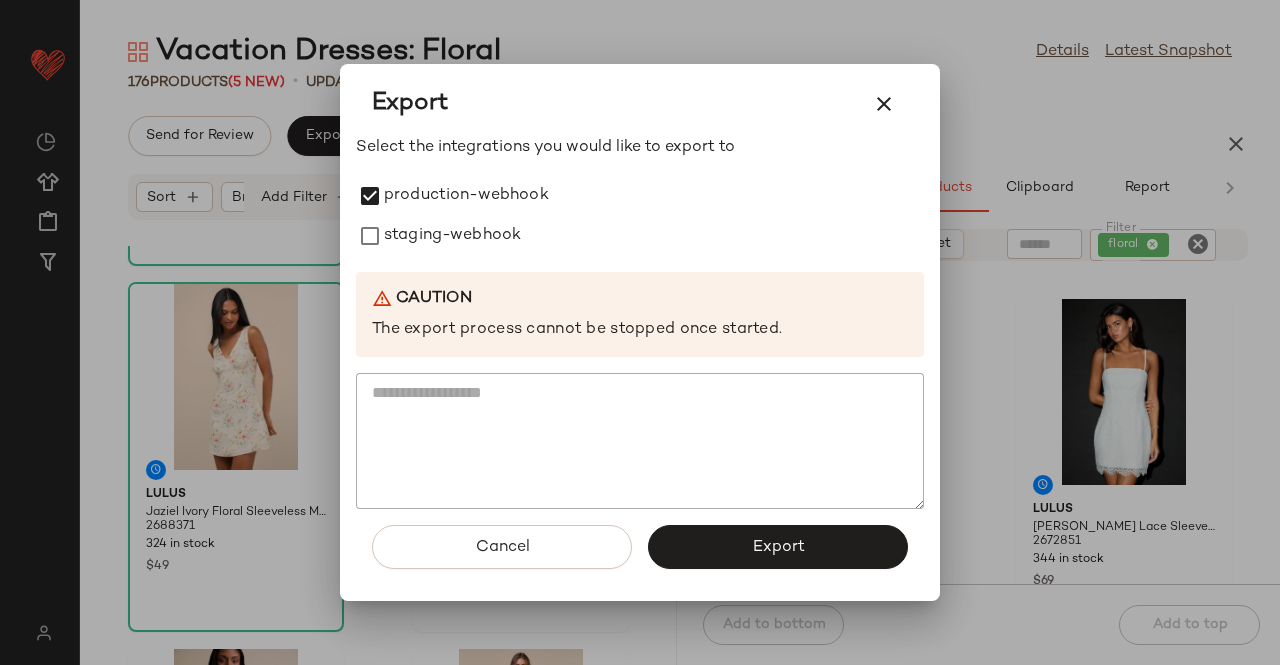drag, startPoint x: 452, startPoint y: 241, endPoint x: 732, endPoint y: 423, distance: 333.9521 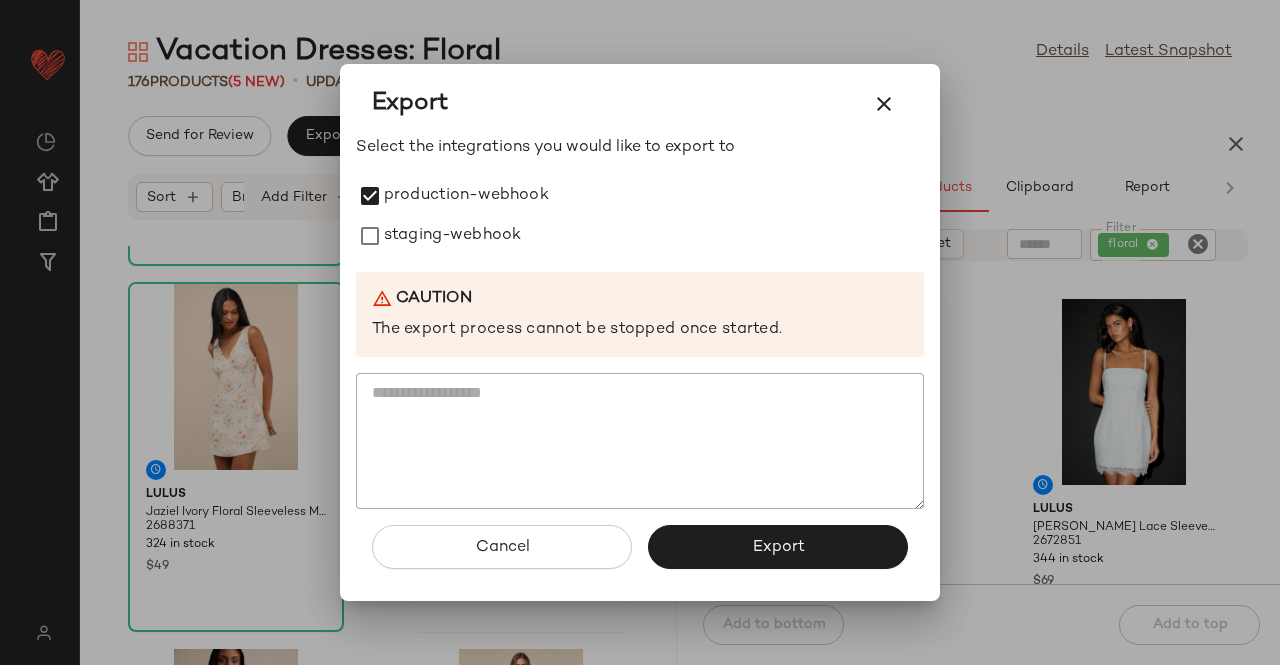 click on "staging-webhook" at bounding box center (452, 236) 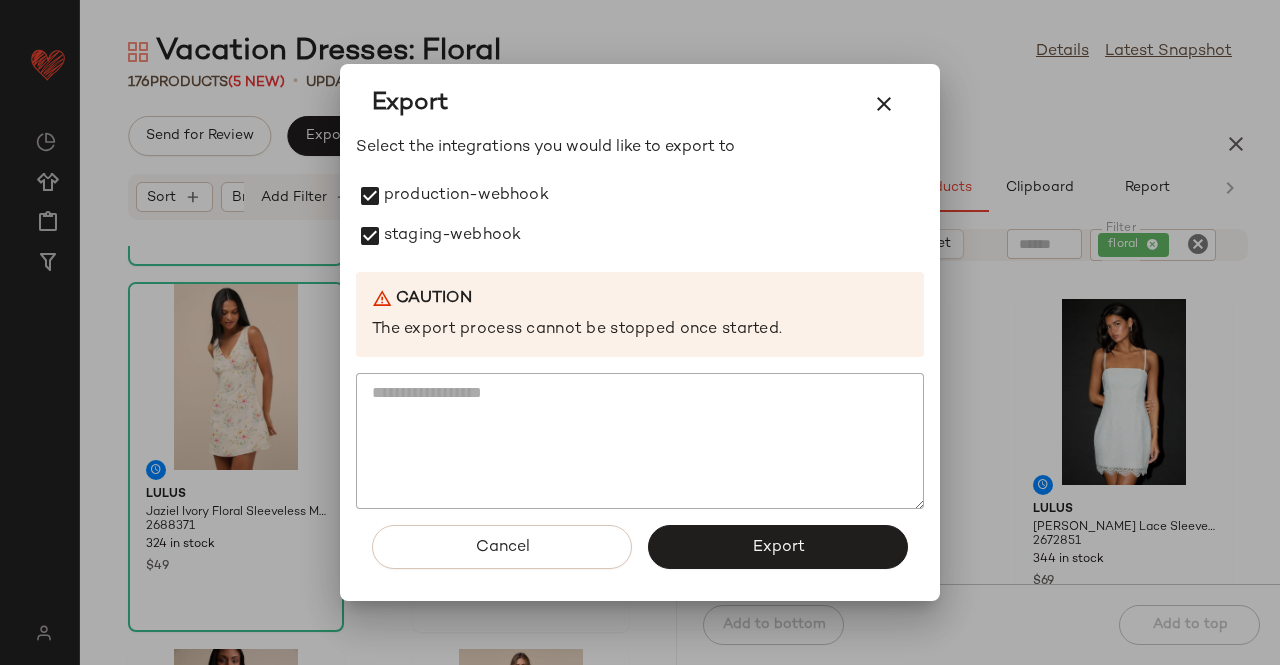 drag, startPoint x: 802, startPoint y: 554, endPoint x: 795, endPoint y: 451, distance: 103.23759 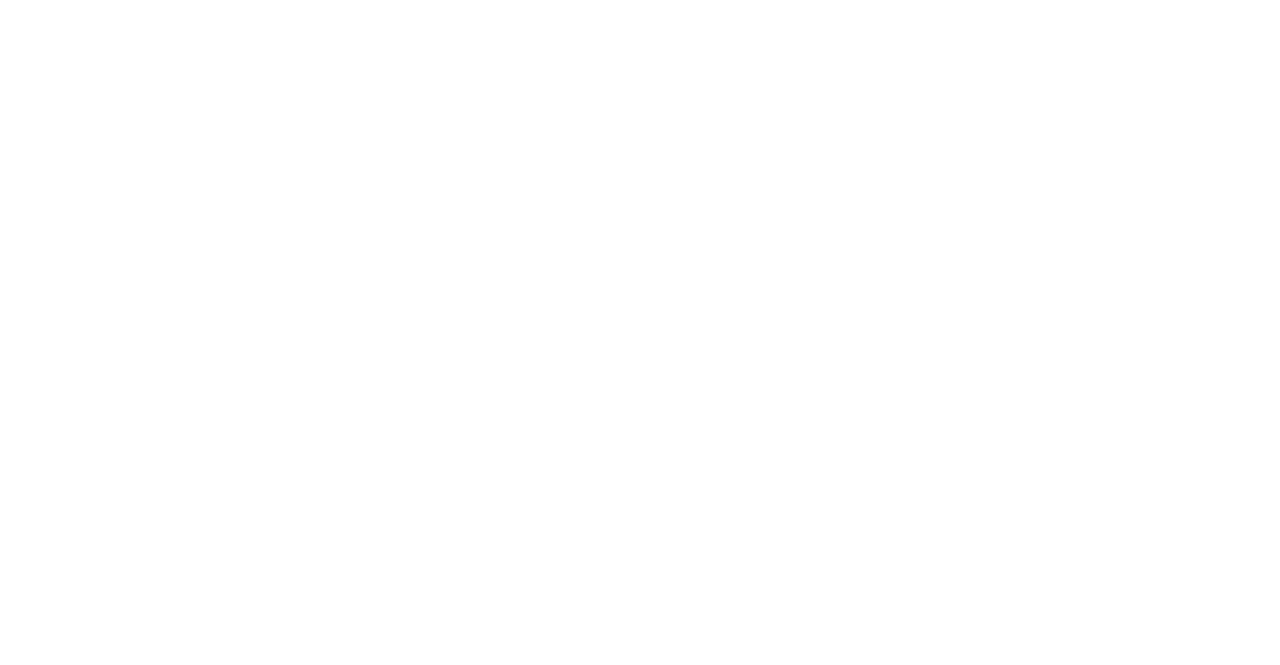 scroll, scrollTop: 0, scrollLeft: 0, axis: both 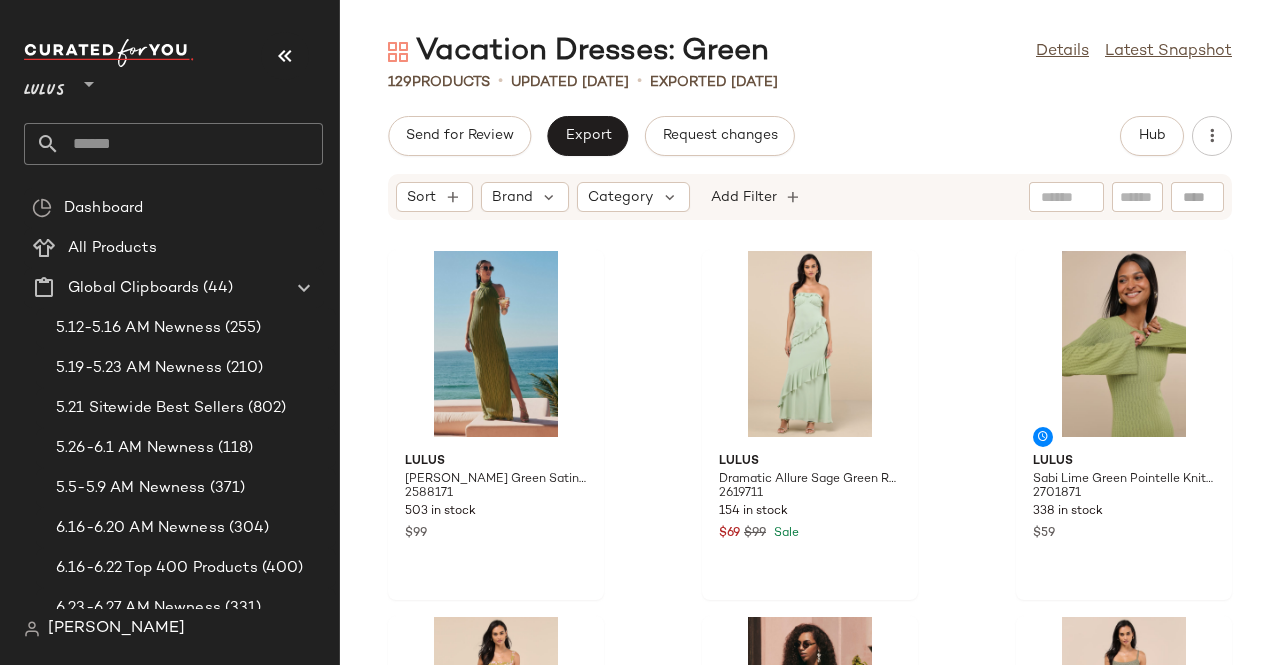 click at bounding box center (285, 56) 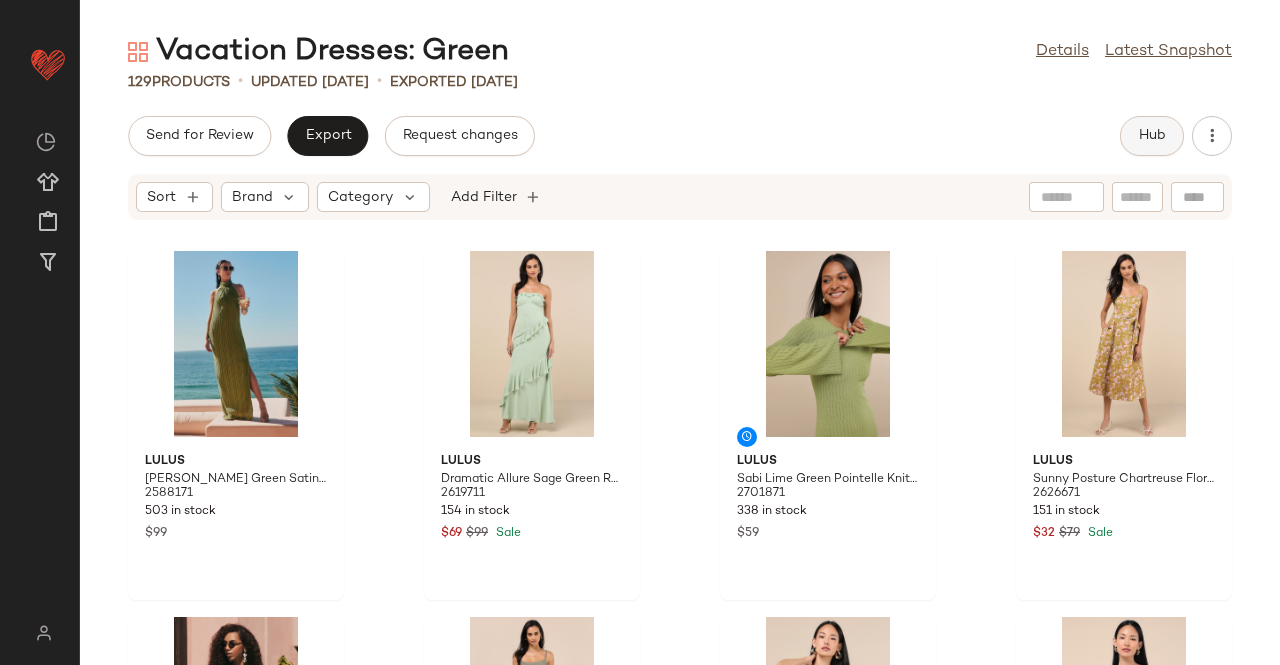 click on "Hub" at bounding box center (1152, 136) 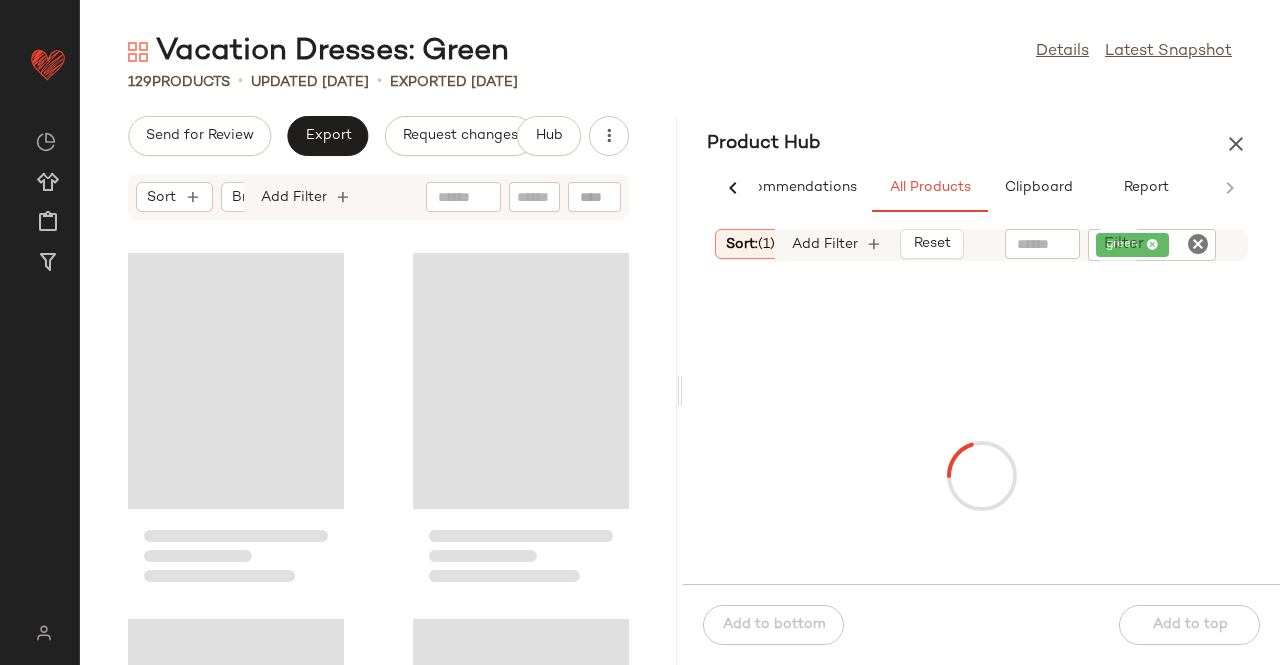 scroll, scrollTop: 0, scrollLeft: 62, axis: horizontal 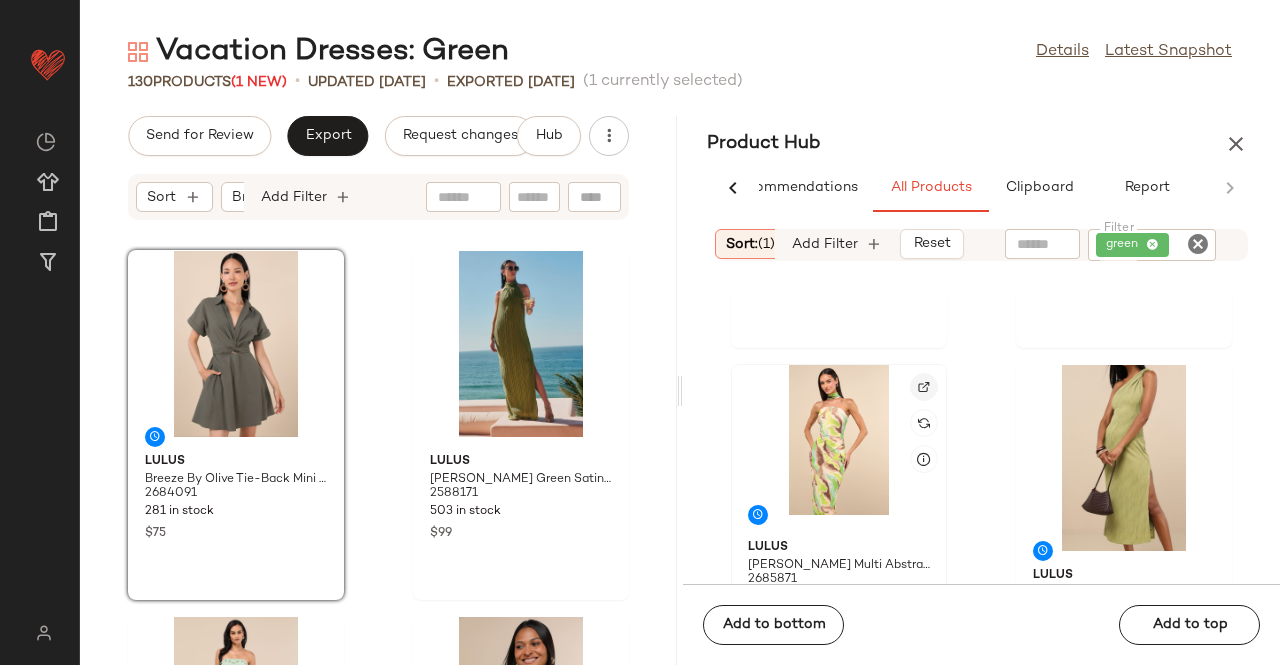 click at bounding box center (924, 387) 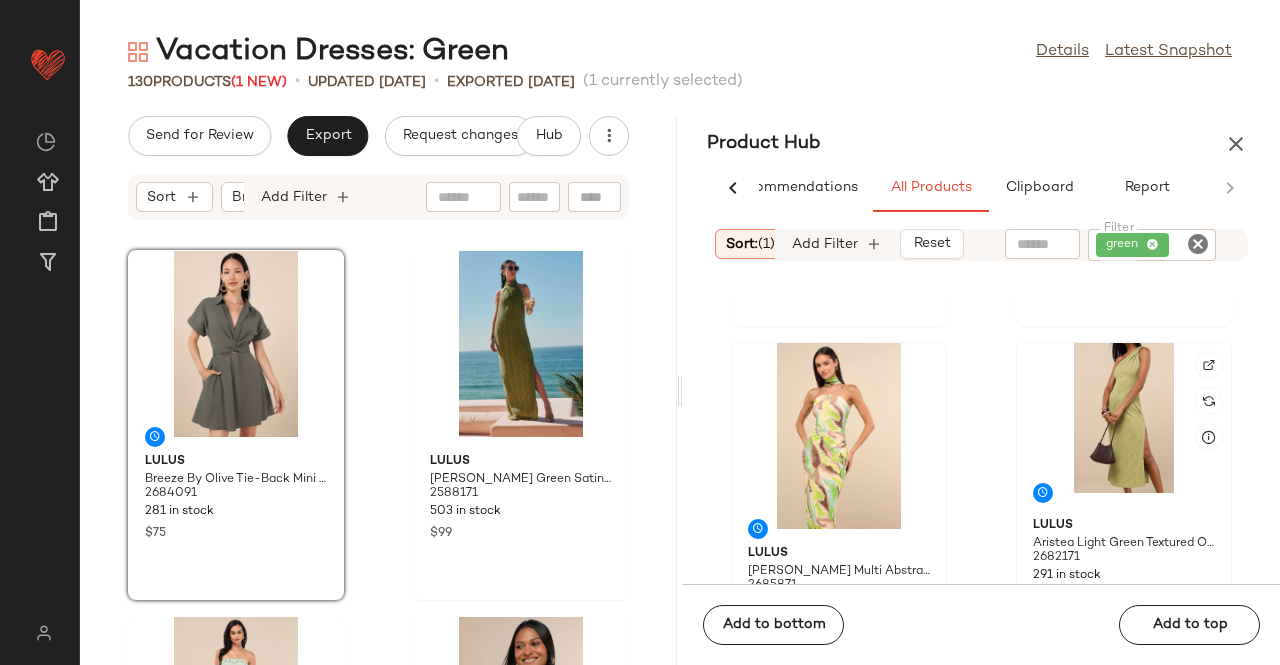 scroll, scrollTop: 354, scrollLeft: 0, axis: vertical 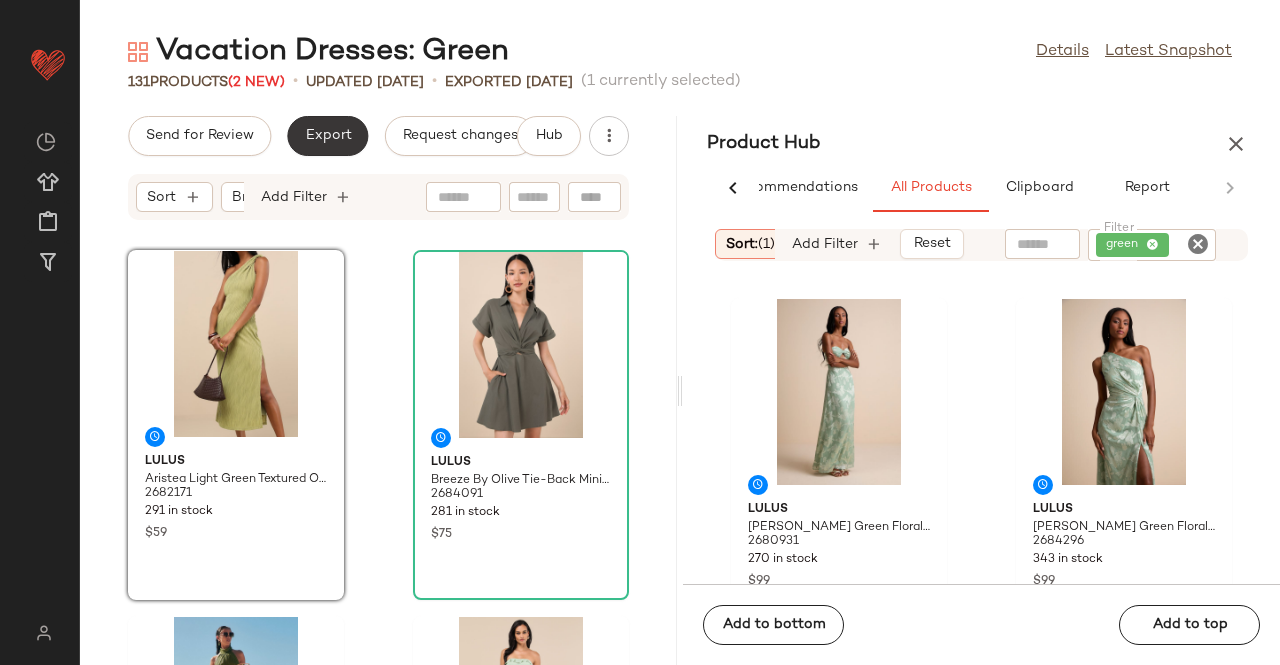 click on "Export" 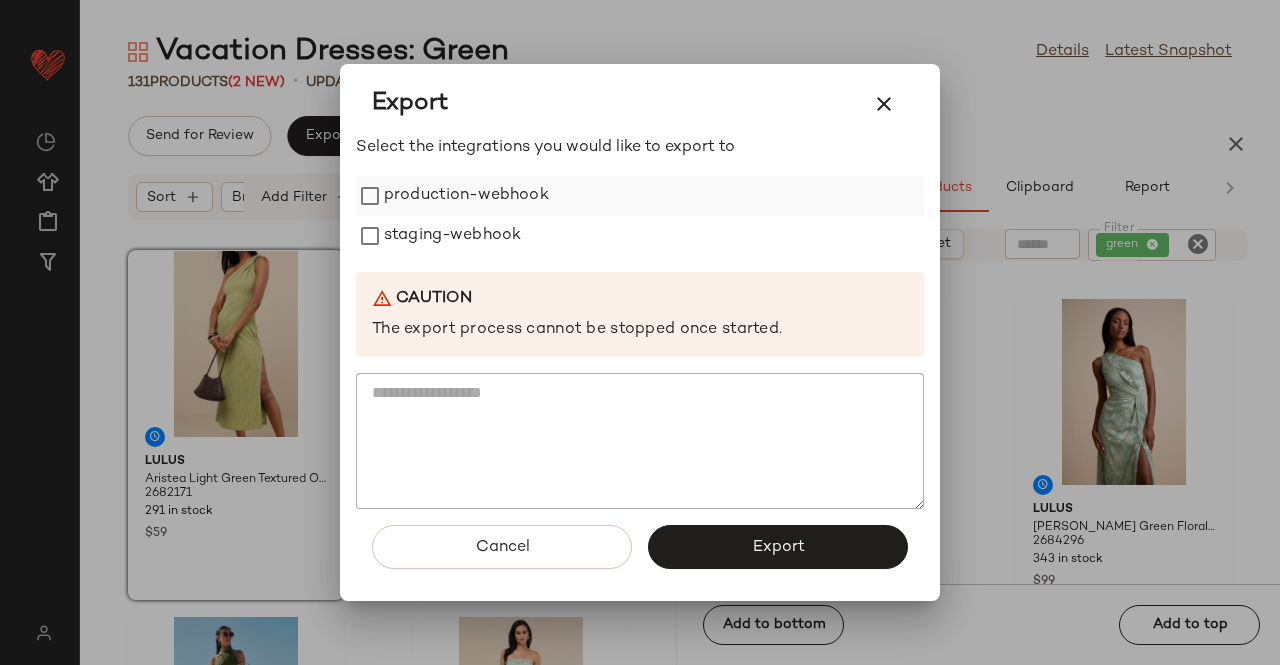 drag, startPoint x: 498, startPoint y: 231, endPoint x: 484, endPoint y: 191, distance: 42.379242 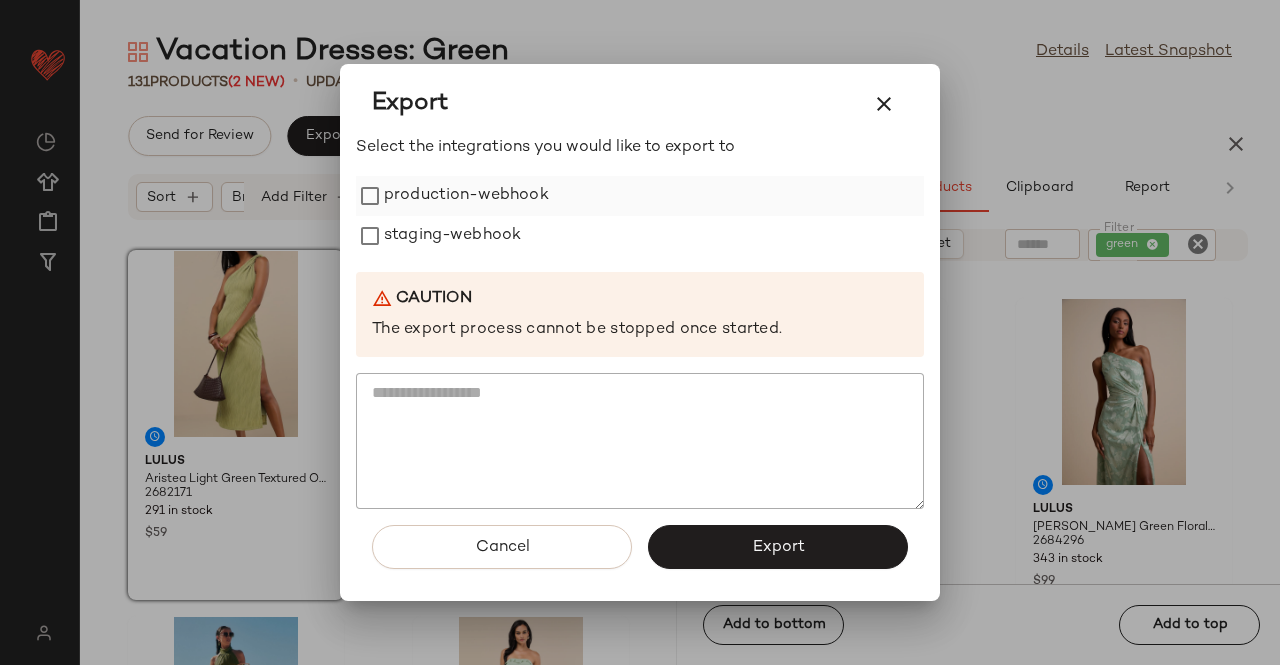 click on "staging-webhook" at bounding box center [452, 236] 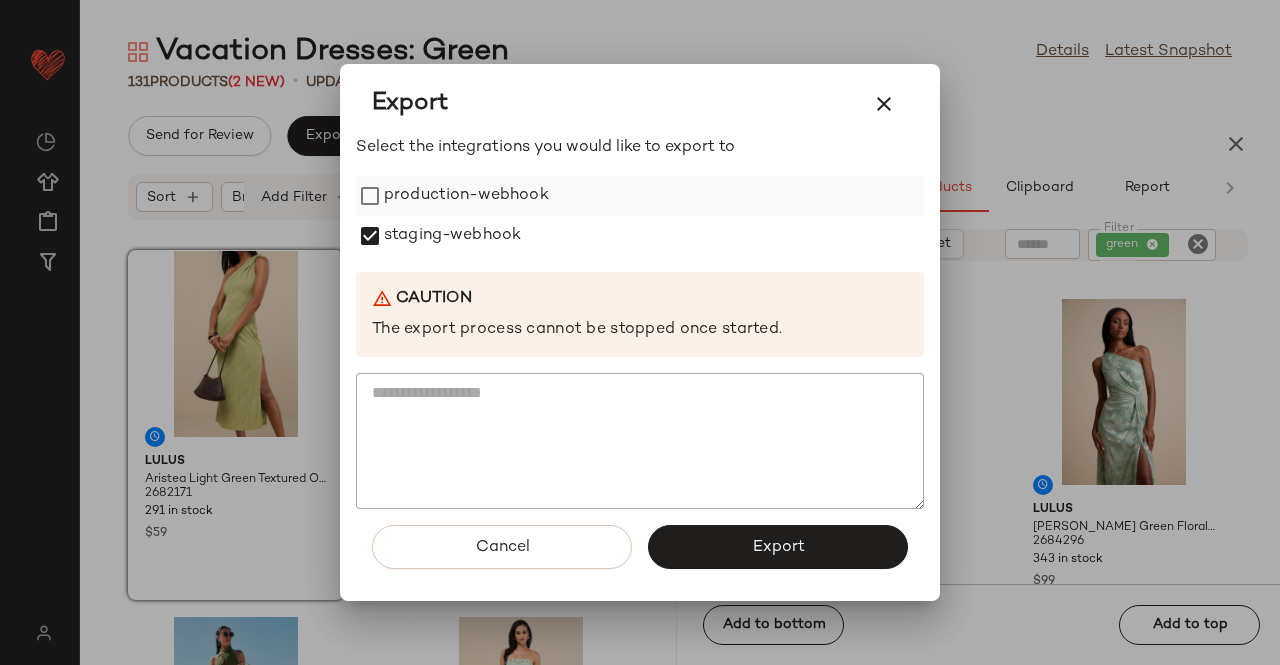 drag, startPoint x: 484, startPoint y: 190, endPoint x: 492, endPoint y: 203, distance: 15.264338 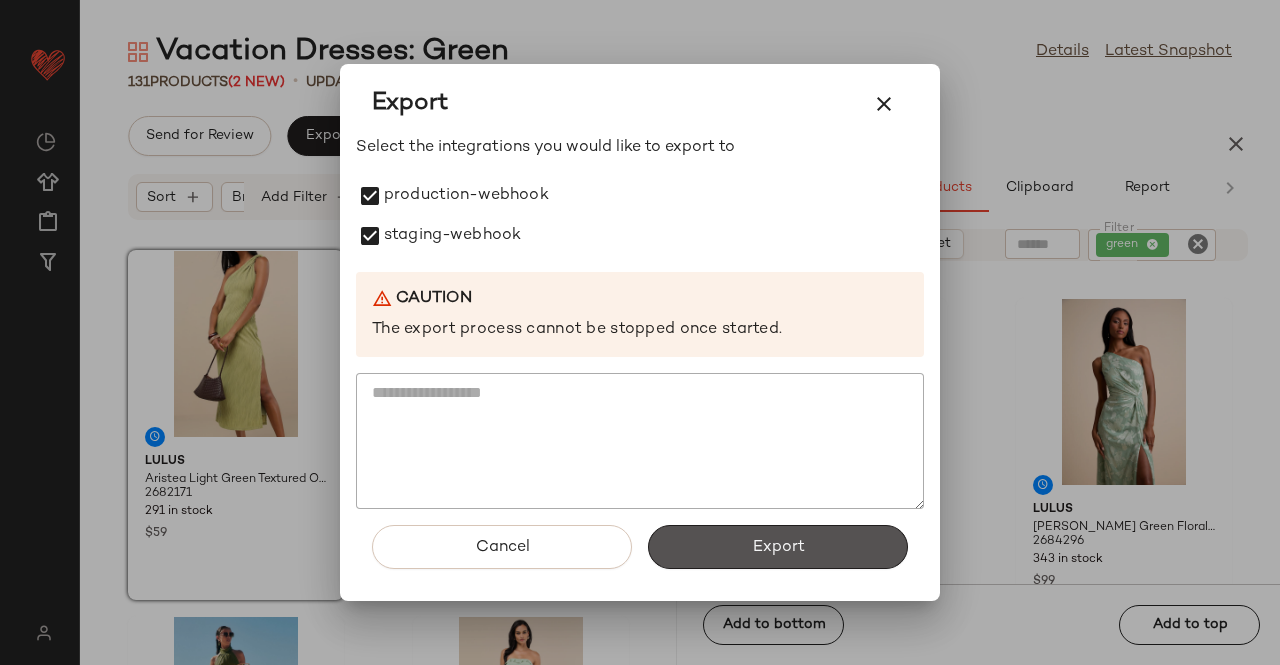 drag, startPoint x: 734, startPoint y: 530, endPoint x: 596, endPoint y: 284, distance: 282.0638 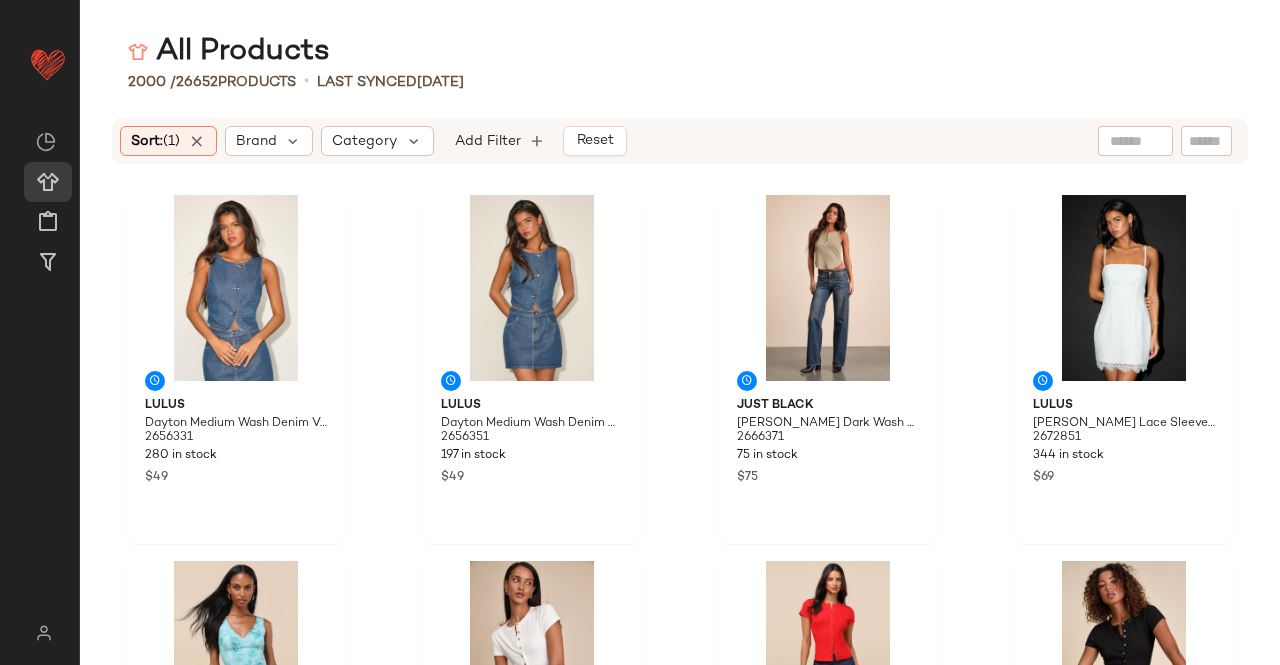 scroll, scrollTop: 0, scrollLeft: 0, axis: both 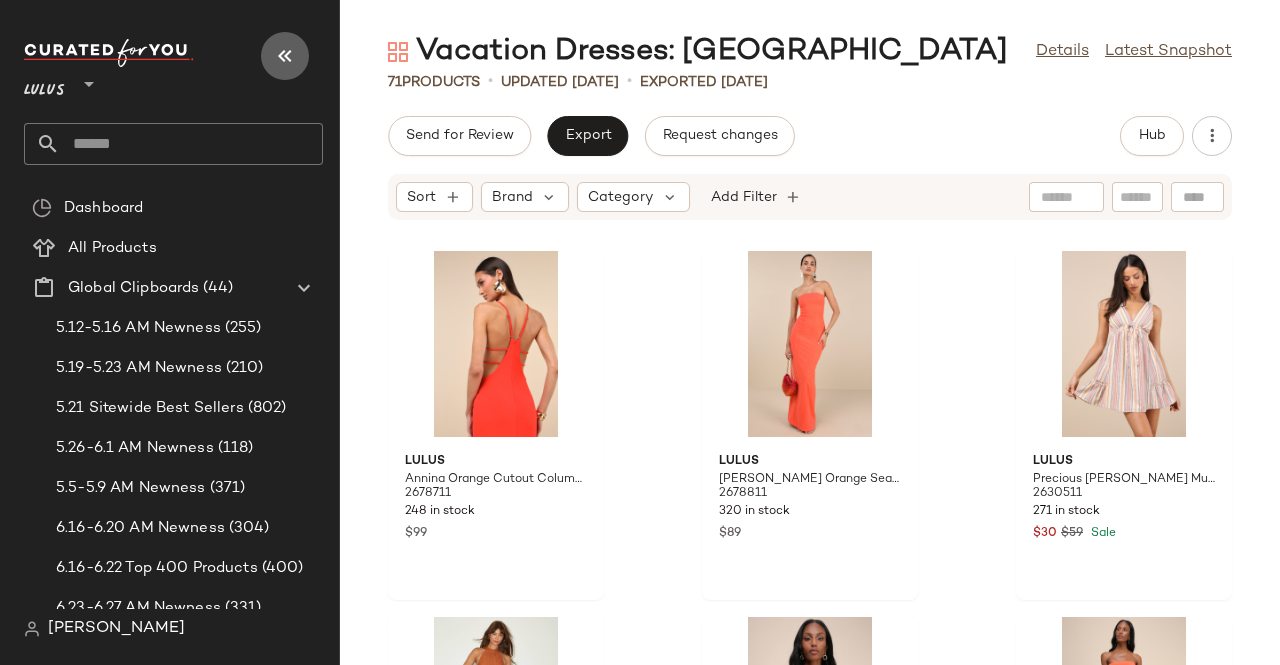 click at bounding box center (285, 56) 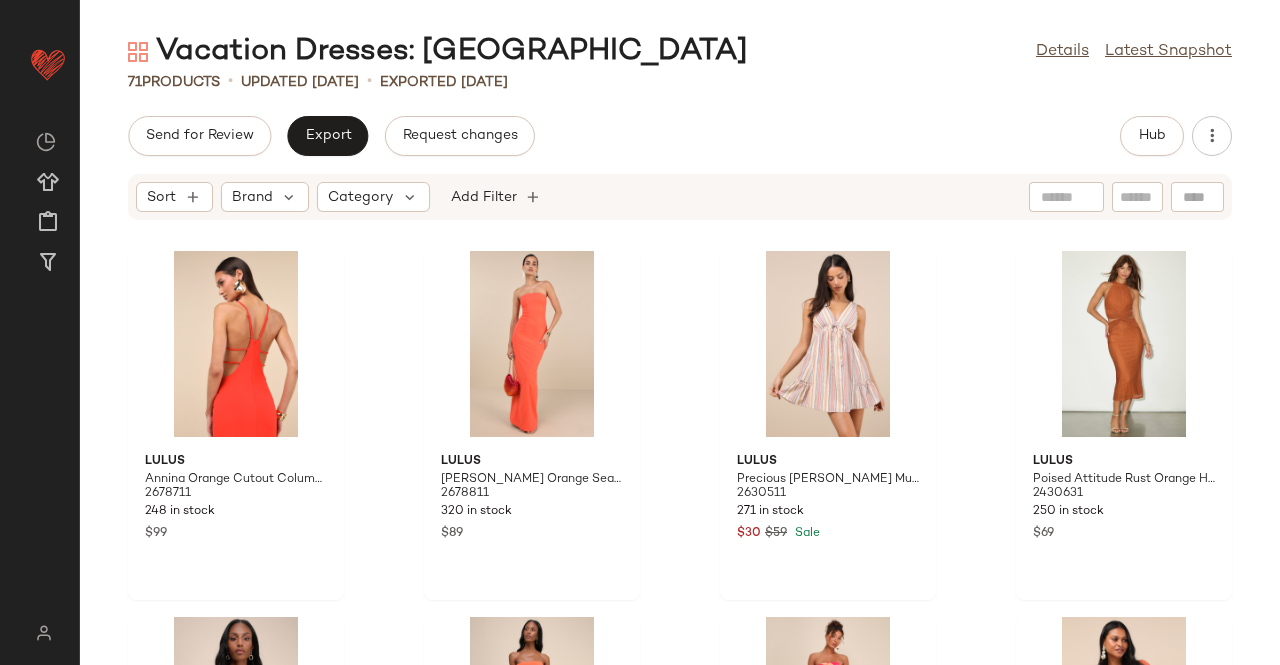 drag, startPoint x: 1160, startPoint y: 107, endPoint x: 1180, endPoint y: 151, distance: 48.332184 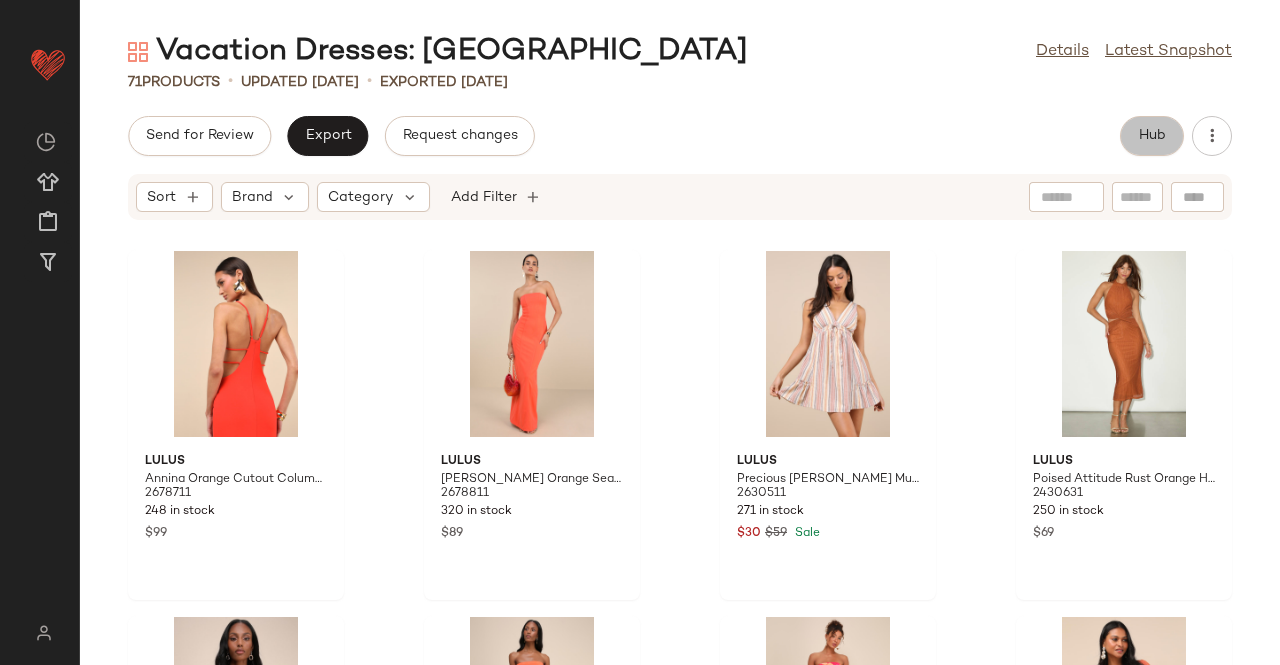click on "Hub" at bounding box center (1152, 136) 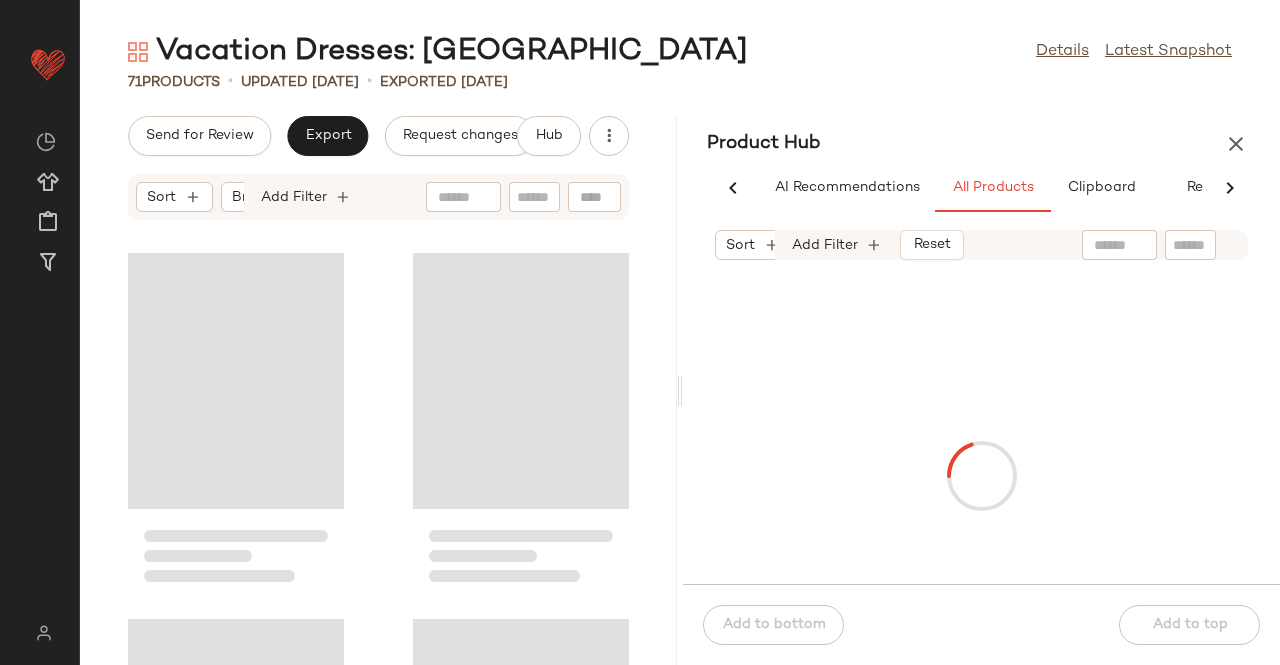 scroll, scrollTop: 0, scrollLeft: 62, axis: horizontal 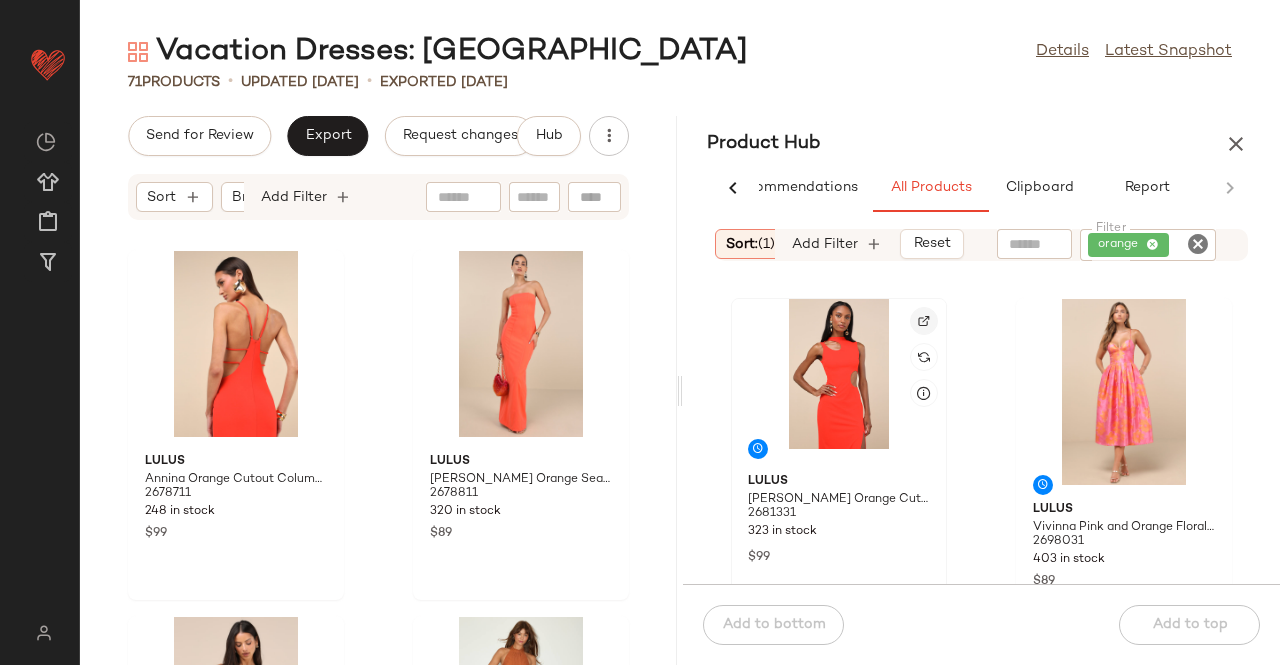 click 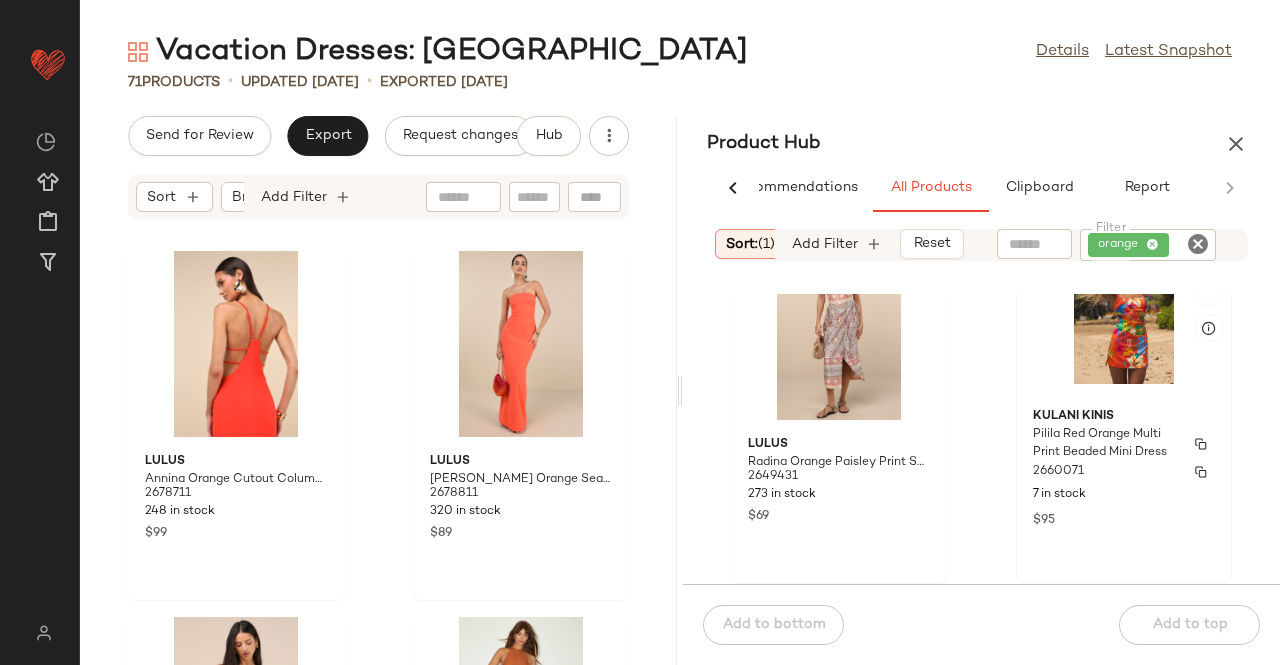 scroll, scrollTop: 416, scrollLeft: 0, axis: vertical 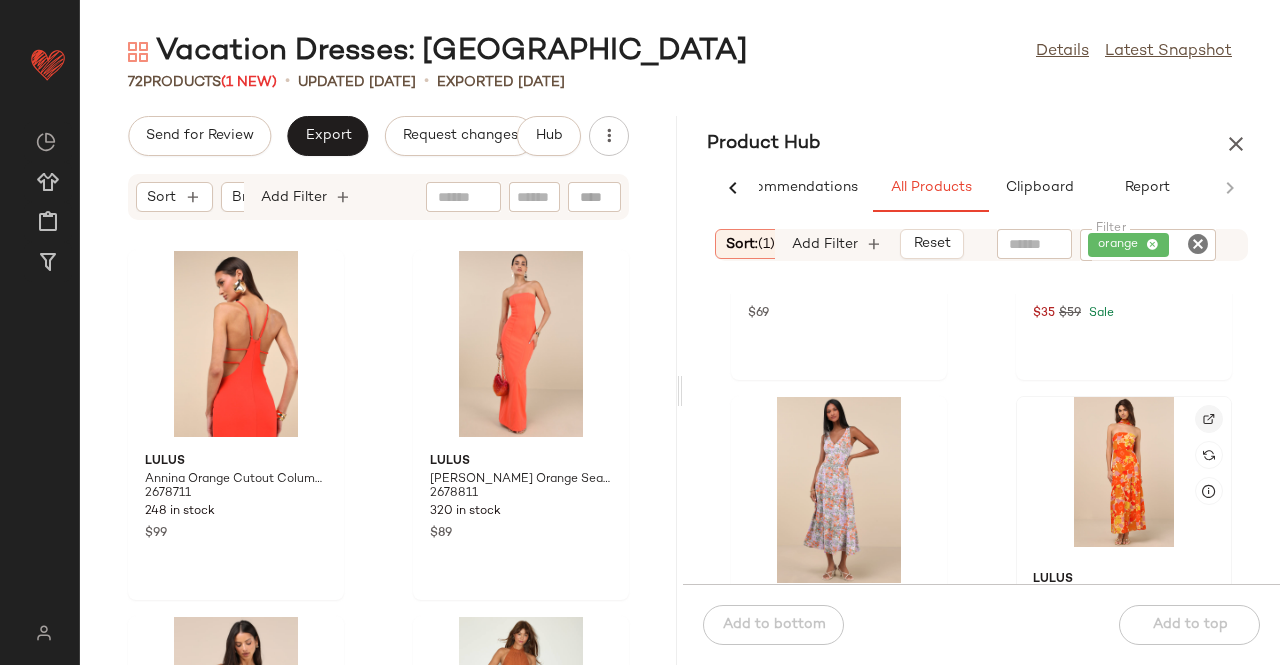 click 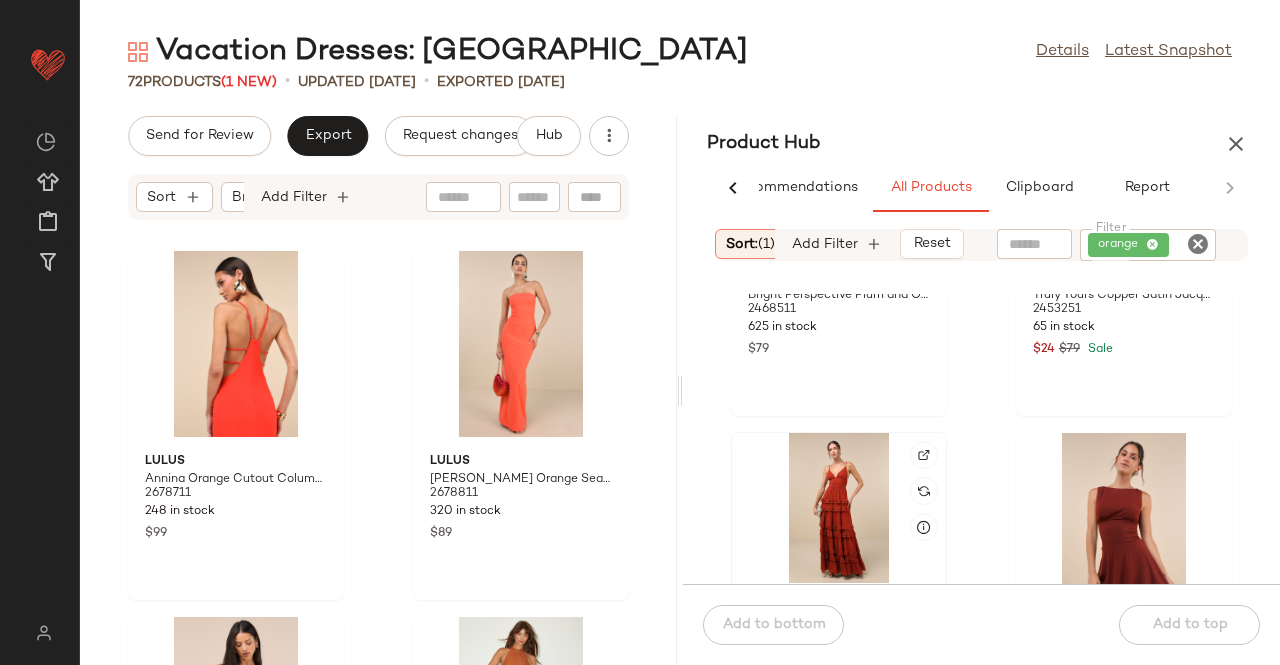 scroll, scrollTop: 2916, scrollLeft: 0, axis: vertical 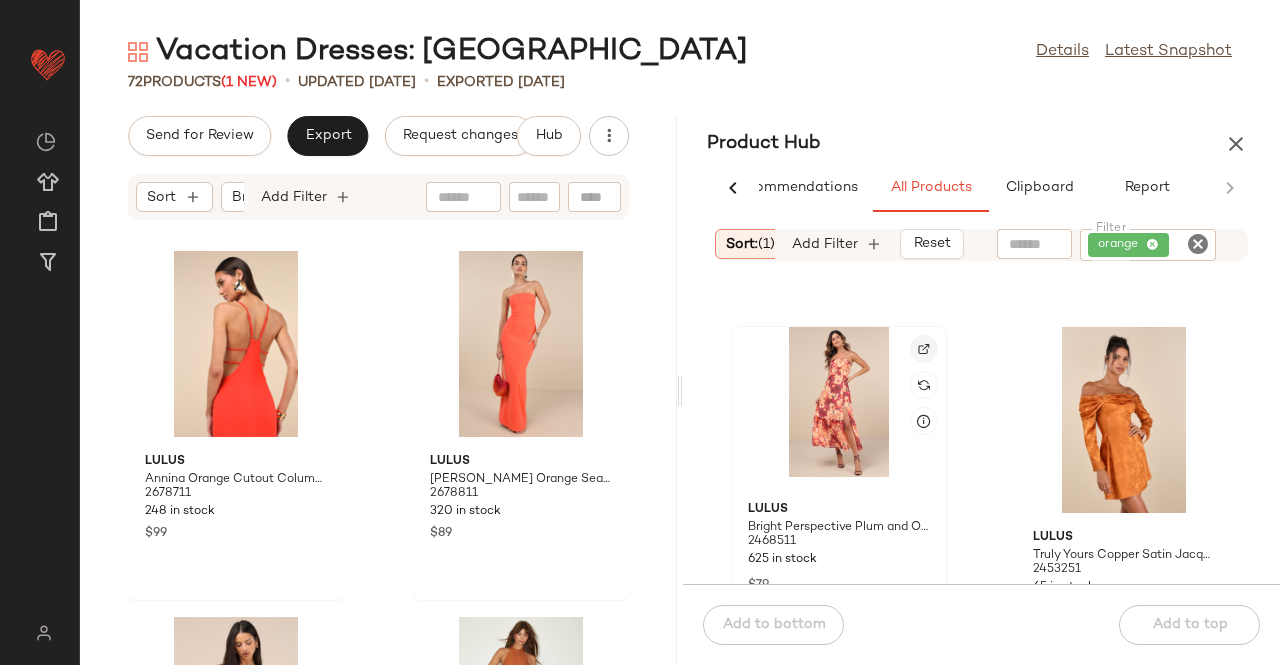 click 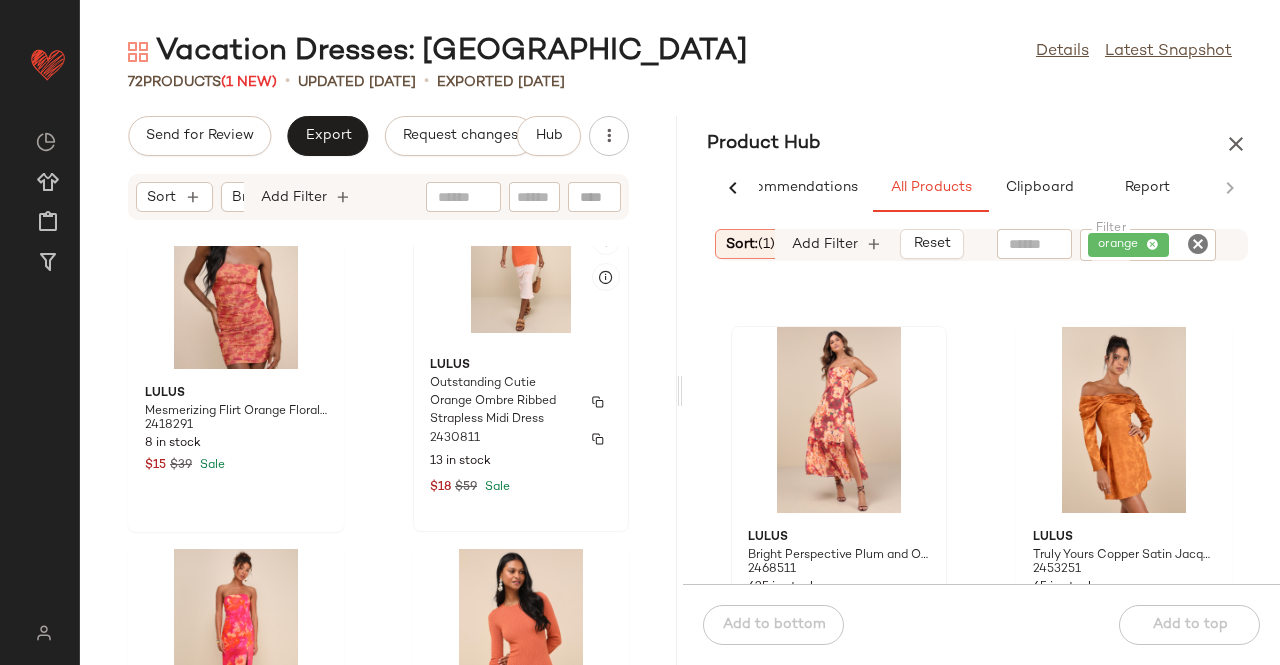 scroll, scrollTop: 1316, scrollLeft: 0, axis: vertical 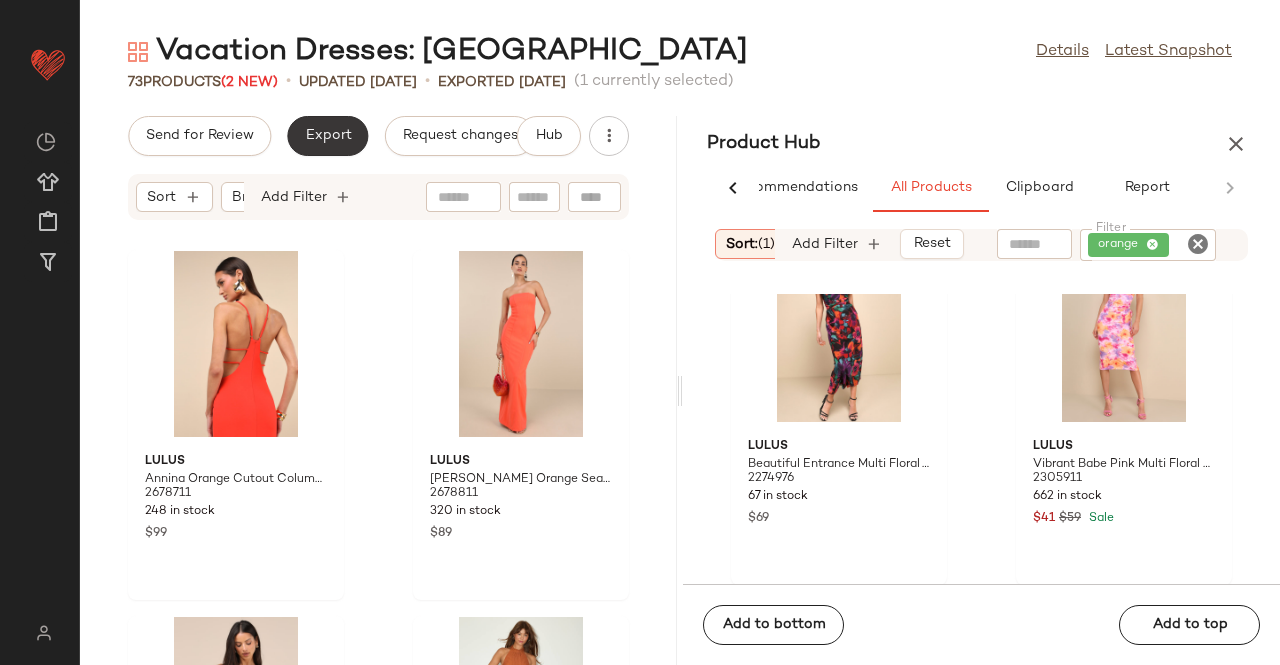 click on "Export" 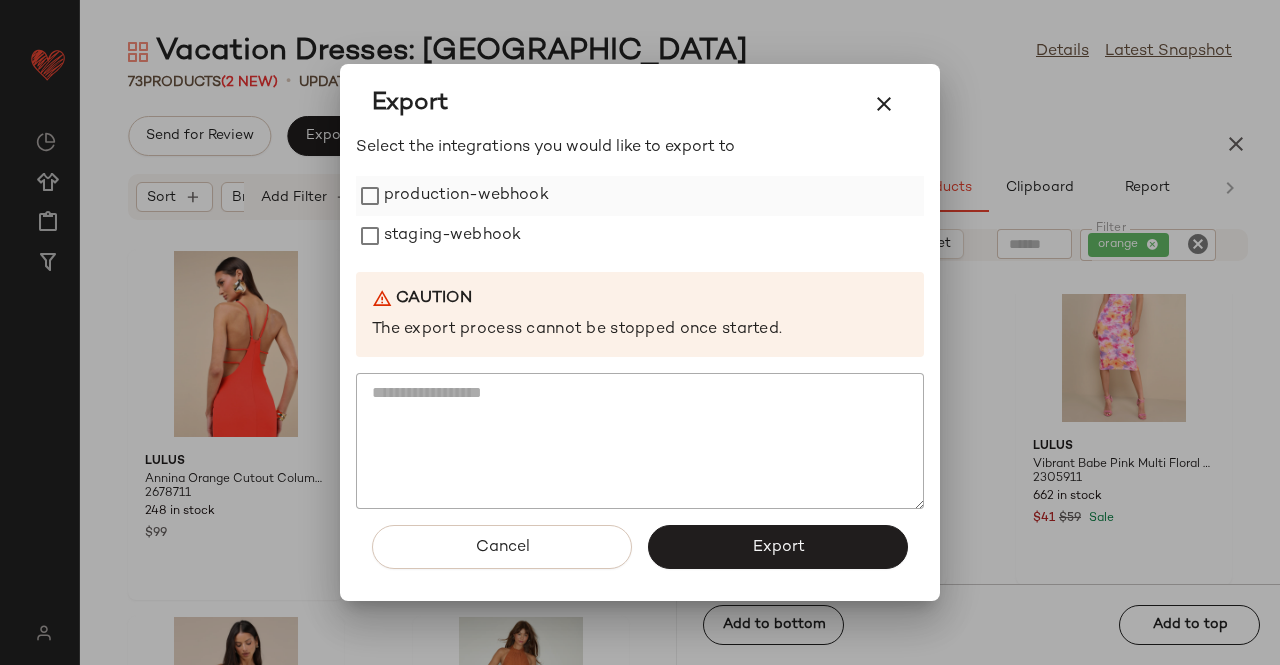 click on "production-webhook" at bounding box center (466, 196) 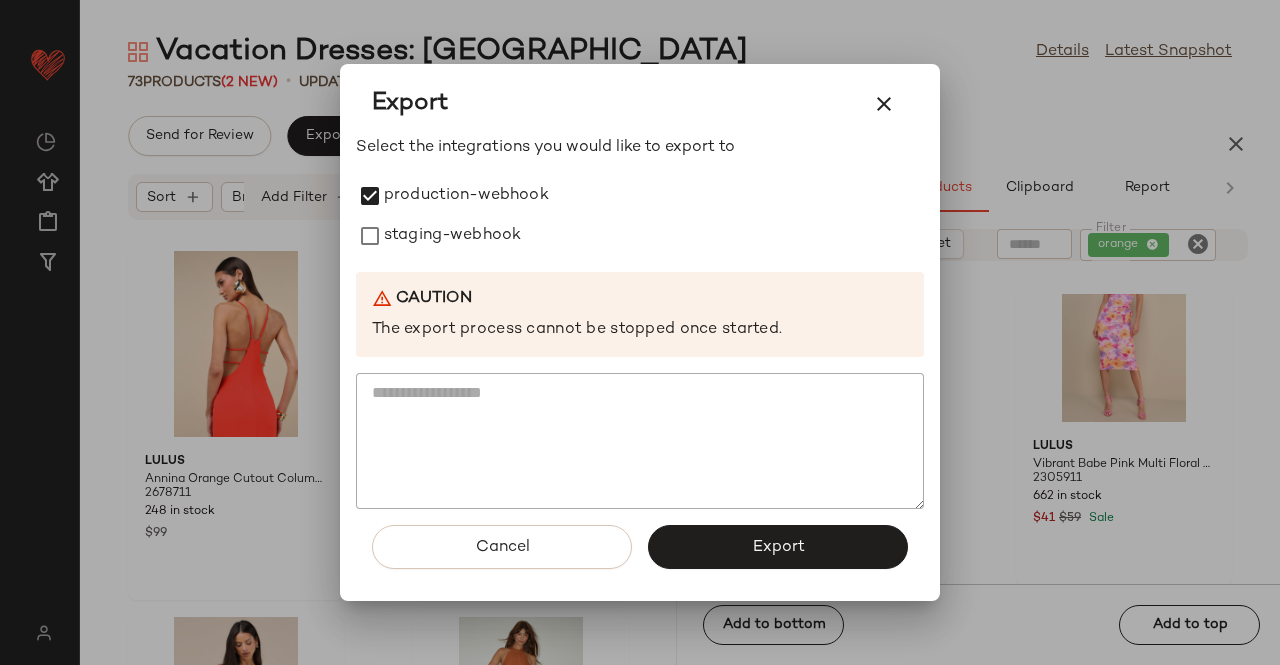 drag, startPoint x: 446, startPoint y: 228, endPoint x: 512, endPoint y: 263, distance: 74.70609 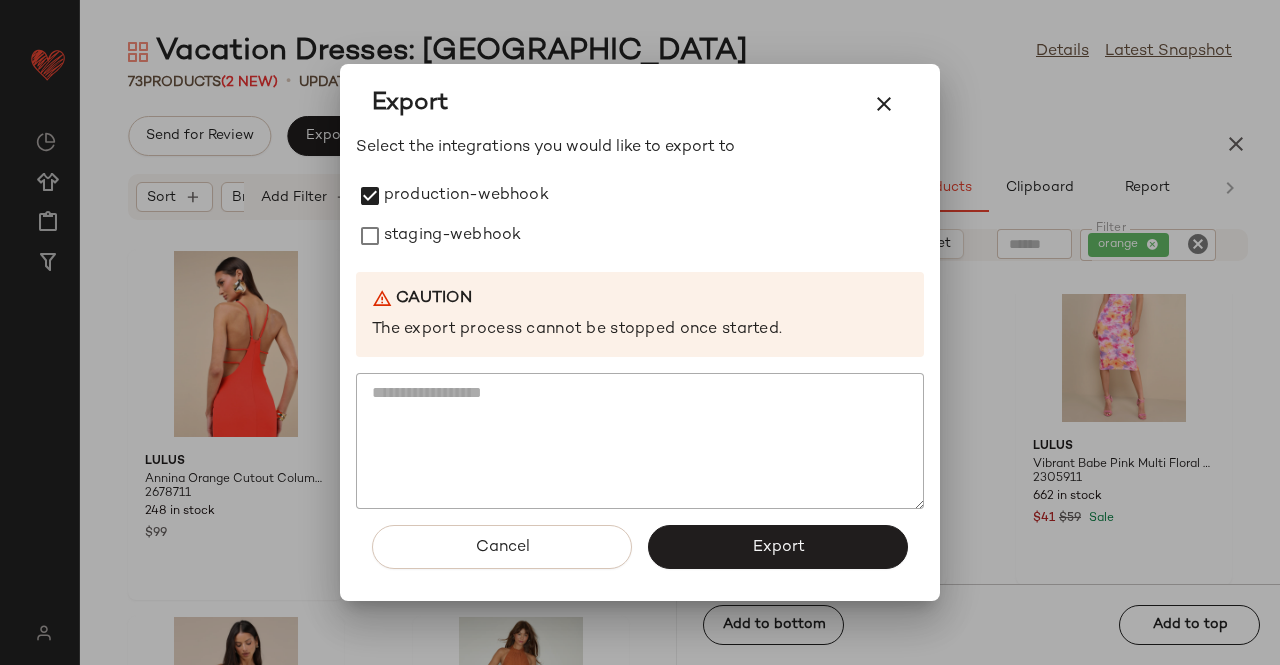 click on "staging-webhook" at bounding box center (452, 236) 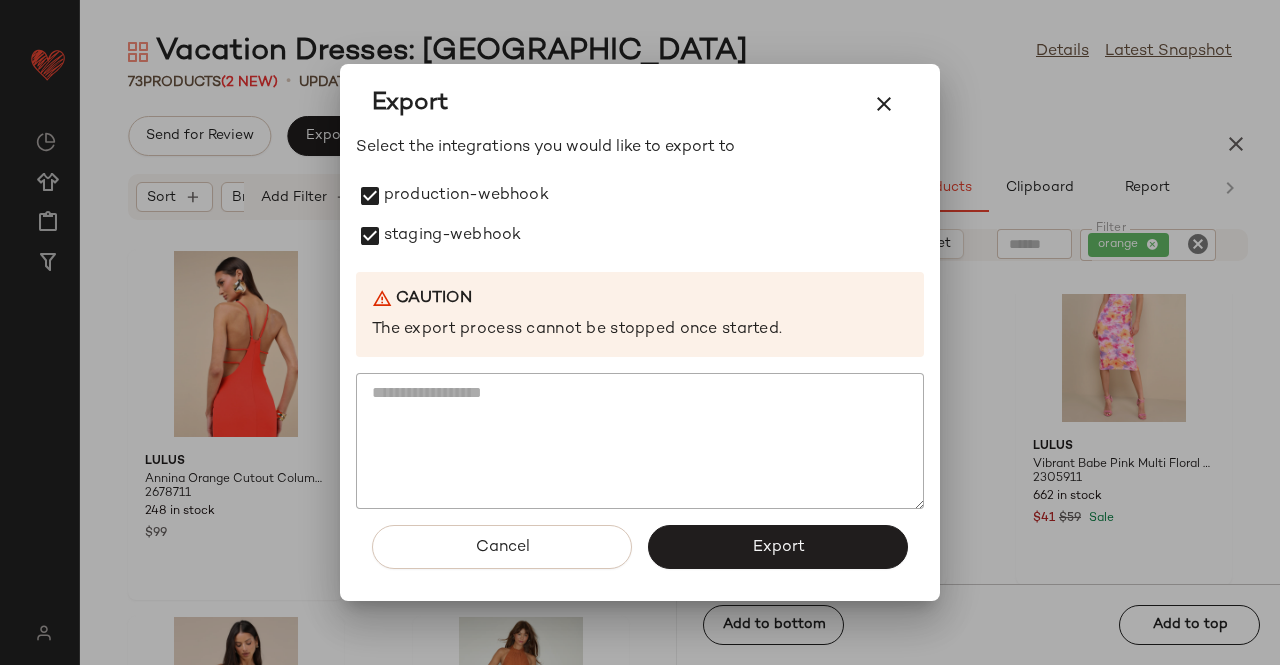 click on "Export" at bounding box center [778, 547] 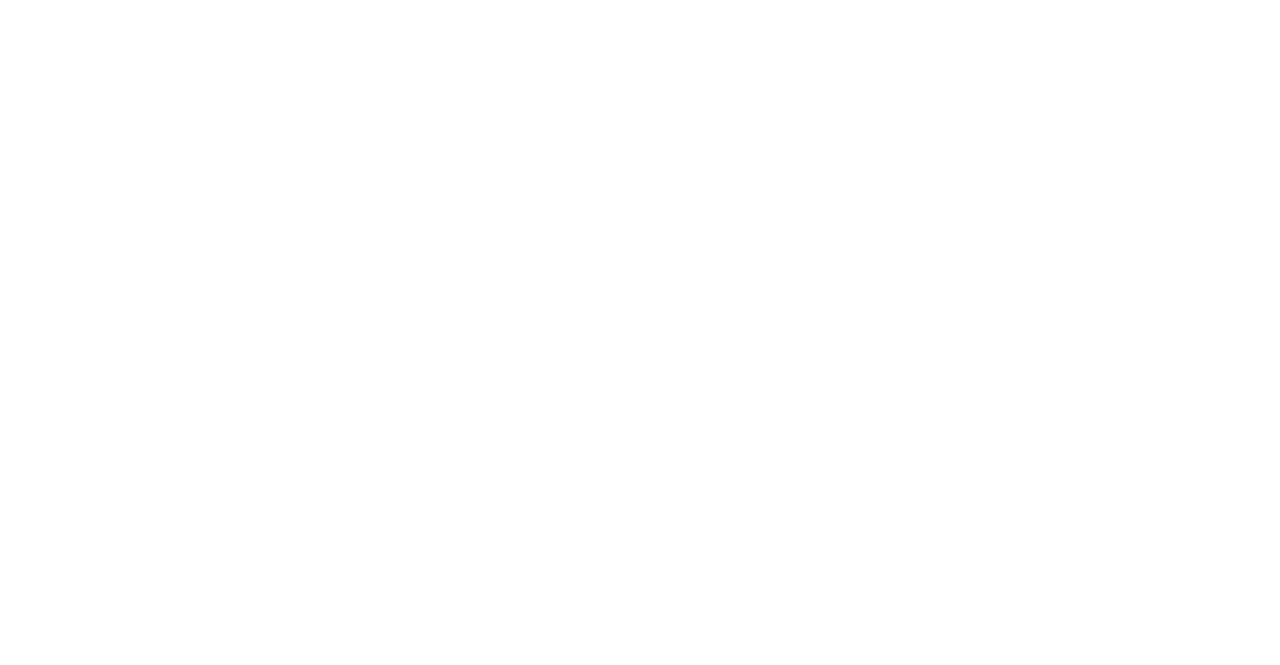 scroll, scrollTop: 0, scrollLeft: 0, axis: both 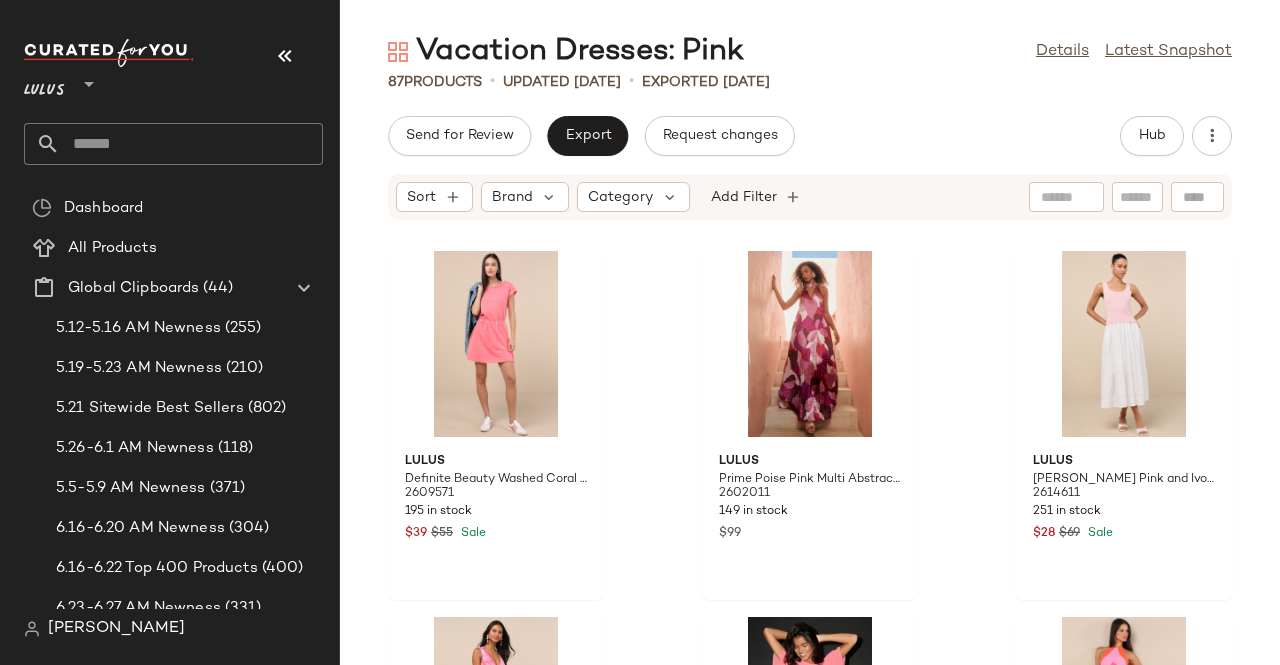 click at bounding box center [285, 56] 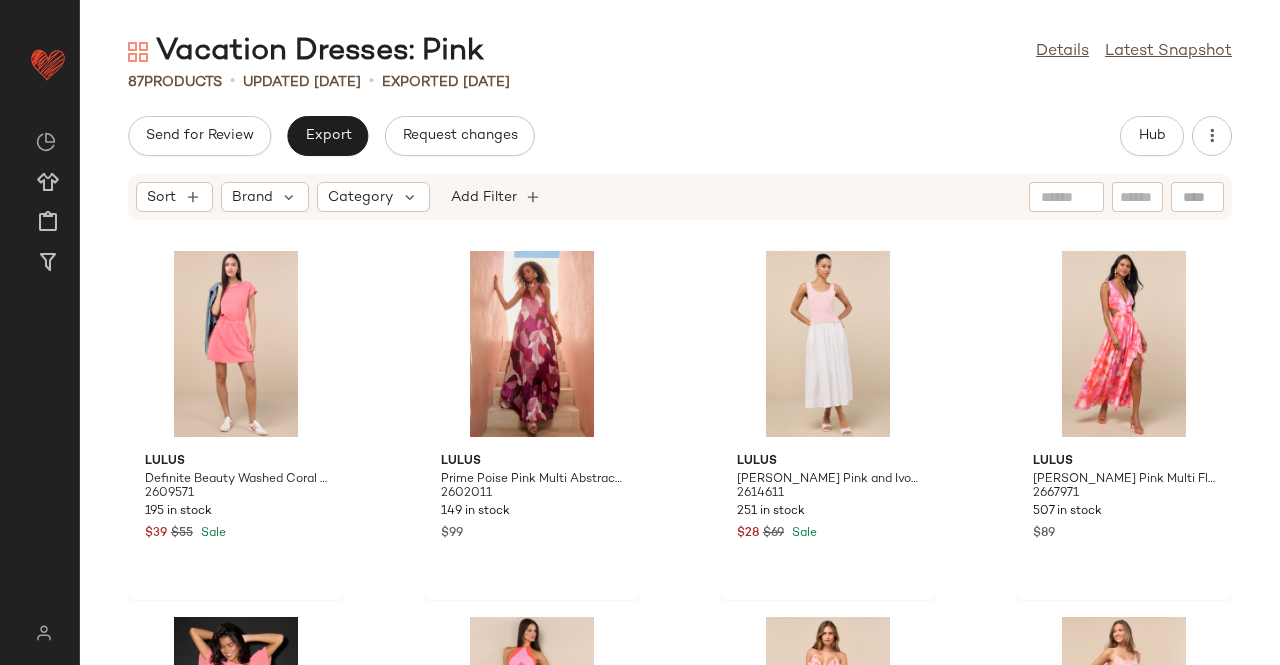 click on "Send for Review   Export   Request changes   Hub  Sort  Brand  Category  Add Filter  Lulus Definite Beauty Washed Coral Pink Short Sleeve Mini Dress 2609571 195 in stock $39 $55 Sale Lulus Prime Poise Pink Multi Abstract Satin Halter Maxi Dress 2602011 149 in stock $99 Lulus Celsa Pink and Ivory Mixed Media Sleeveless Midi Sweater Dress 2614611 251 in stock $28 $69 Sale Lulus Elisanna Pink Multi Floral Lace-Up Midi Dress 2667971 507 in stock $89 Lulus Blissful Love Coral Pink Cutout Mini Skater Dress 2686791 336 in stock $59 Lulus Cancun Calling Pink Multi Crochet Halter Midi Sweater Dress 2631951 248 in stock $69 Lulus Tameron Pink Floral Ruffled High-Low Maxi Dress 2679991 300 in stock $99 En Saison Daniella Pink and Yellow Floral Swing Mini Dress 2647031 51 in stock $113 $162 Sale Lulus Lucky Girl Pink Sleeveless Lace Midi Dress 2631911 14 in stock $47 $59 Sale Lulus Ilaria Pink Floral Burnout Maxi Dress 2609611 39 in stock $99 Lulus Tied Back To You Red and Pink Floral Print Mini Shift Dress 2633131 $59" at bounding box center [680, 390] 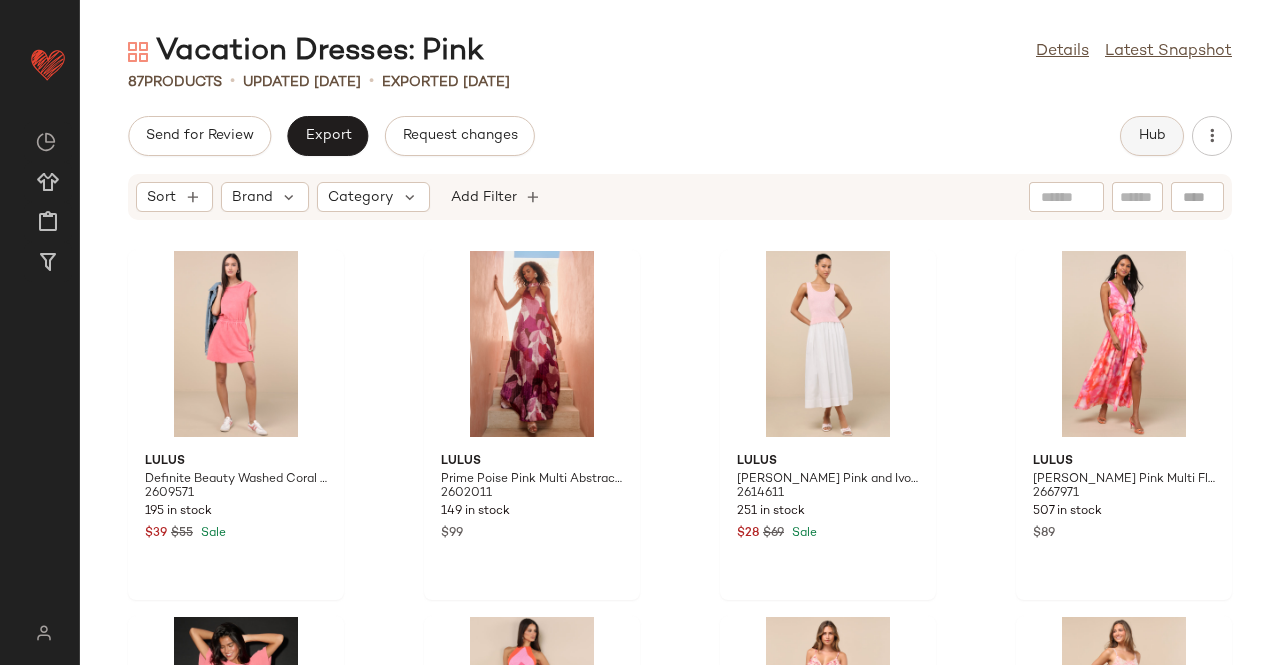 click on "Hub" at bounding box center [1152, 136] 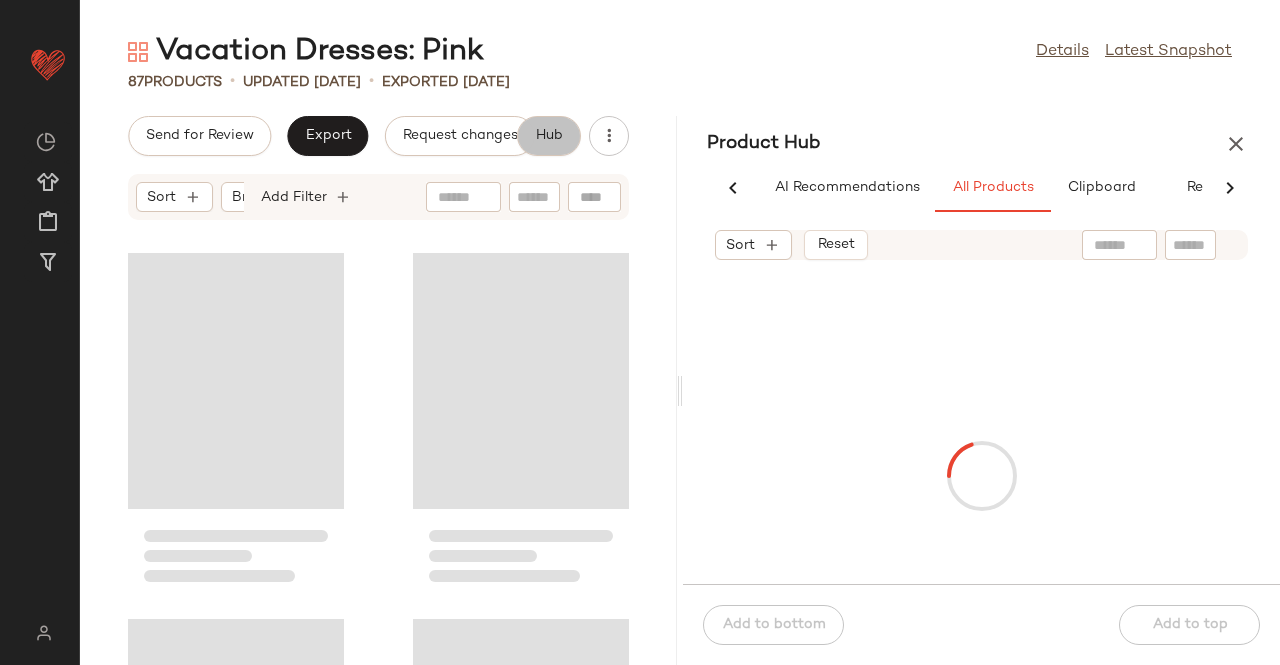 scroll, scrollTop: 0, scrollLeft: 62, axis: horizontal 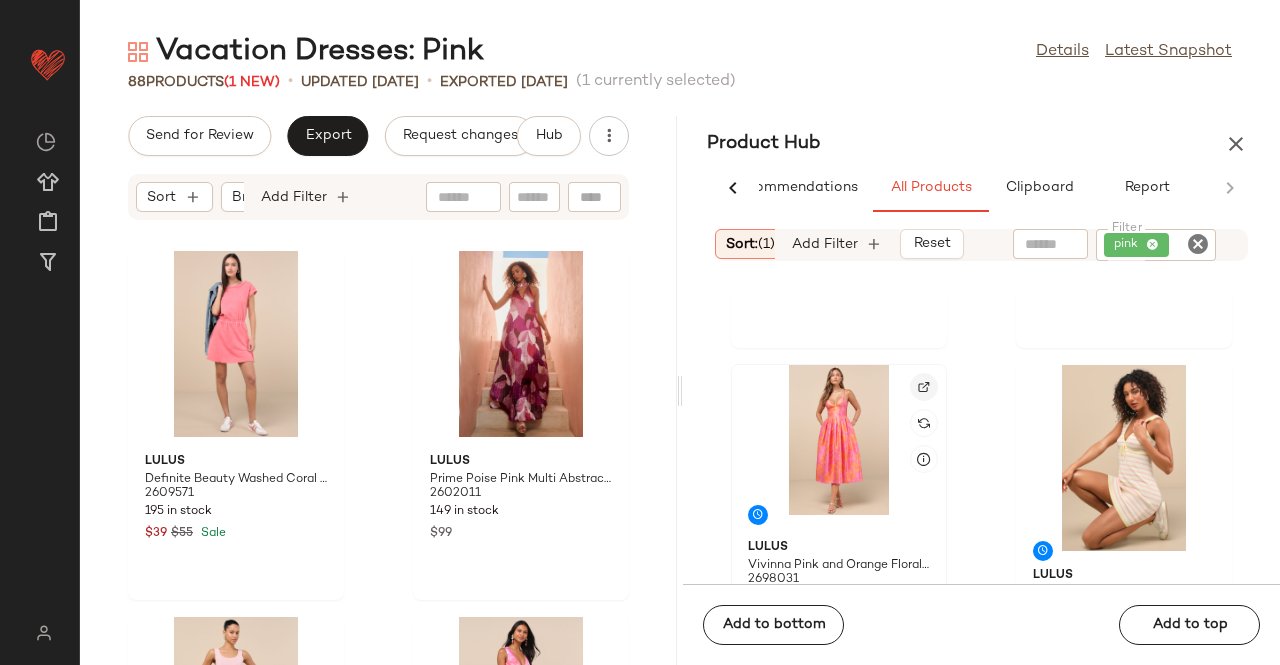 click 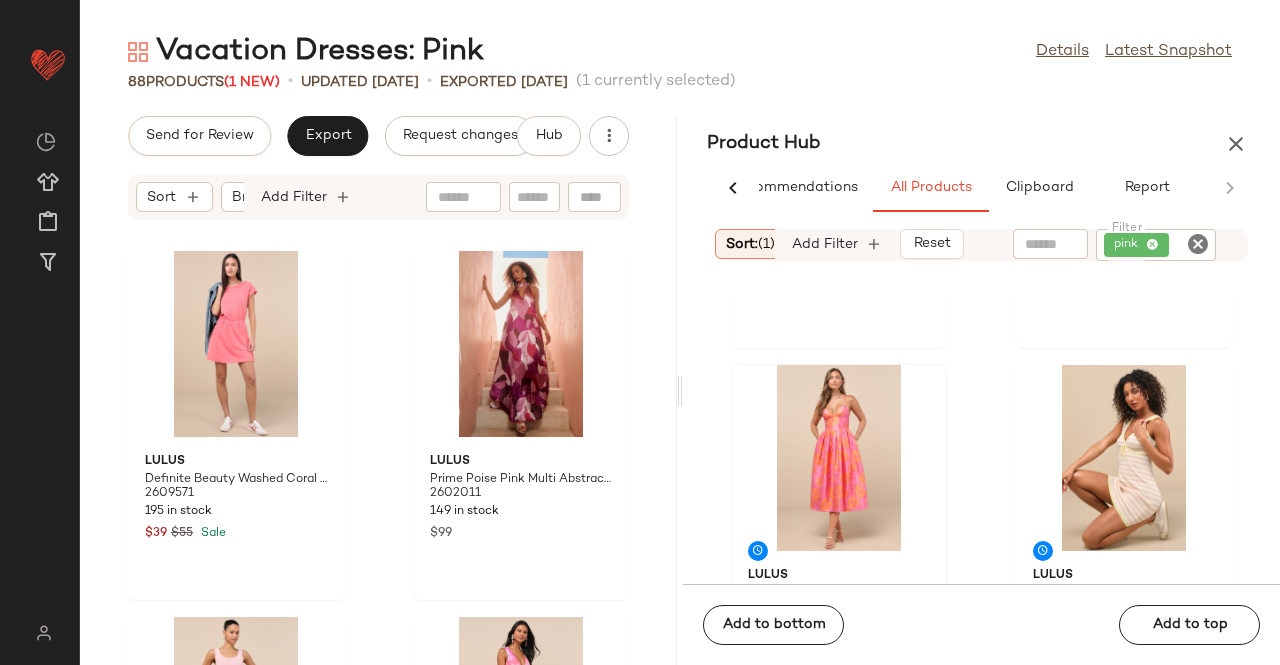 scroll, scrollTop: 0, scrollLeft: 0, axis: both 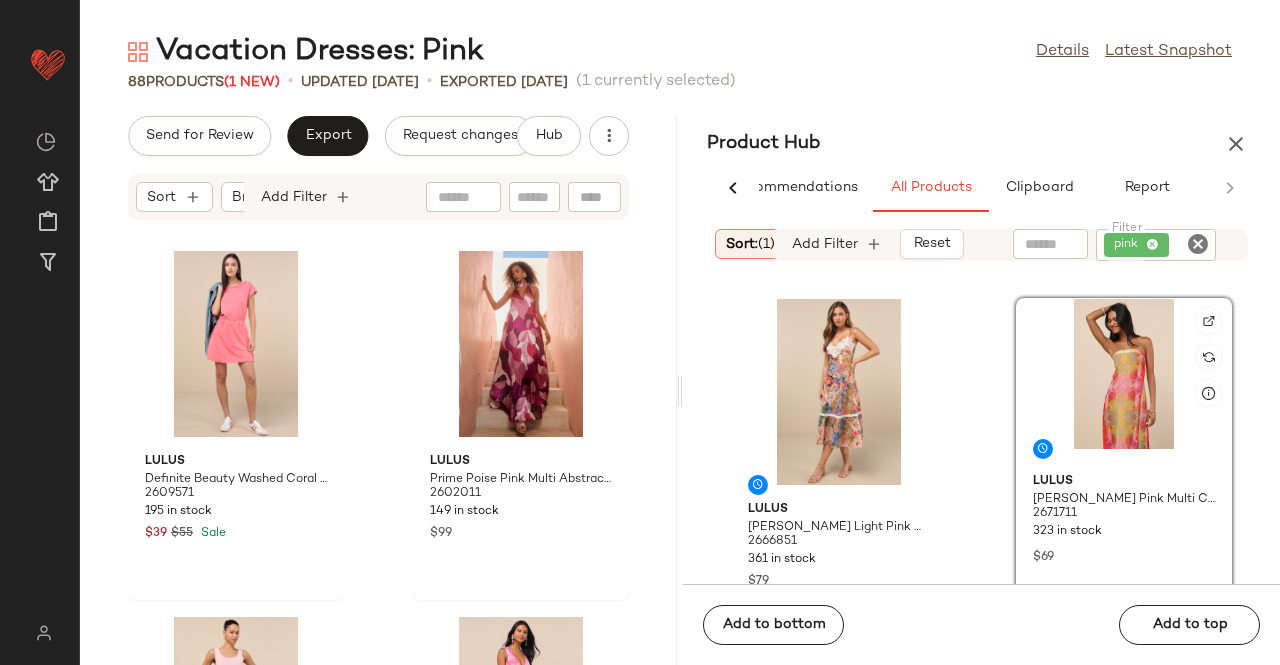 click 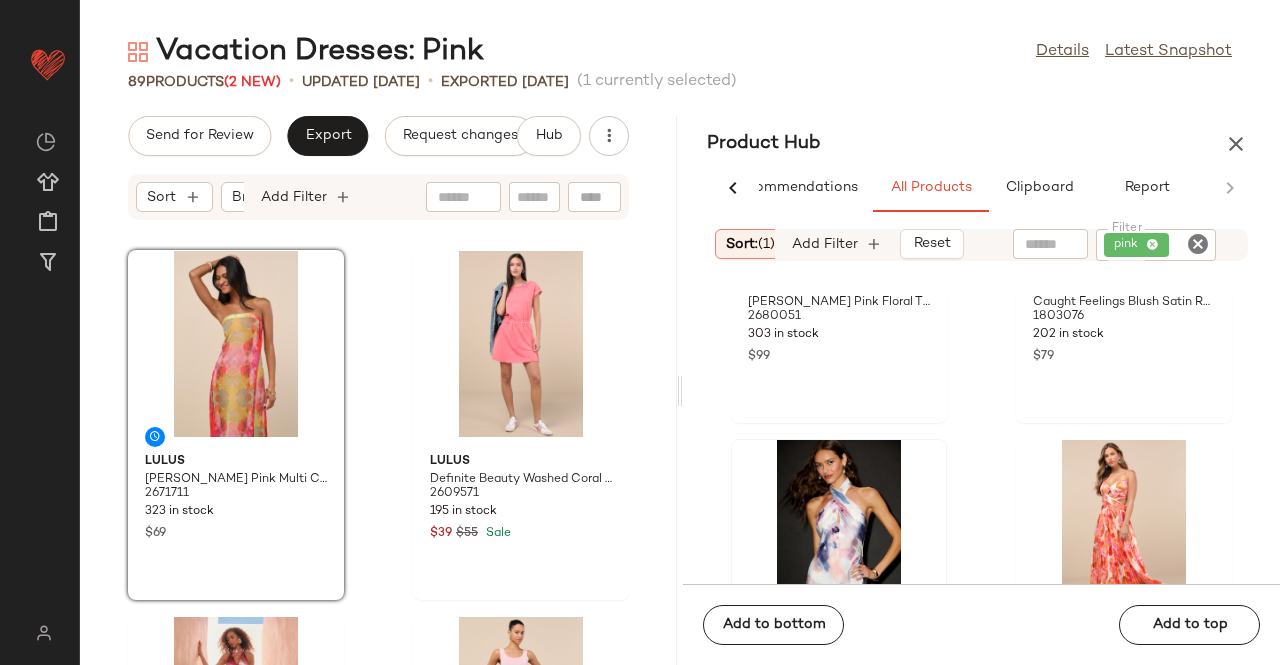scroll, scrollTop: 1416, scrollLeft: 0, axis: vertical 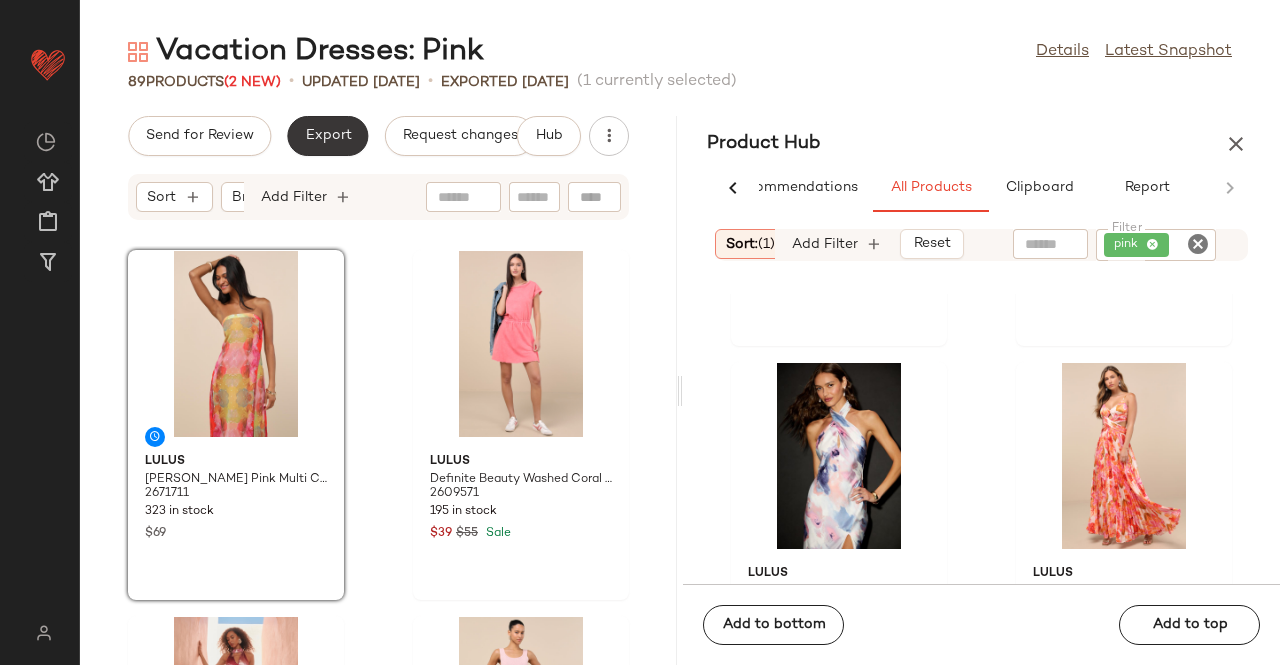 click on "Export" 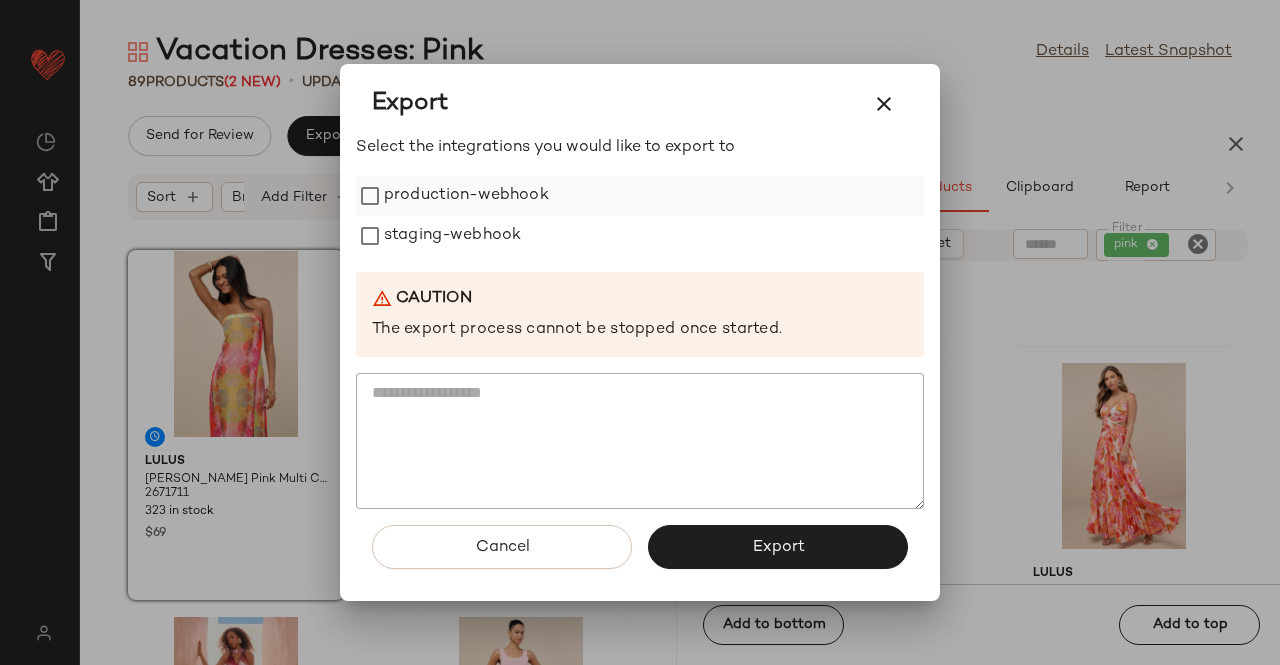 drag, startPoint x: 425, startPoint y: 198, endPoint x: 428, endPoint y: 228, distance: 30.149628 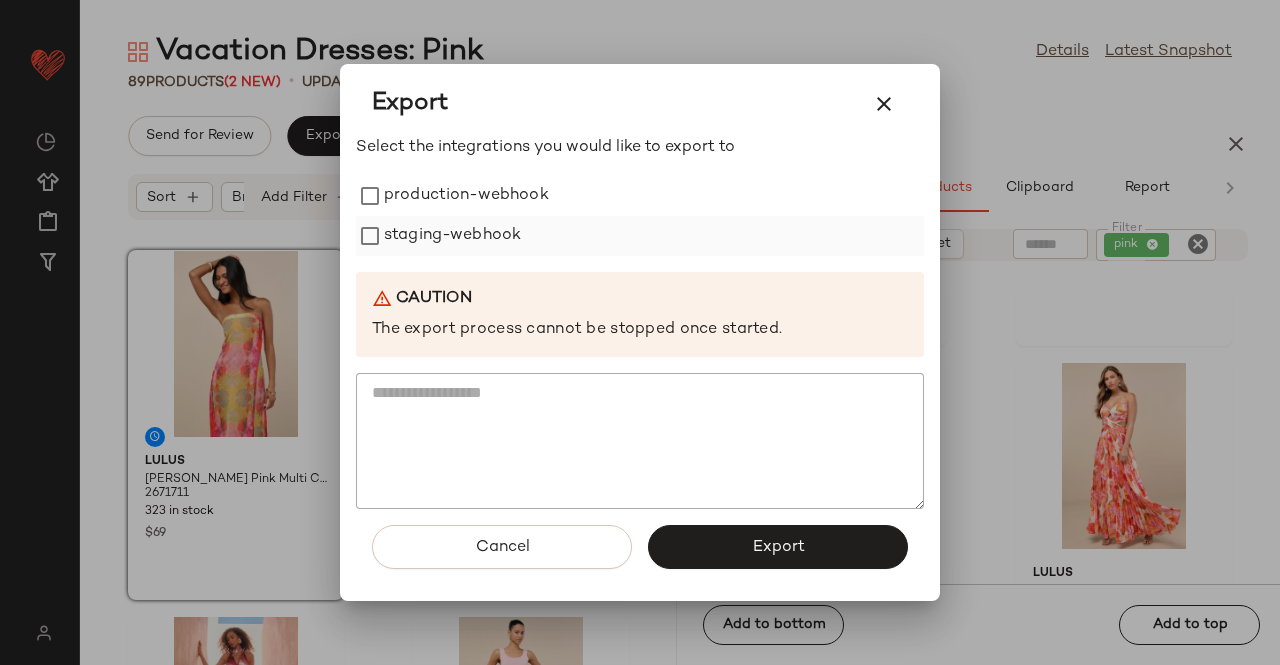 click on "staging-webhook" at bounding box center (452, 236) 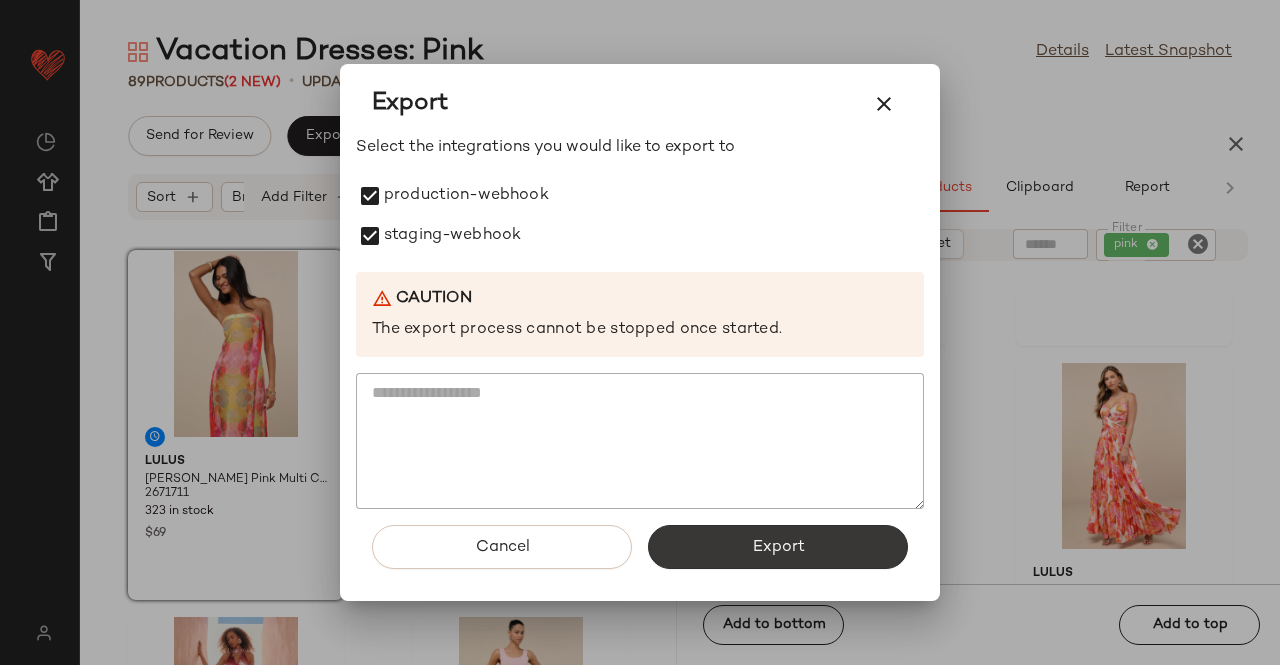 drag, startPoint x: 798, startPoint y: 549, endPoint x: 693, endPoint y: 233, distance: 332.98798 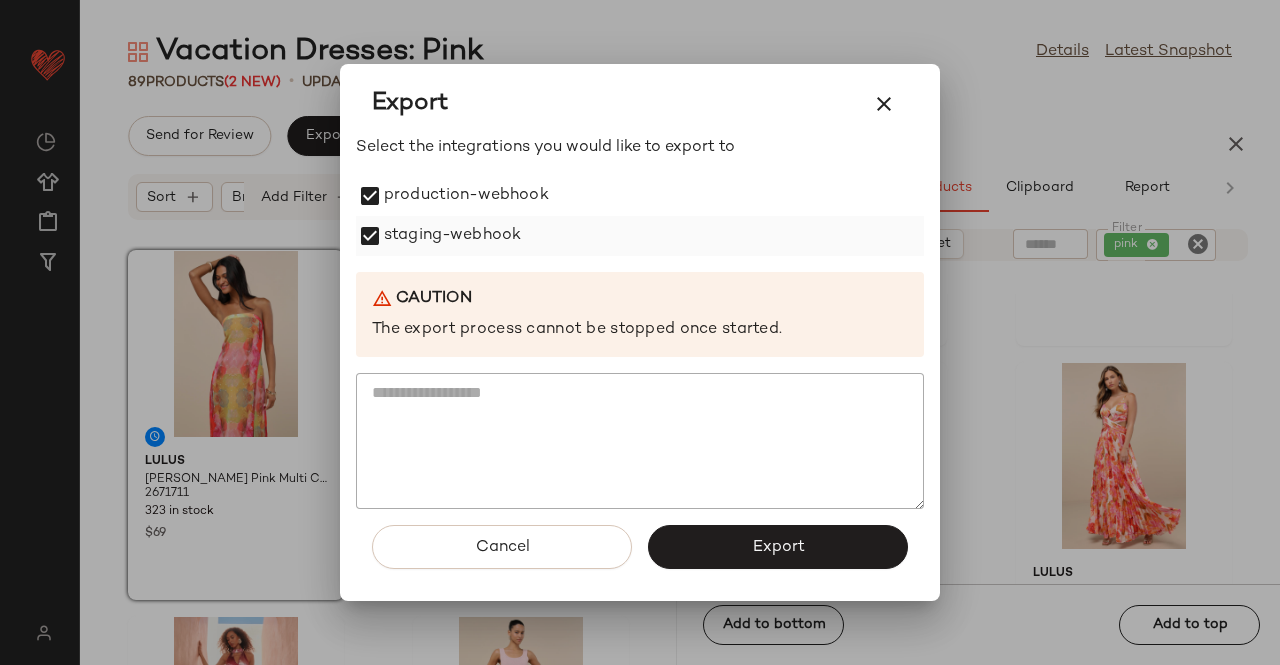 click on "Export" 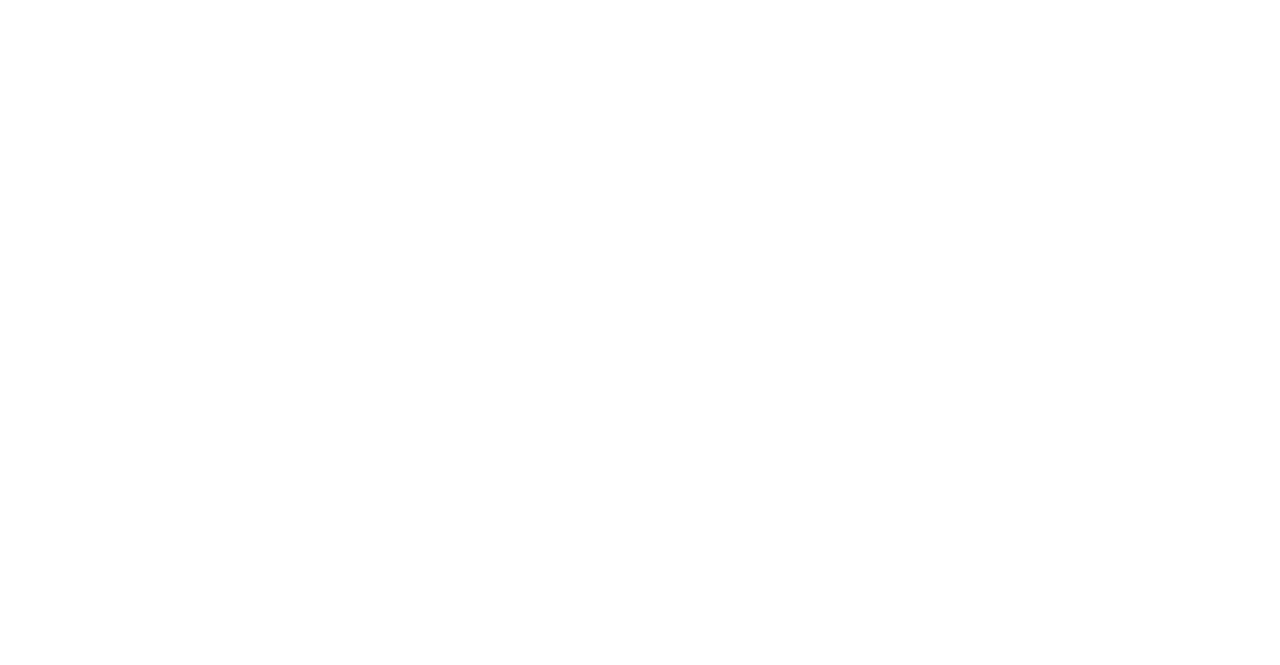 scroll, scrollTop: 0, scrollLeft: 0, axis: both 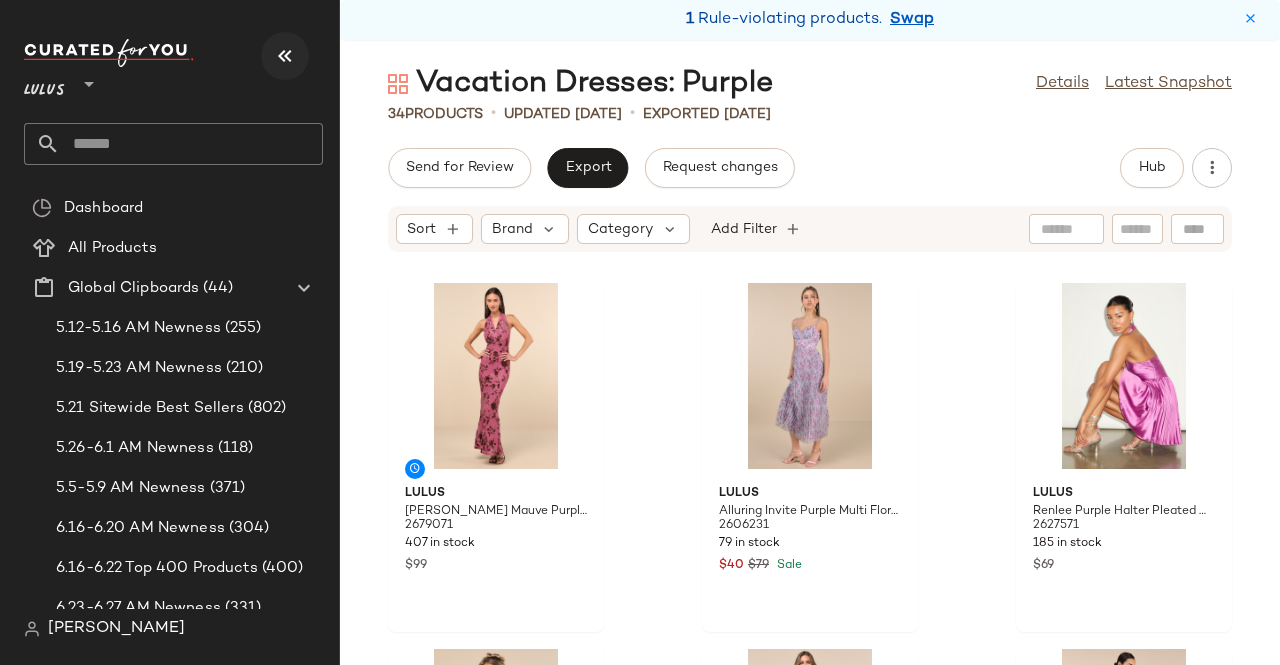 click on "Lulus **" at bounding box center (173, 79) 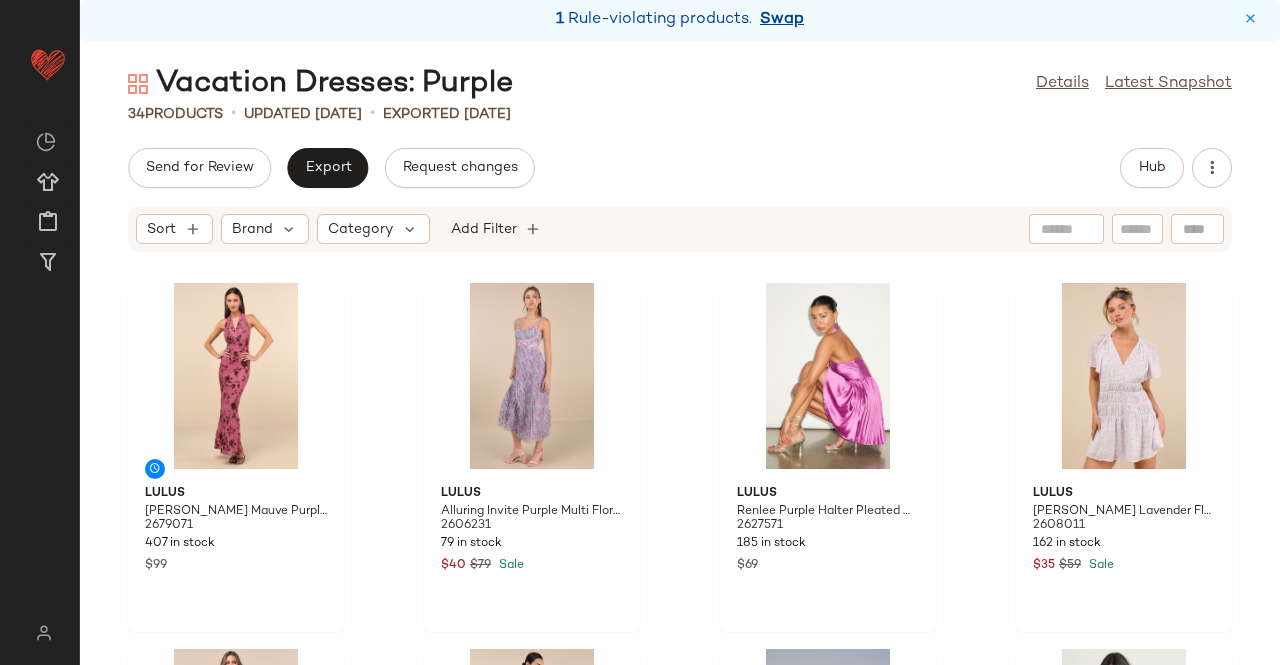 click on "Swap" at bounding box center [782, 20] 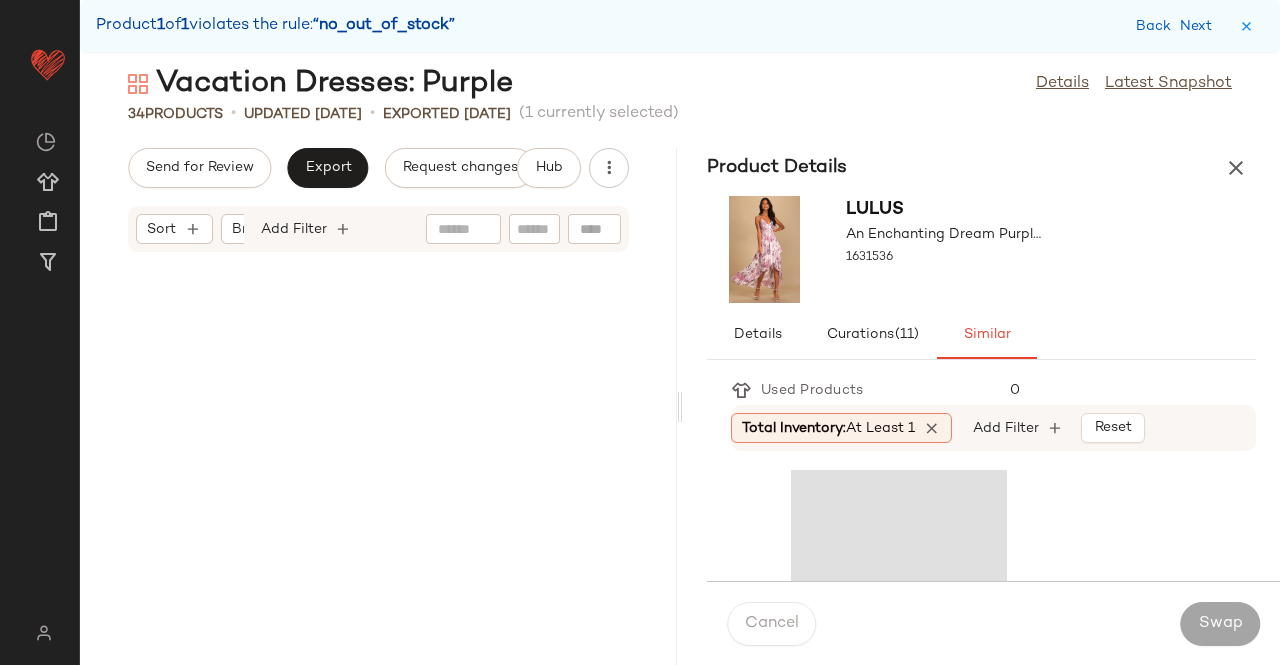 scroll, scrollTop: 2562, scrollLeft: 0, axis: vertical 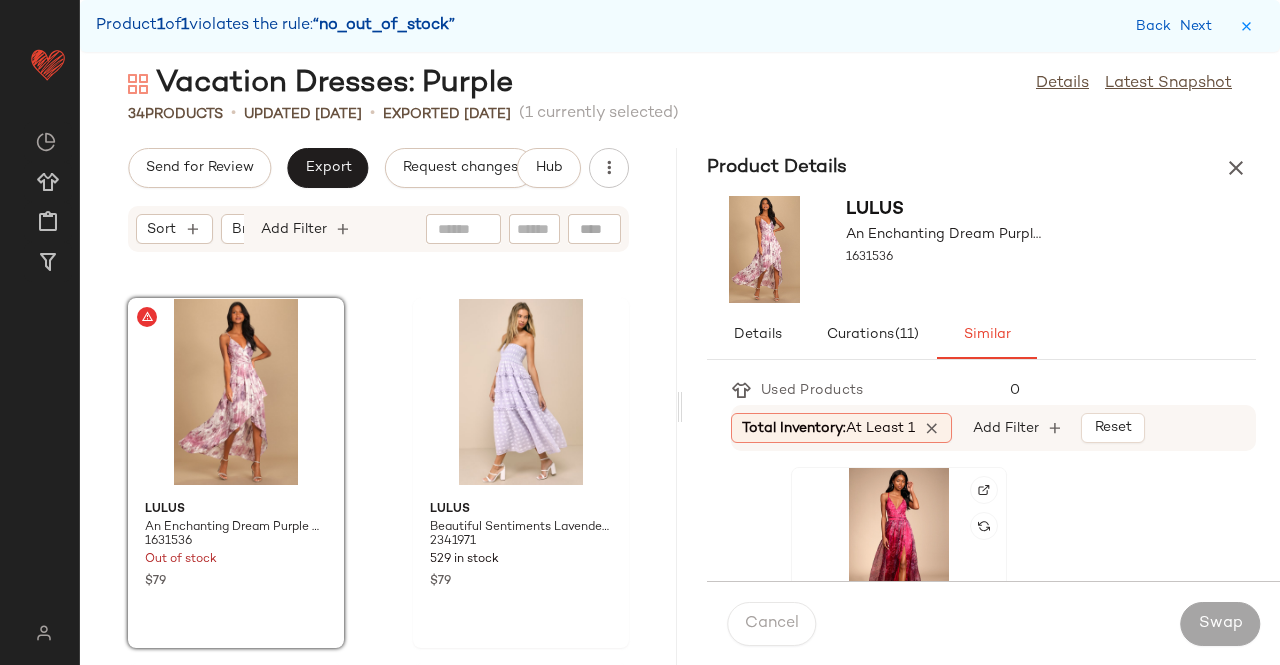 click 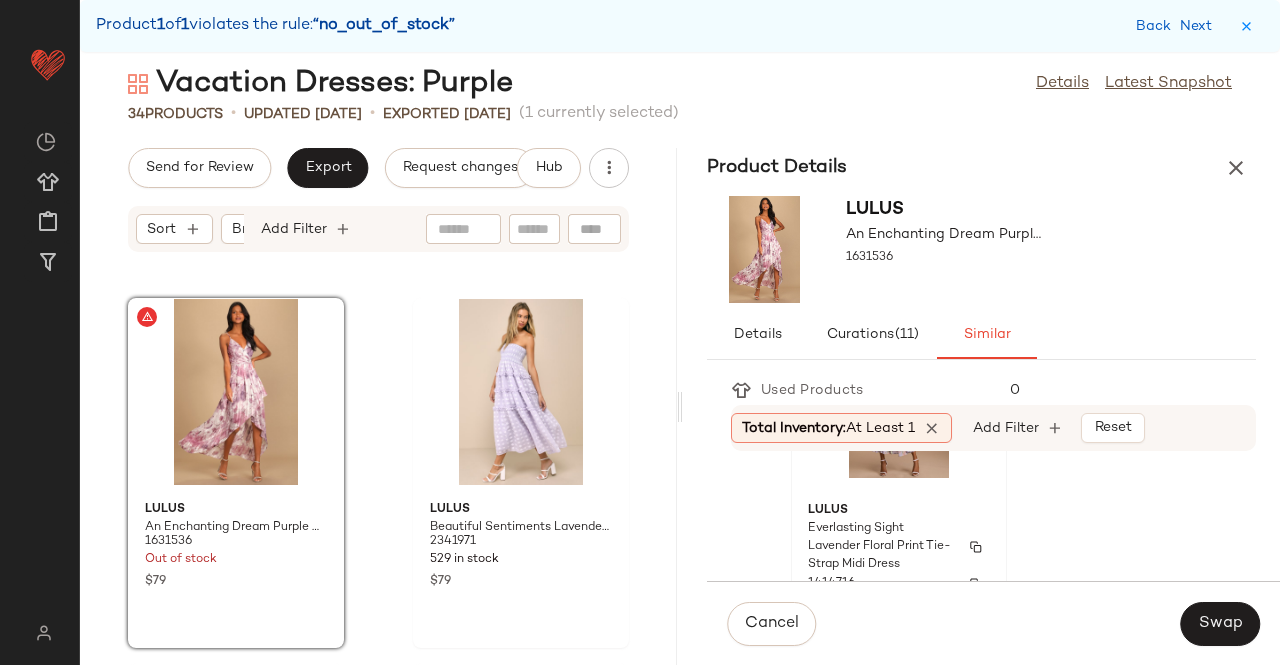 scroll, scrollTop: 900, scrollLeft: 0, axis: vertical 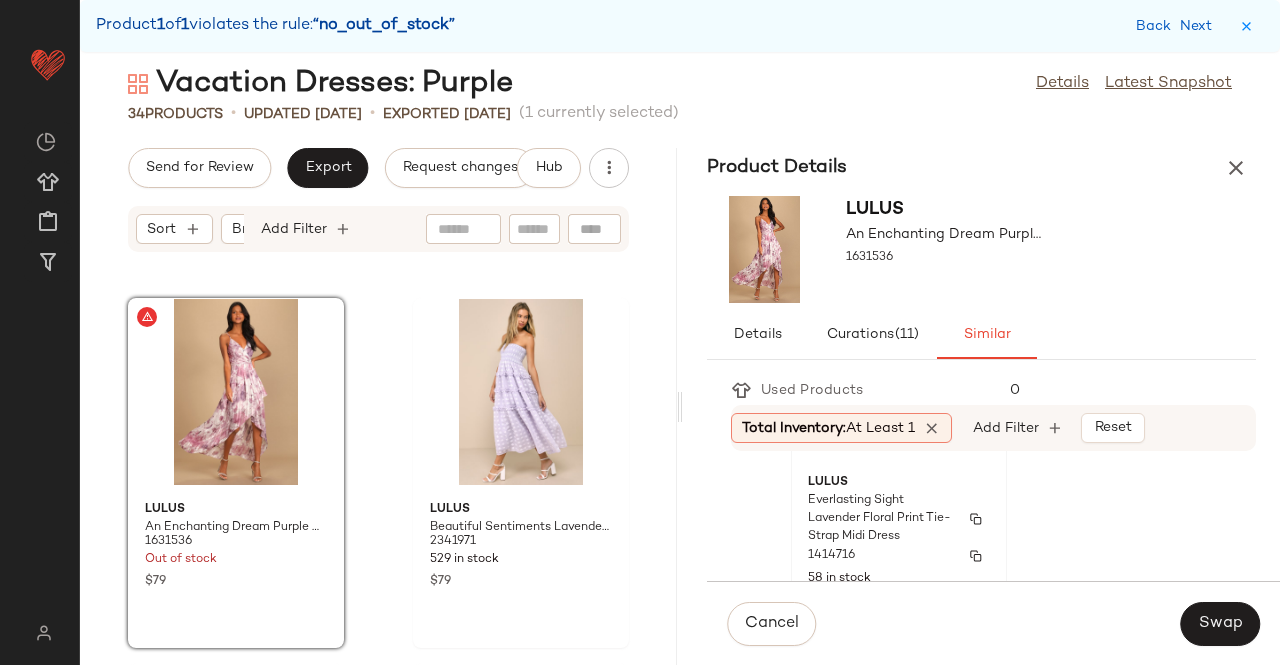 click on "Everlasting Sight Lavender Floral Print Tie-Strap Midi Dress" at bounding box center (881, 519) 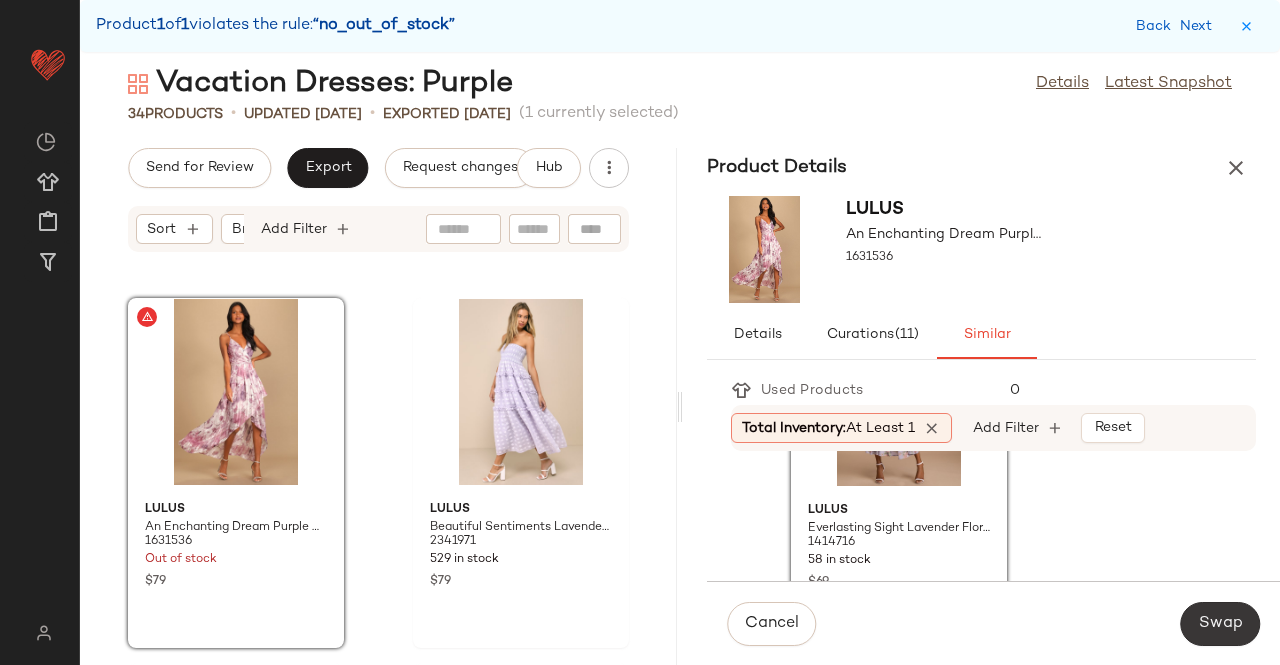 click on "Swap" 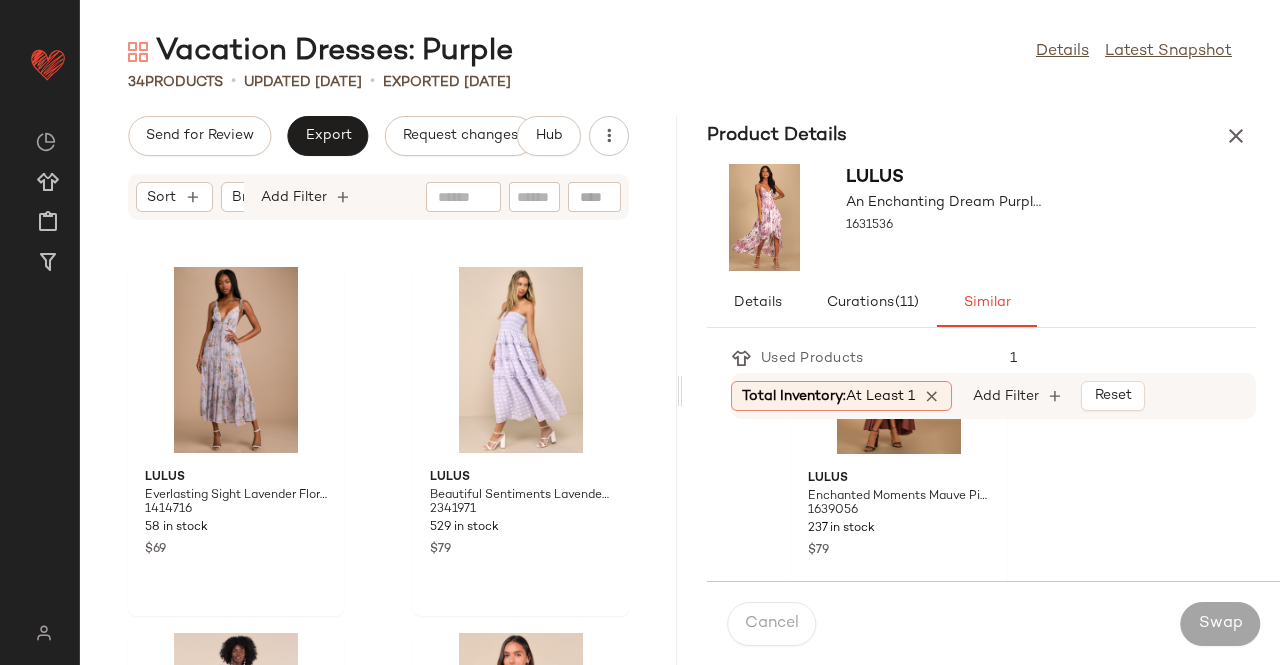 click on "Product Details" at bounding box center (981, 136) 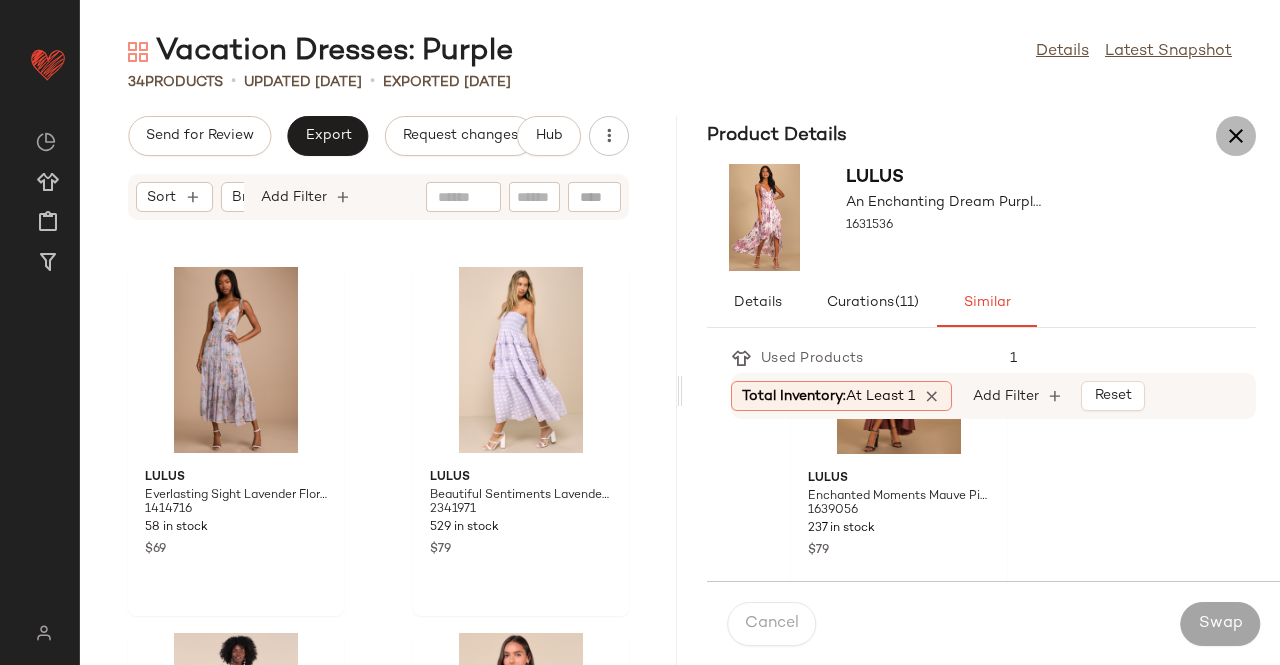 click at bounding box center [1236, 136] 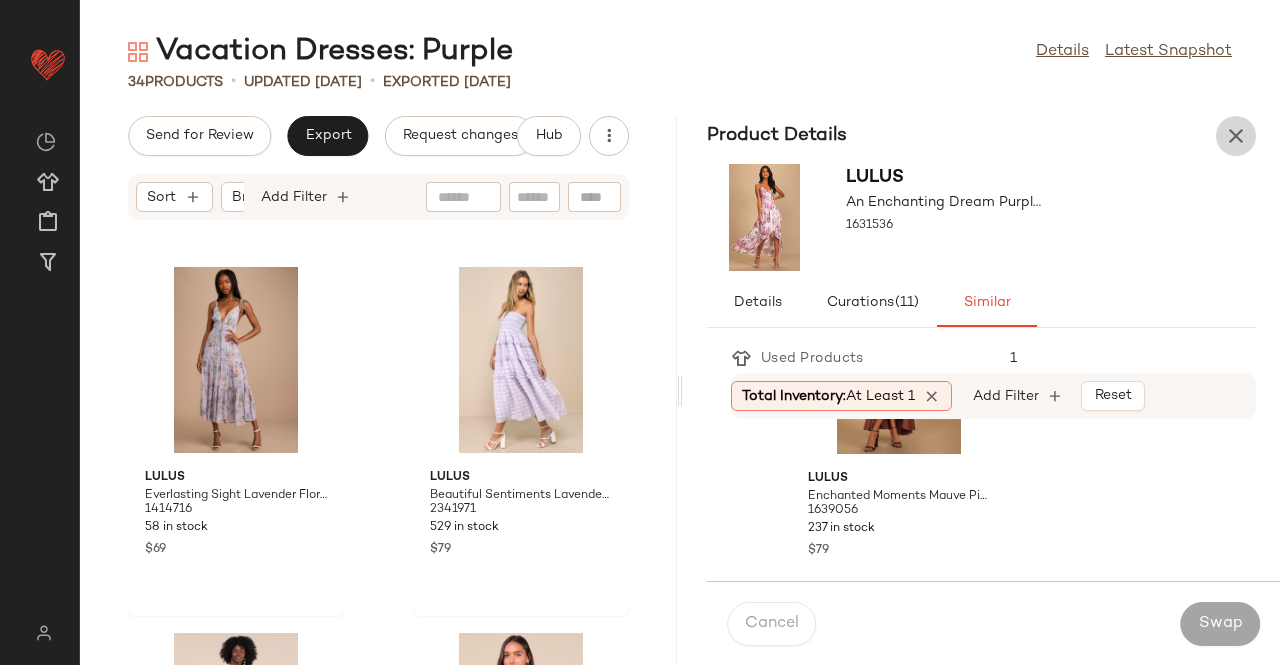 scroll, scrollTop: 2196, scrollLeft: 0, axis: vertical 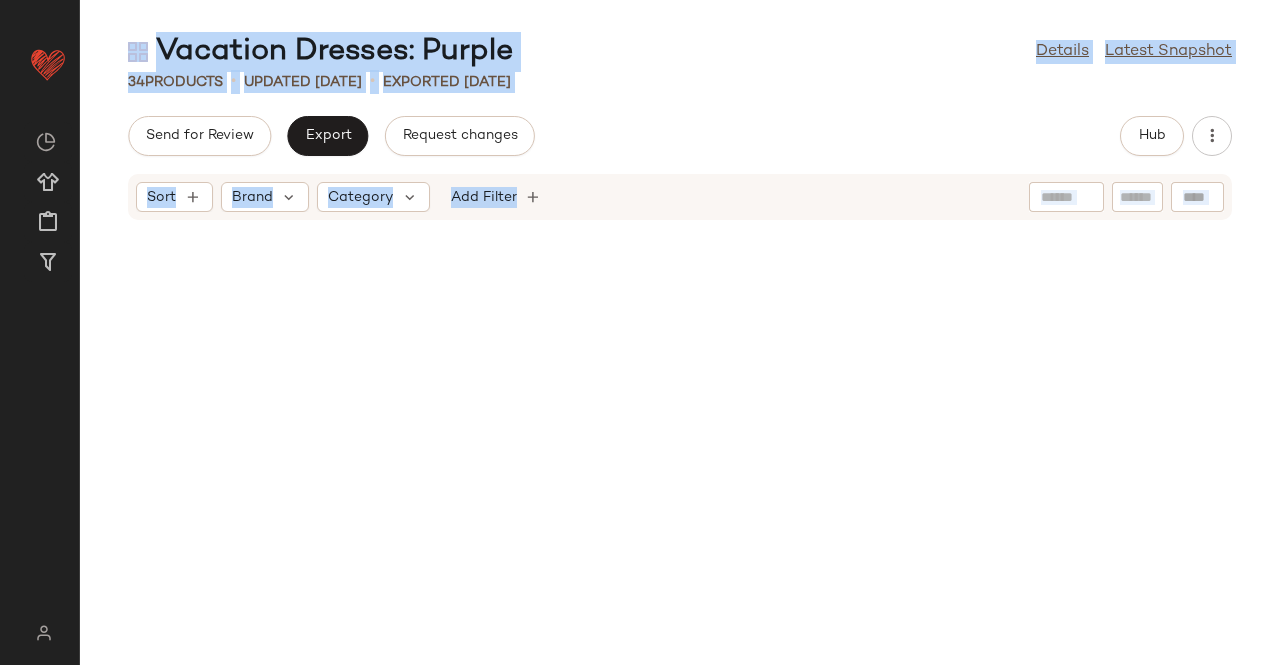 drag, startPoint x: 1264, startPoint y: 545, endPoint x: 1279, endPoint y: -38, distance: 583.19293 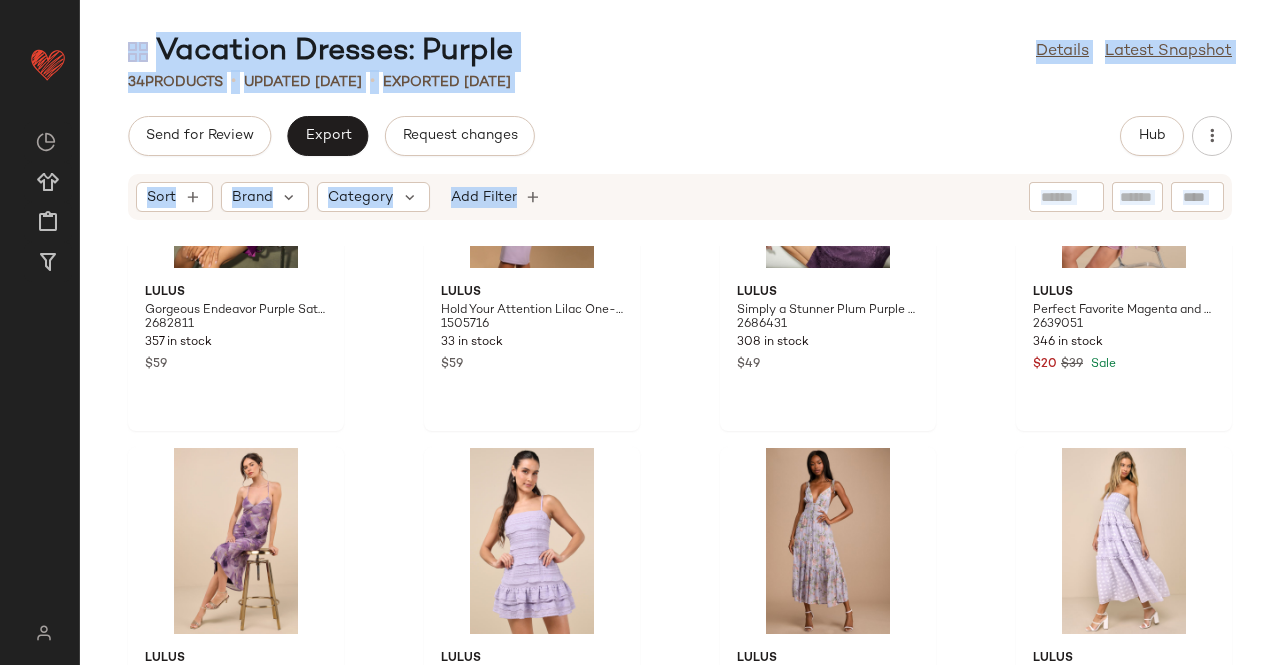 scroll, scrollTop: 0, scrollLeft: 0, axis: both 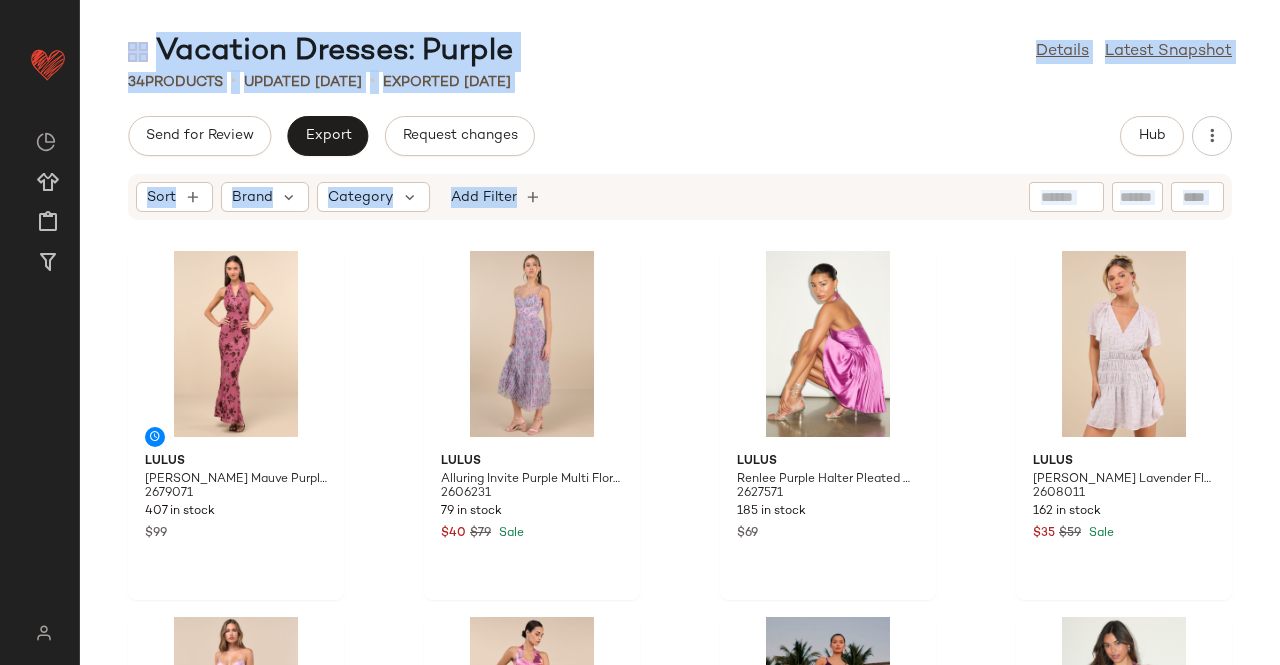 click on "Vacation Dresses: Purple  Details   Latest Snapshot" 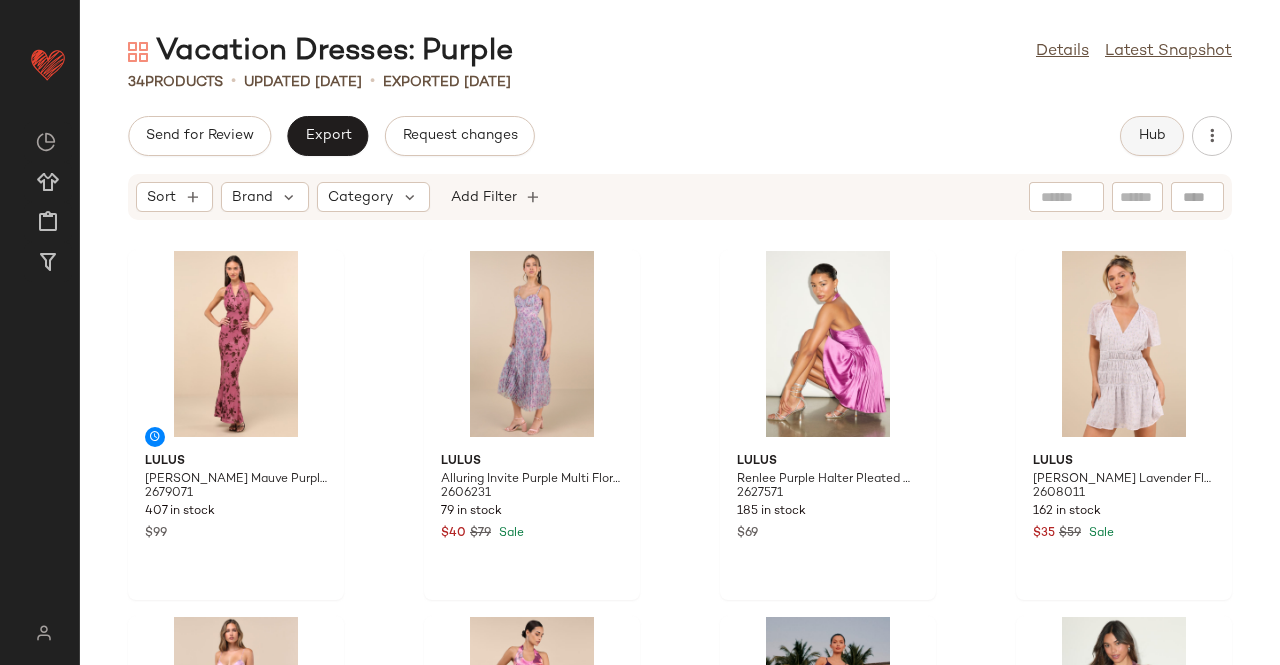 click on "Hub" at bounding box center [1152, 136] 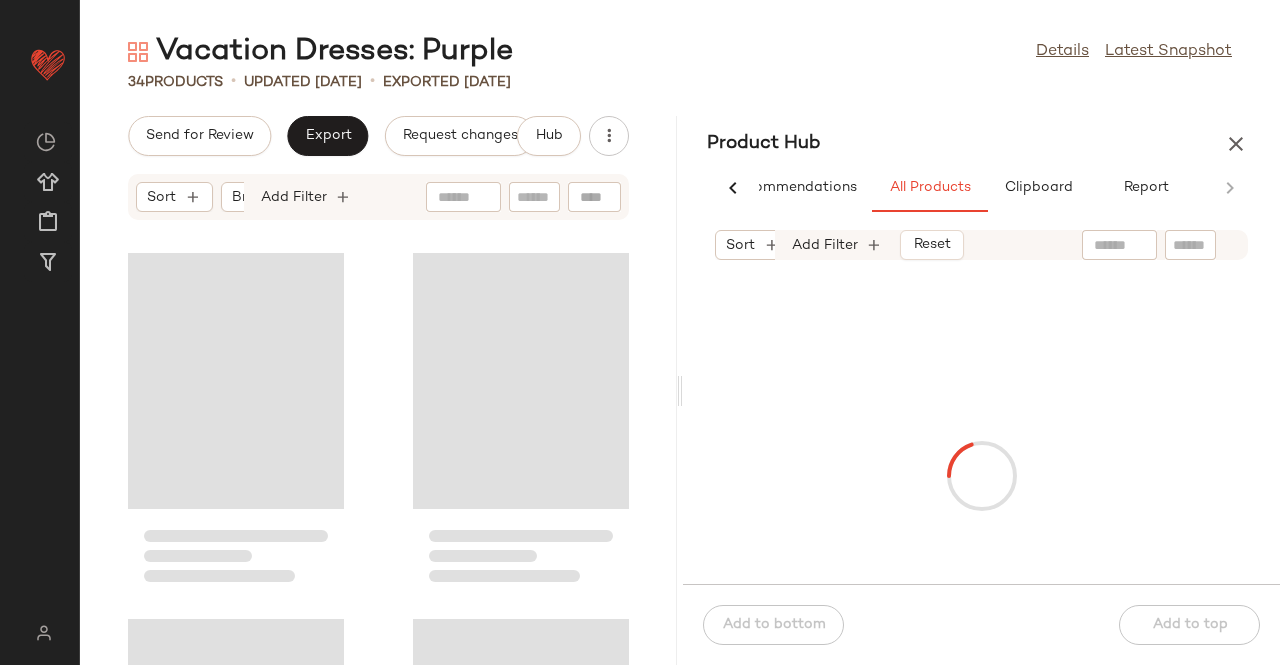 scroll, scrollTop: 0, scrollLeft: 62, axis: horizontal 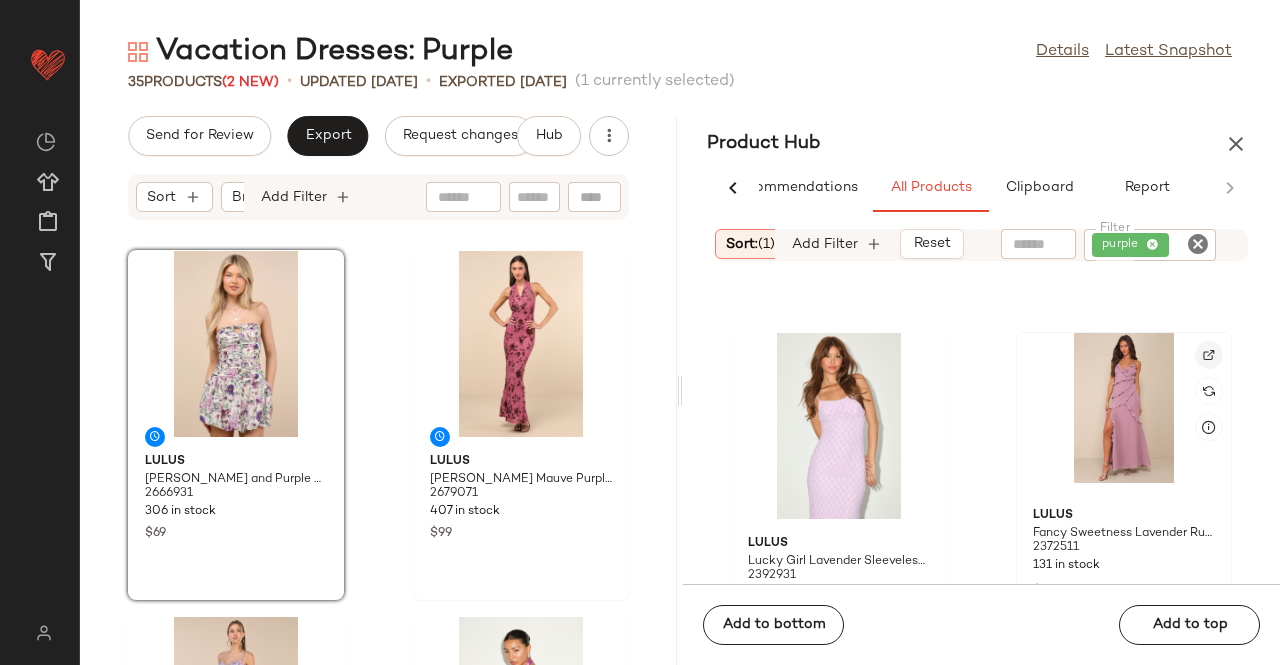 click 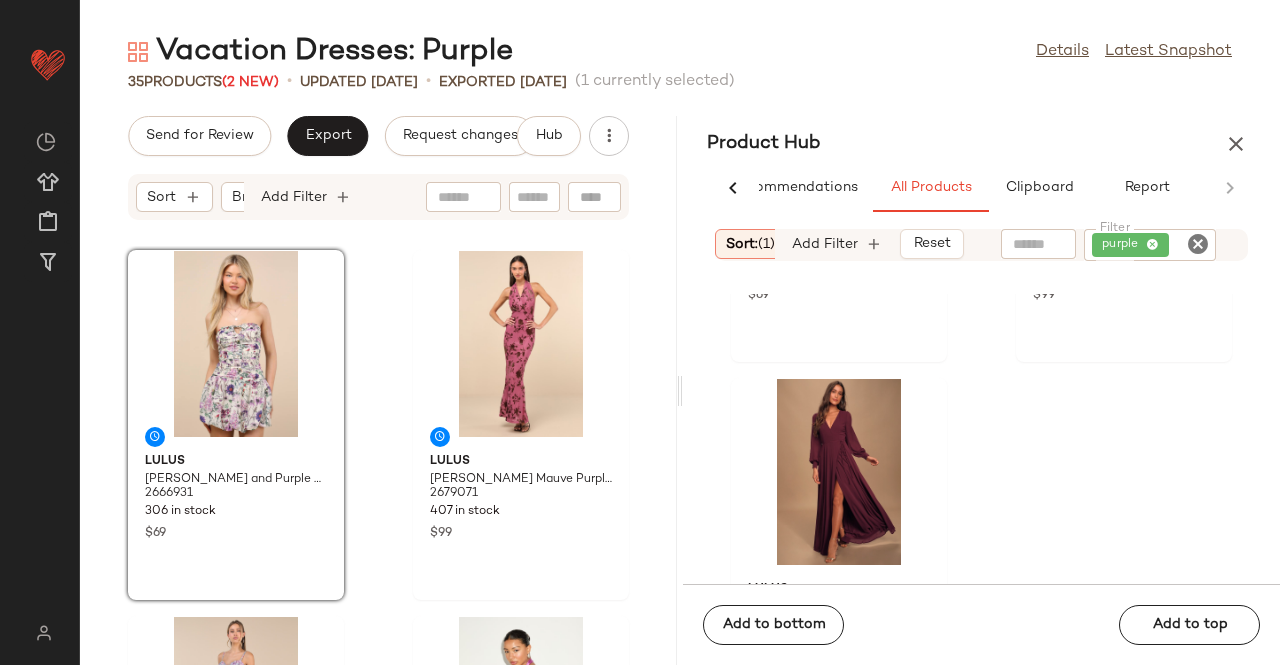 scroll, scrollTop: 24601, scrollLeft: 0, axis: vertical 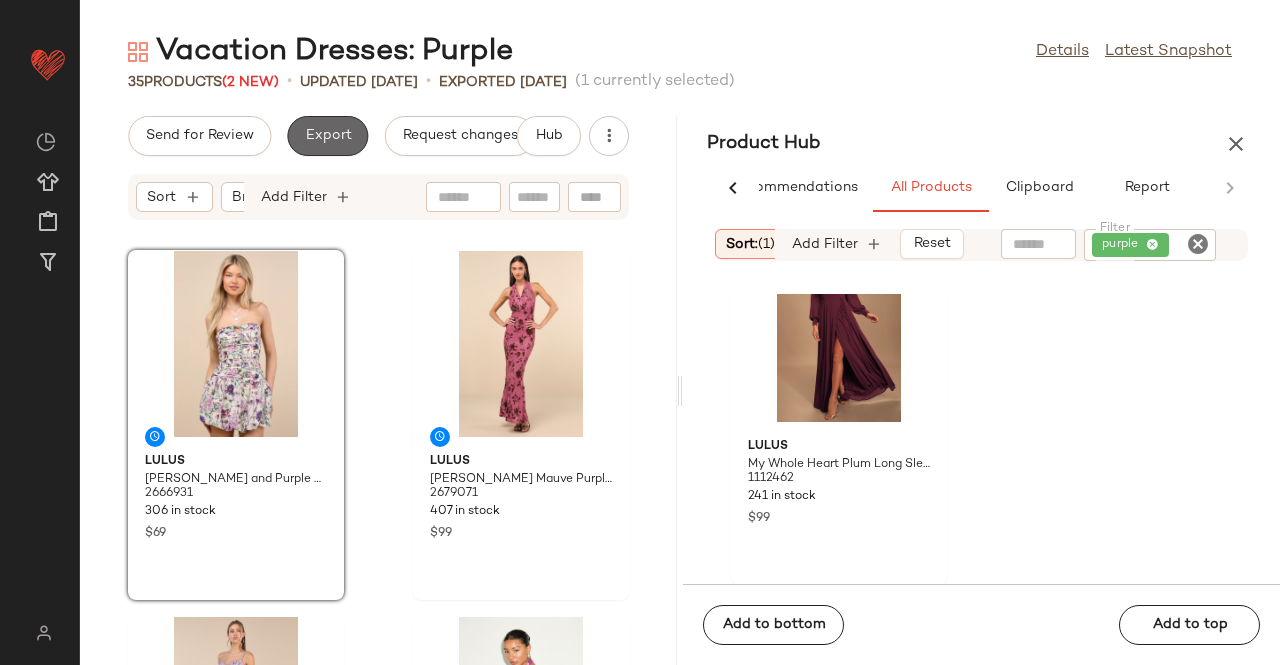 click on "Export" at bounding box center (327, 136) 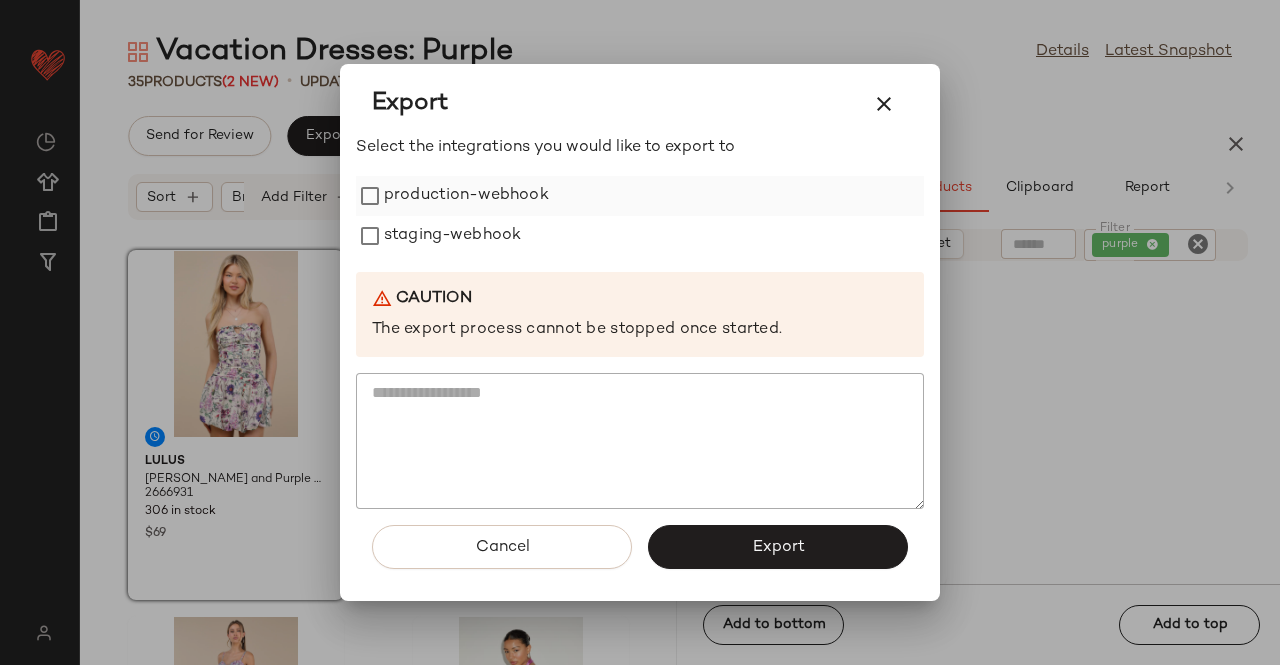click on "production-webhook" at bounding box center [466, 196] 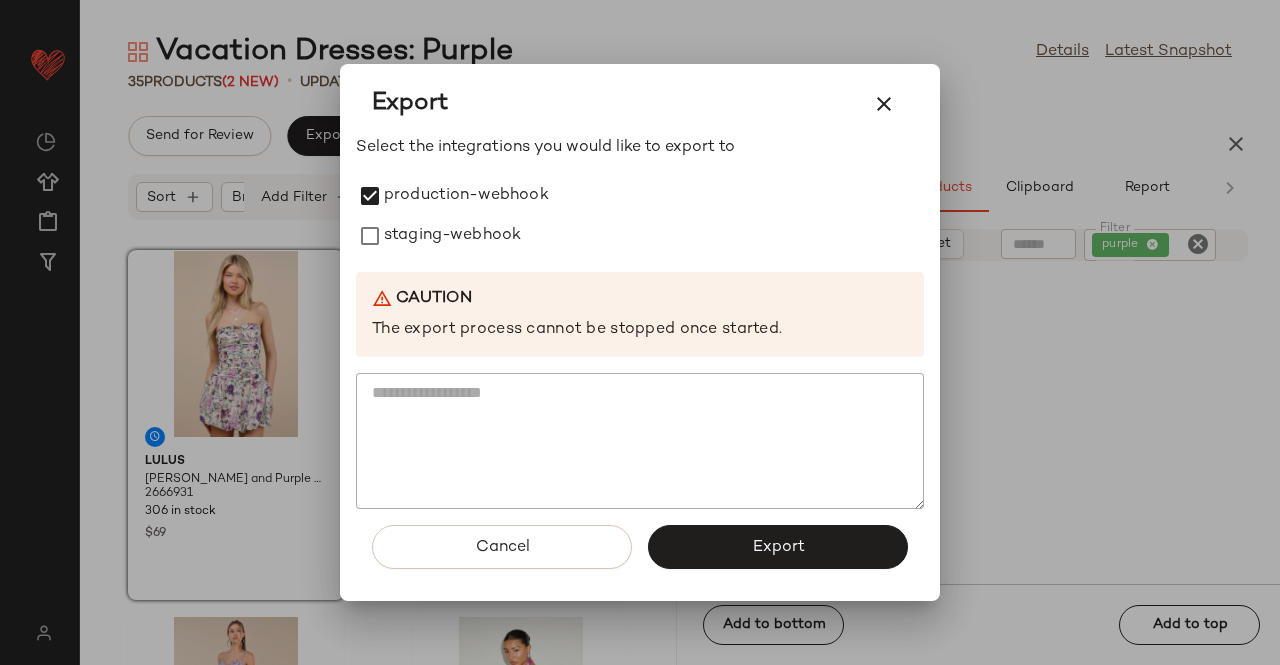 drag, startPoint x: 438, startPoint y: 238, endPoint x: 490, endPoint y: 301, distance: 81.68843 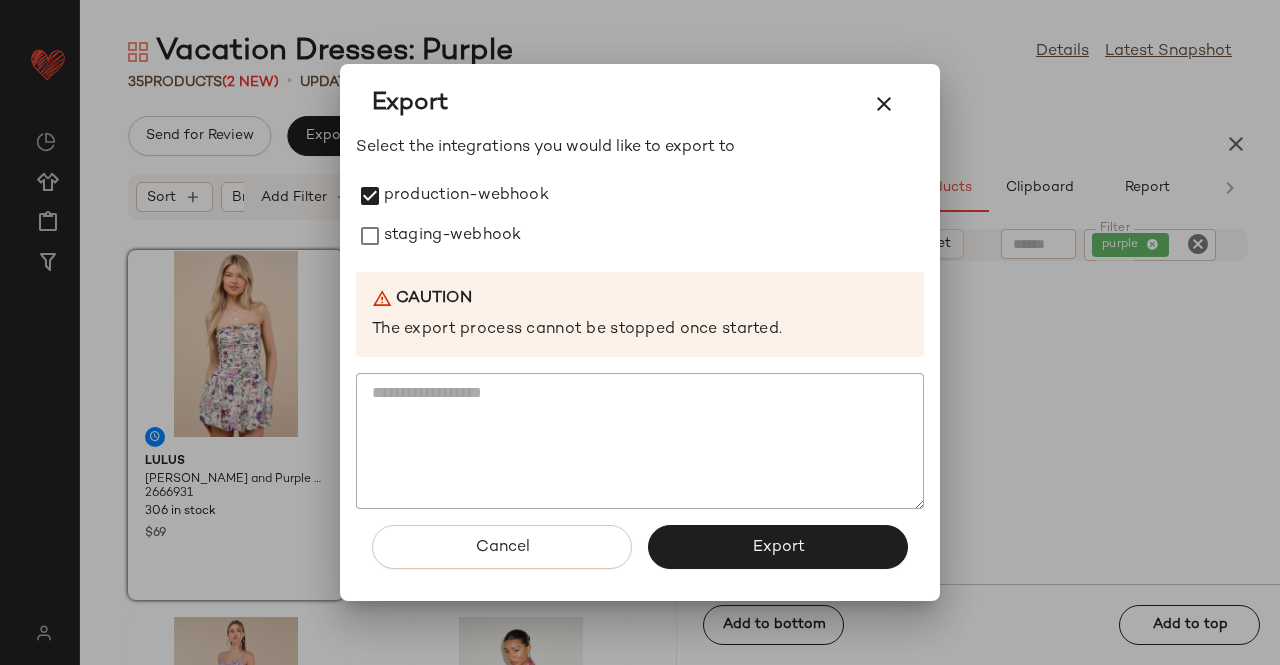 click on "staging-webhook" at bounding box center [452, 236] 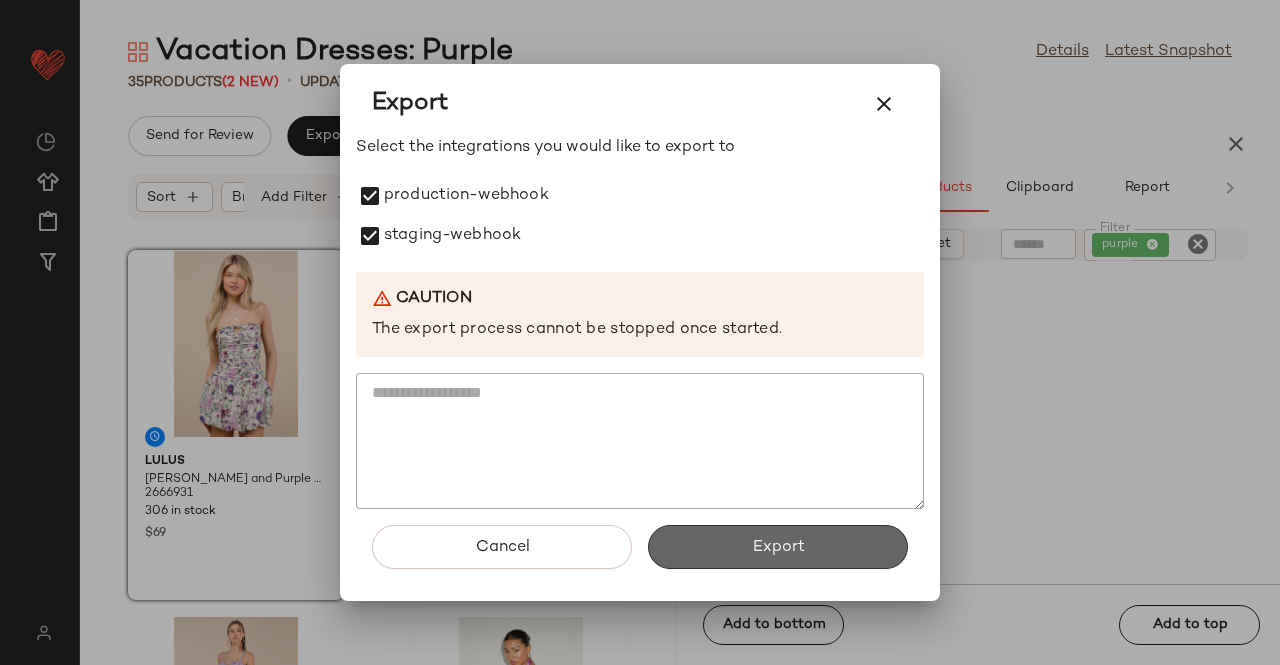 click on "Export" at bounding box center [778, 547] 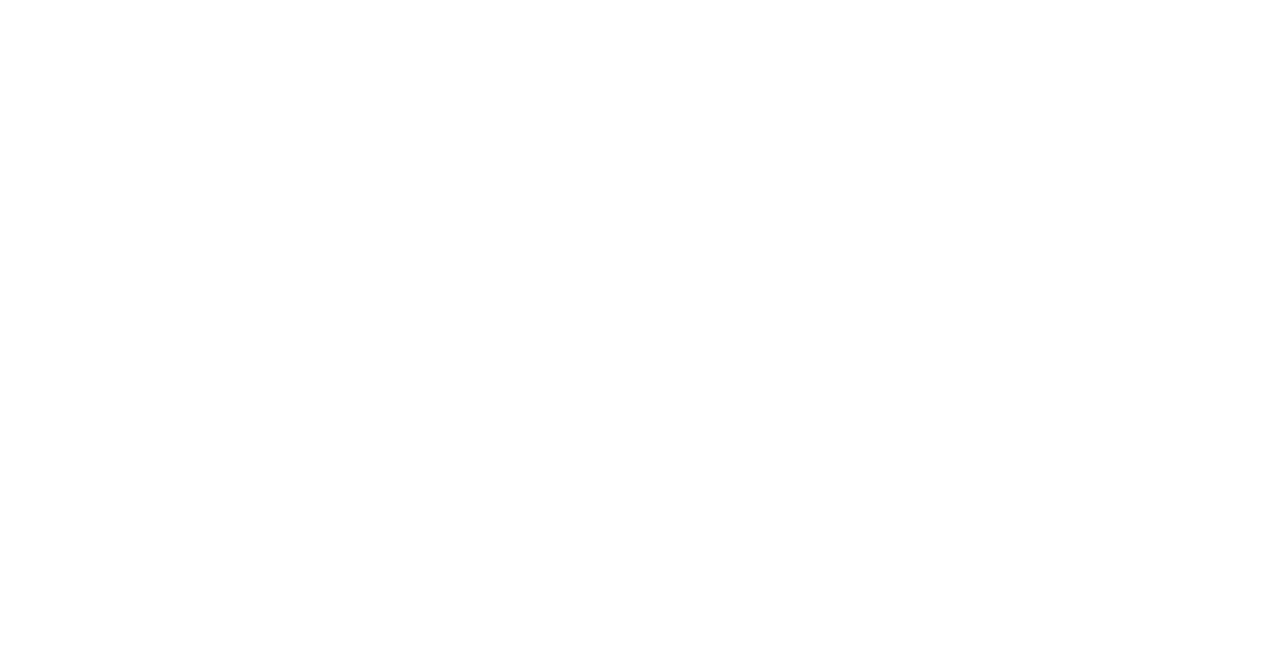 scroll, scrollTop: 0, scrollLeft: 0, axis: both 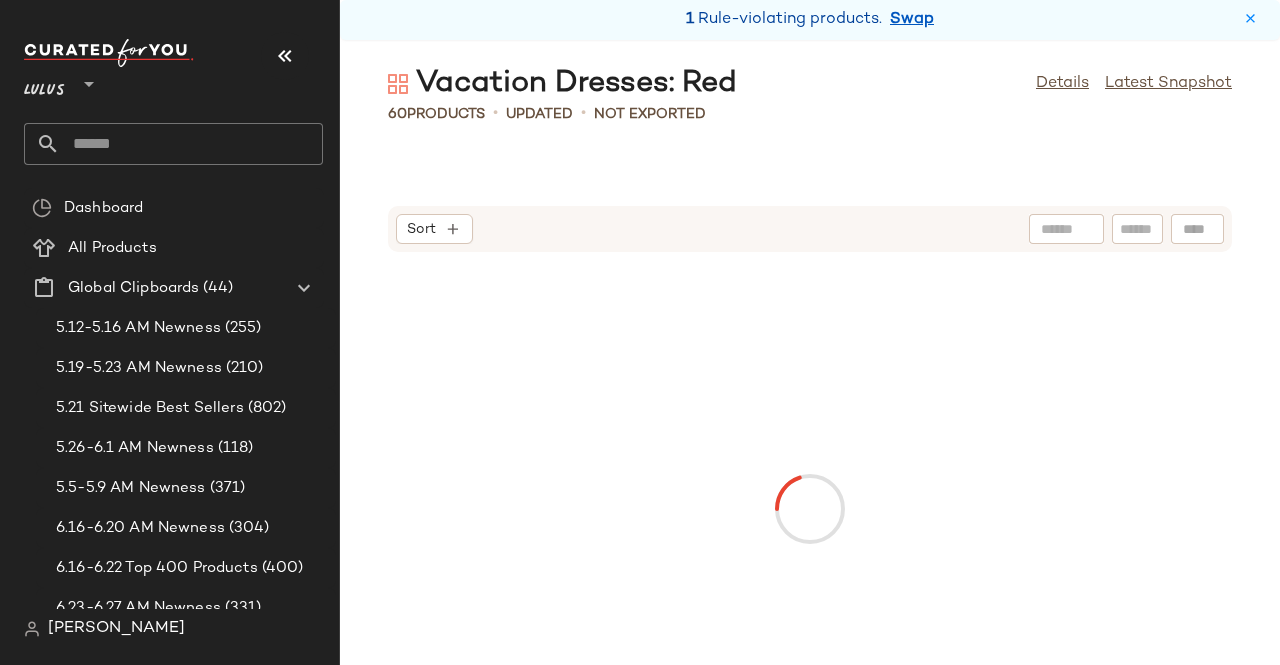 click at bounding box center (285, 56) 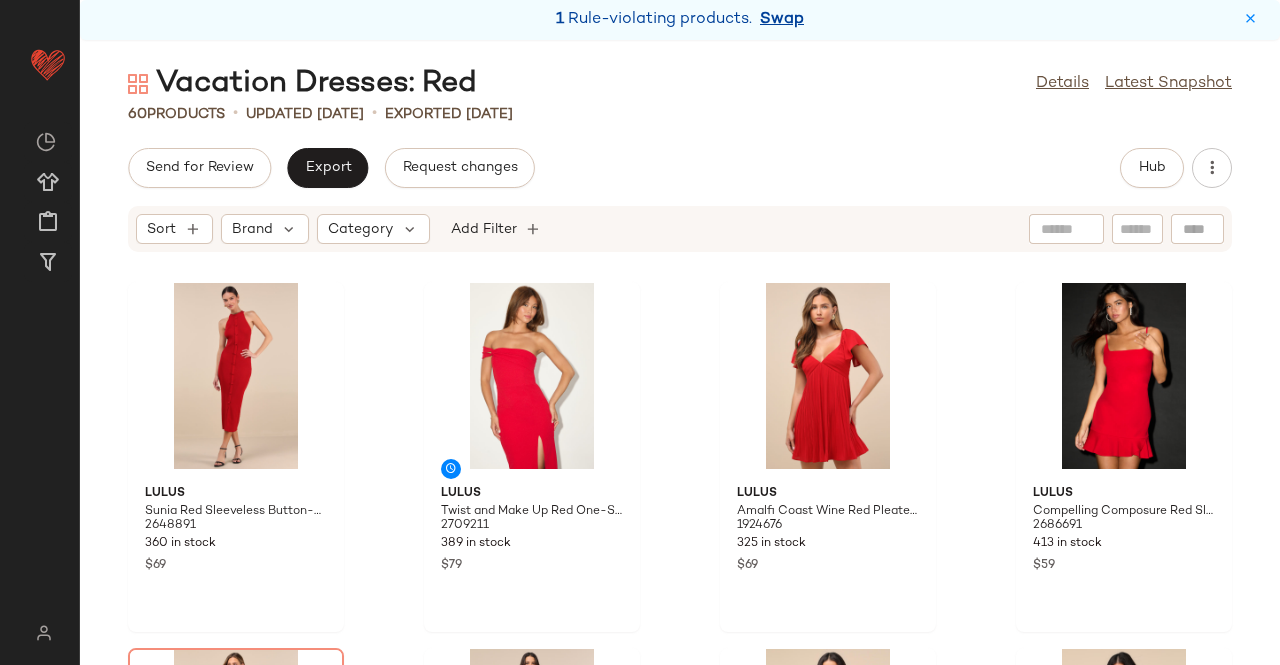 click on "Swap" at bounding box center (782, 20) 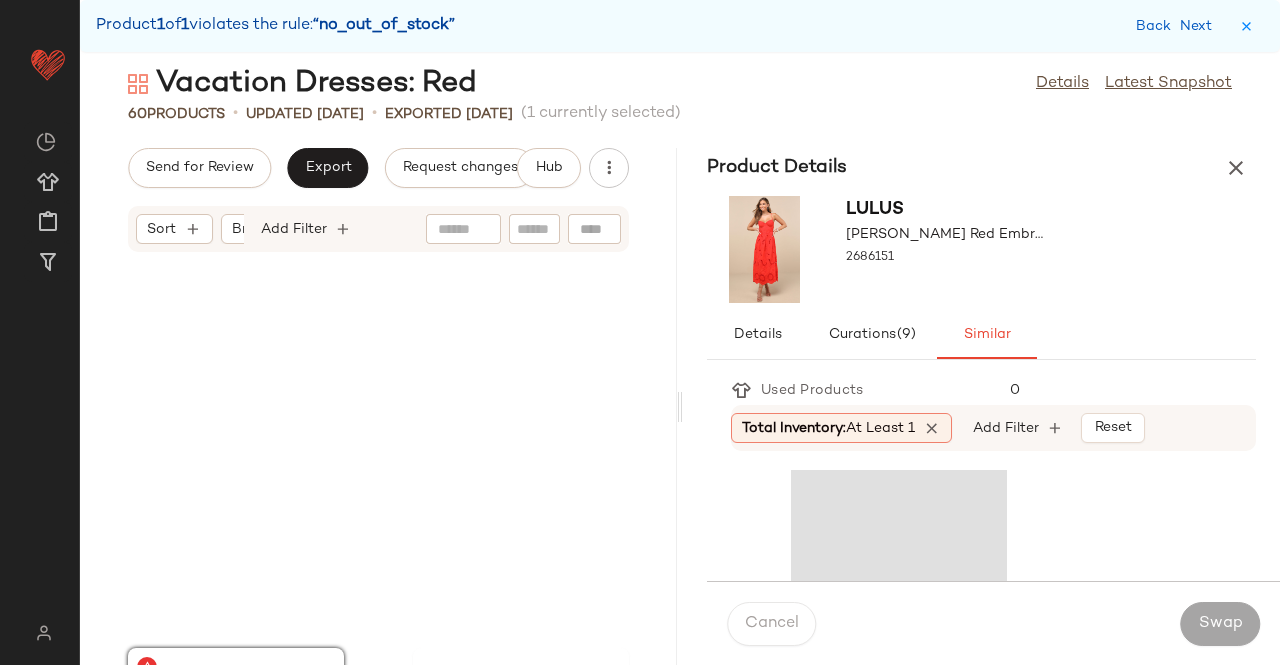 scroll, scrollTop: 732, scrollLeft: 0, axis: vertical 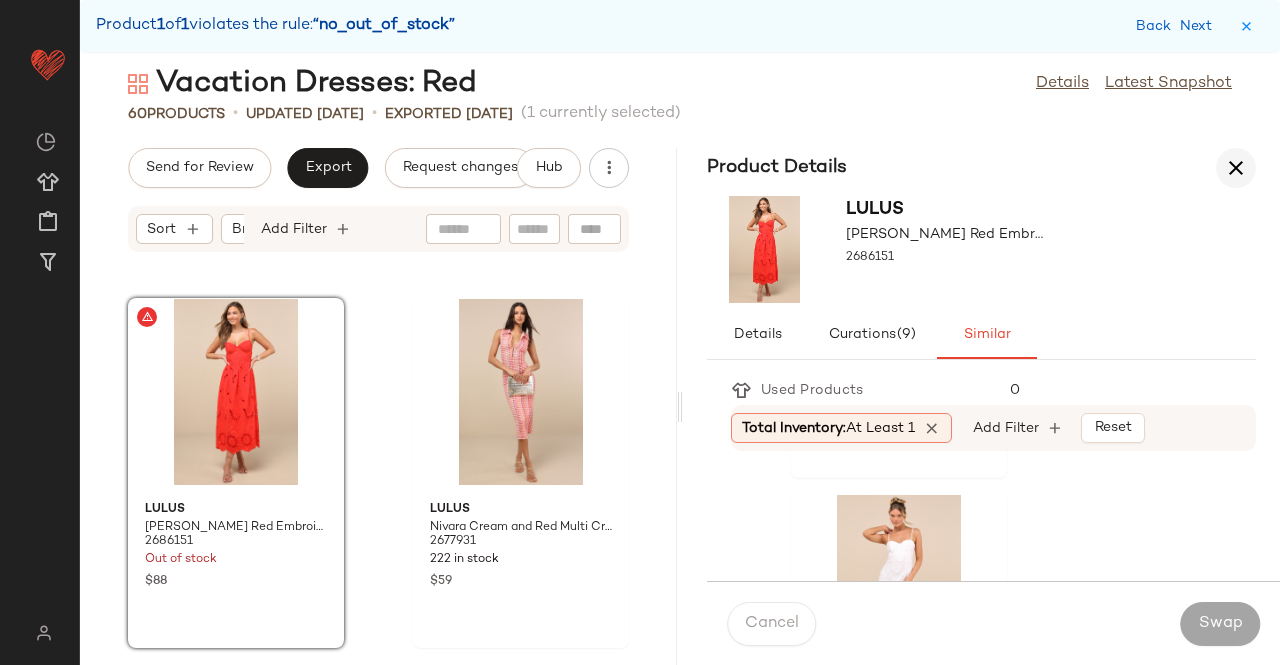click at bounding box center [1236, 168] 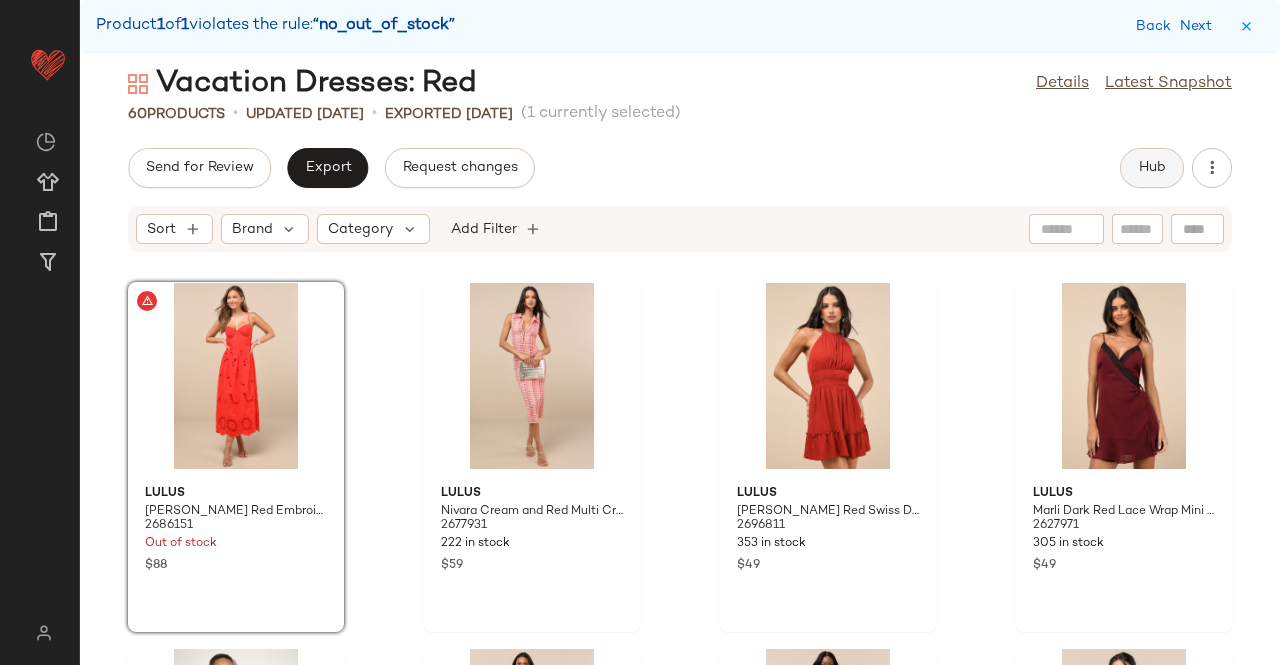 click on "Hub" at bounding box center [1152, 168] 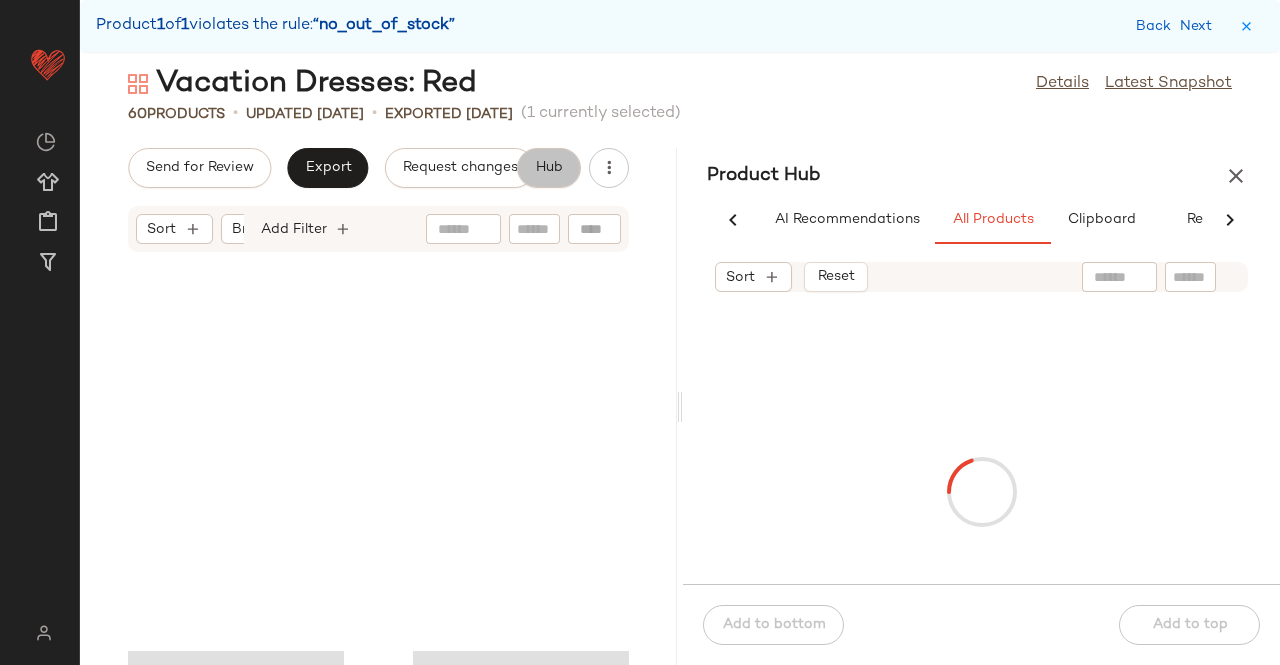 scroll, scrollTop: 748, scrollLeft: 0, axis: vertical 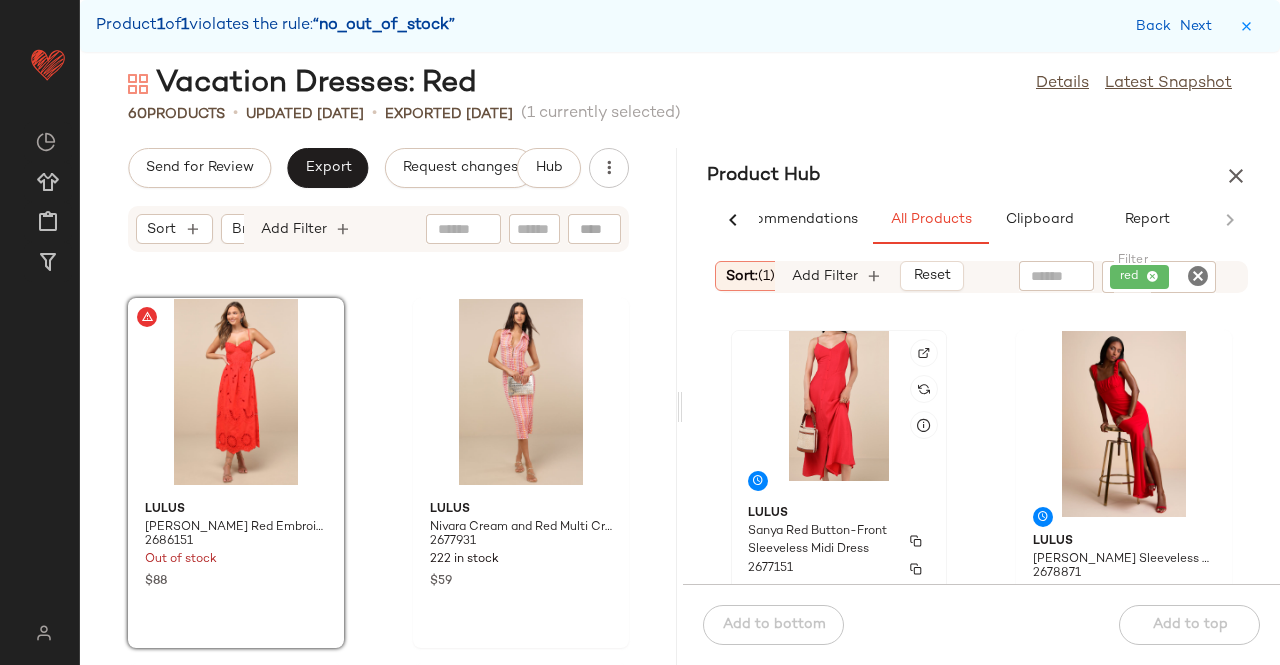 click on "Lulus" at bounding box center [839, 514] 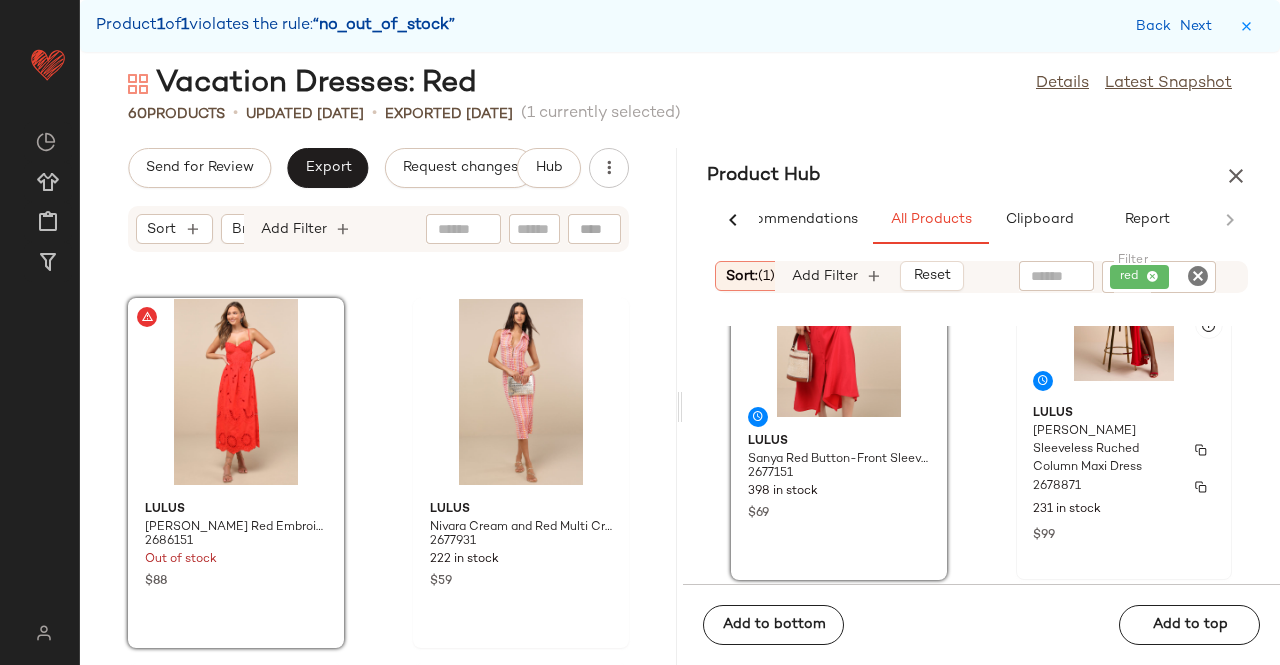 scroll, scrollTop: 0, scrollLeft: 0, axis: both 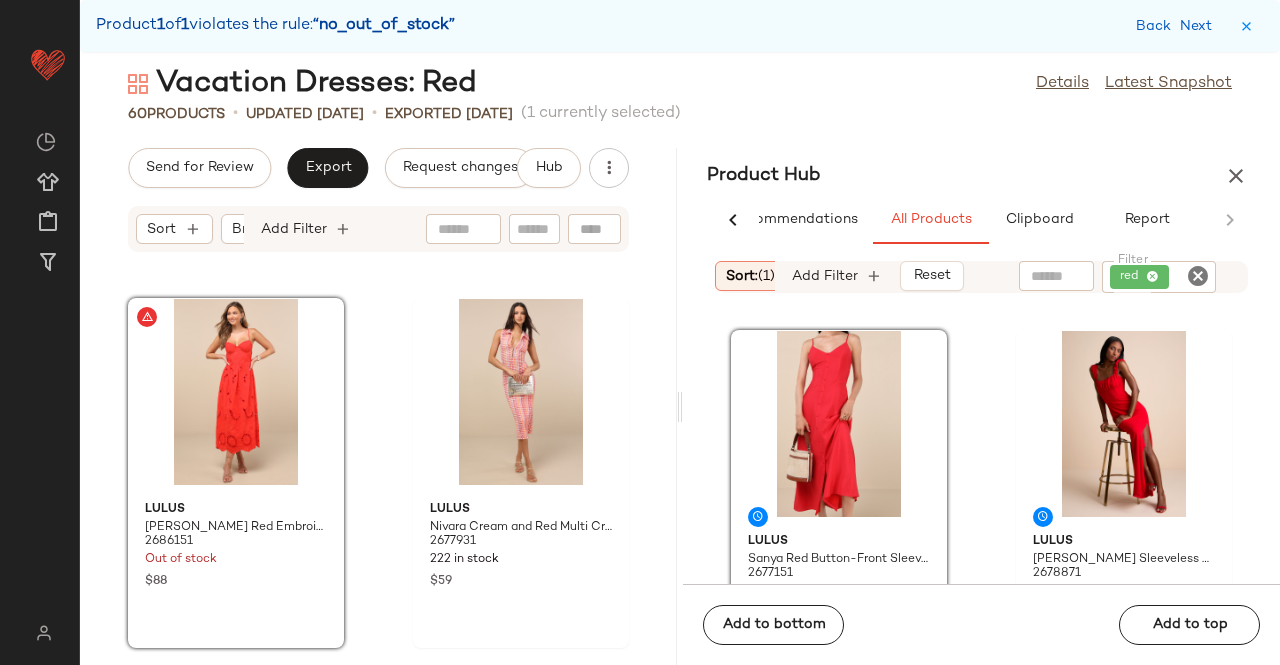 drag, startPoint x: 1178, startPoint y: 617, endPoint x: 1186, endPoint y: 627, distance: 12.806249 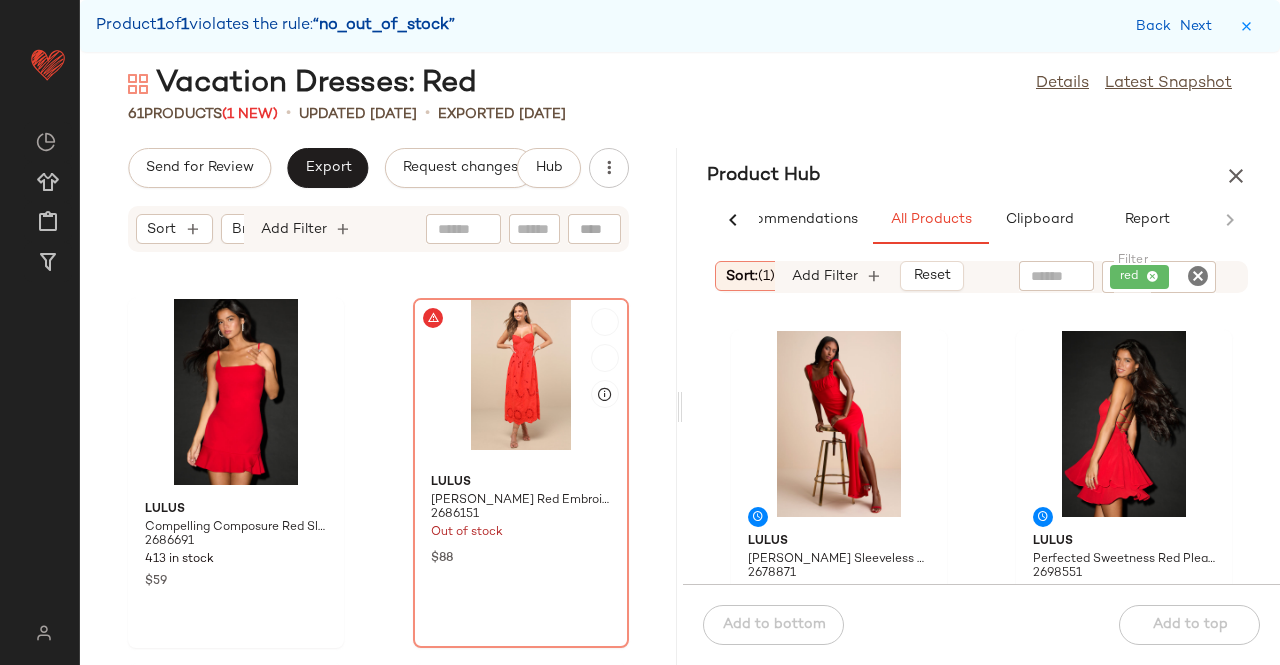 click 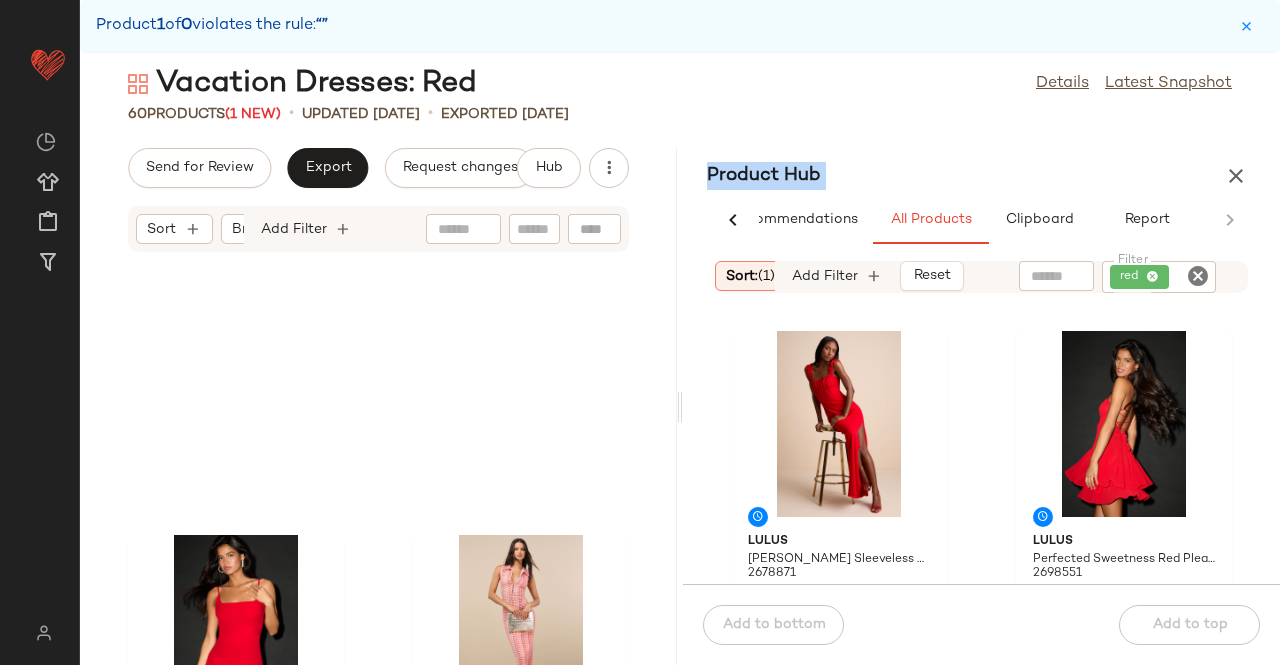 drag, startPoint x: 672, startPoint y: 292, endPoint x: 688, endPoint y: 212, distance: 81.58431 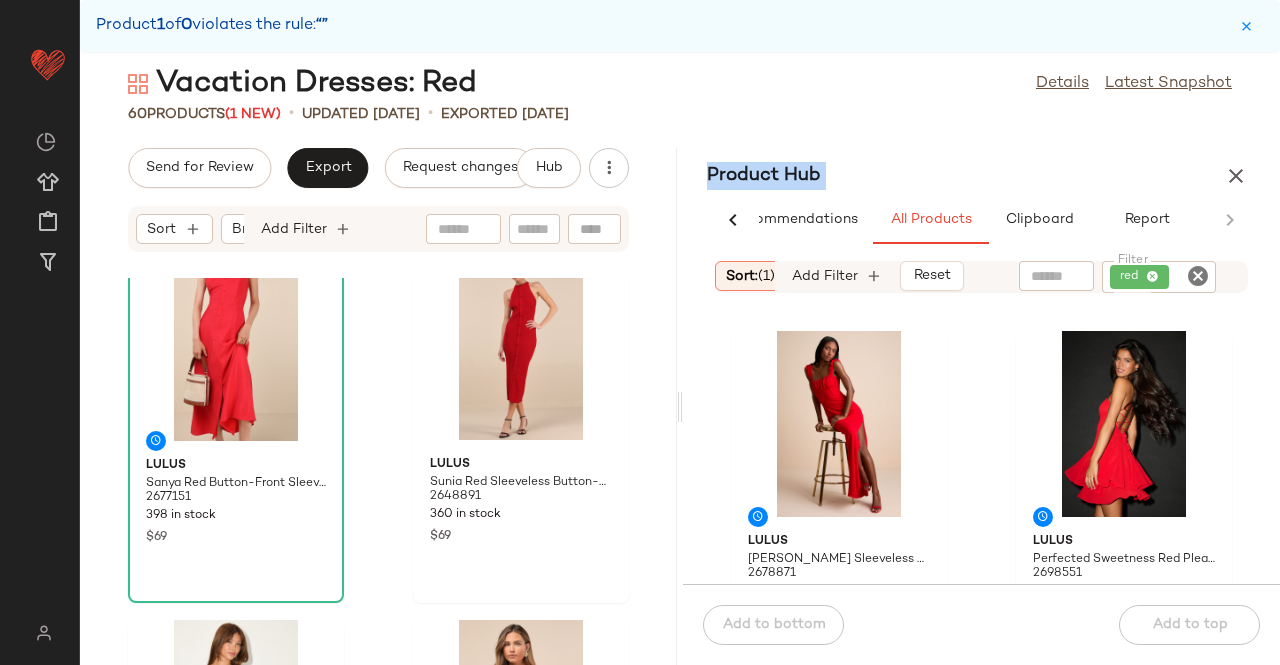 scroll, scrollTop: 0, scrollLeft: 0, axis: both 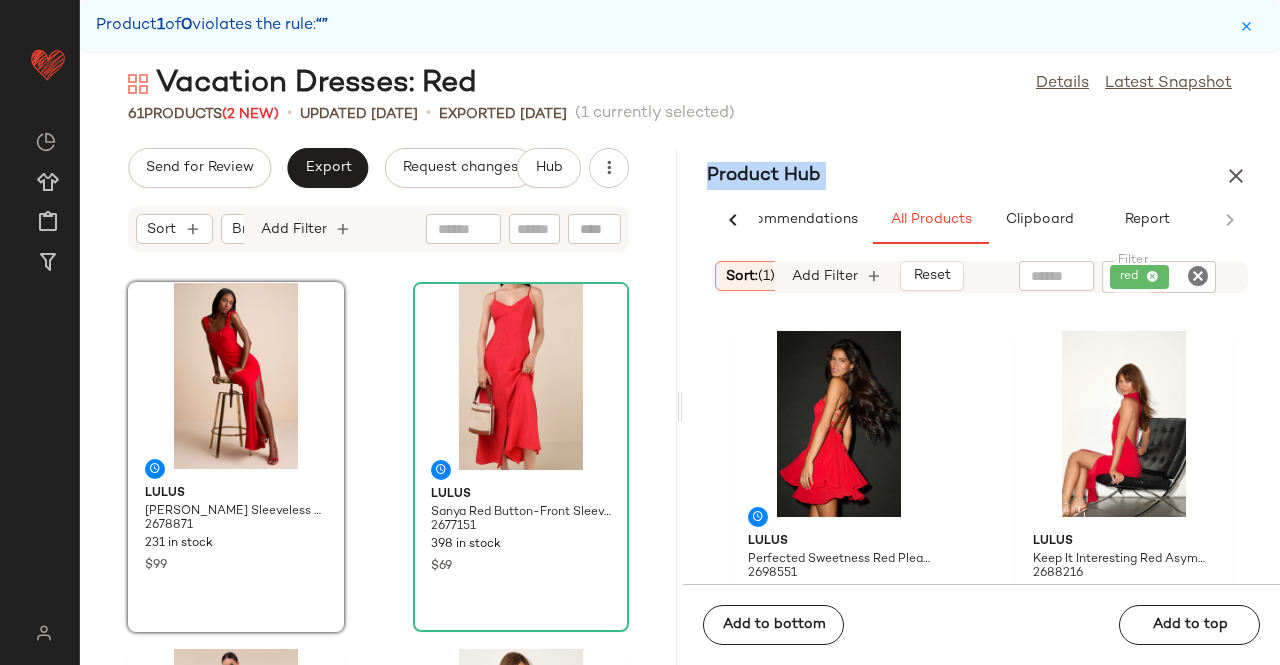 drag, startPoint x: 1234, startPoint y: 172, endPoint x: 1172, endPoint y: 261, distance: 108.46658 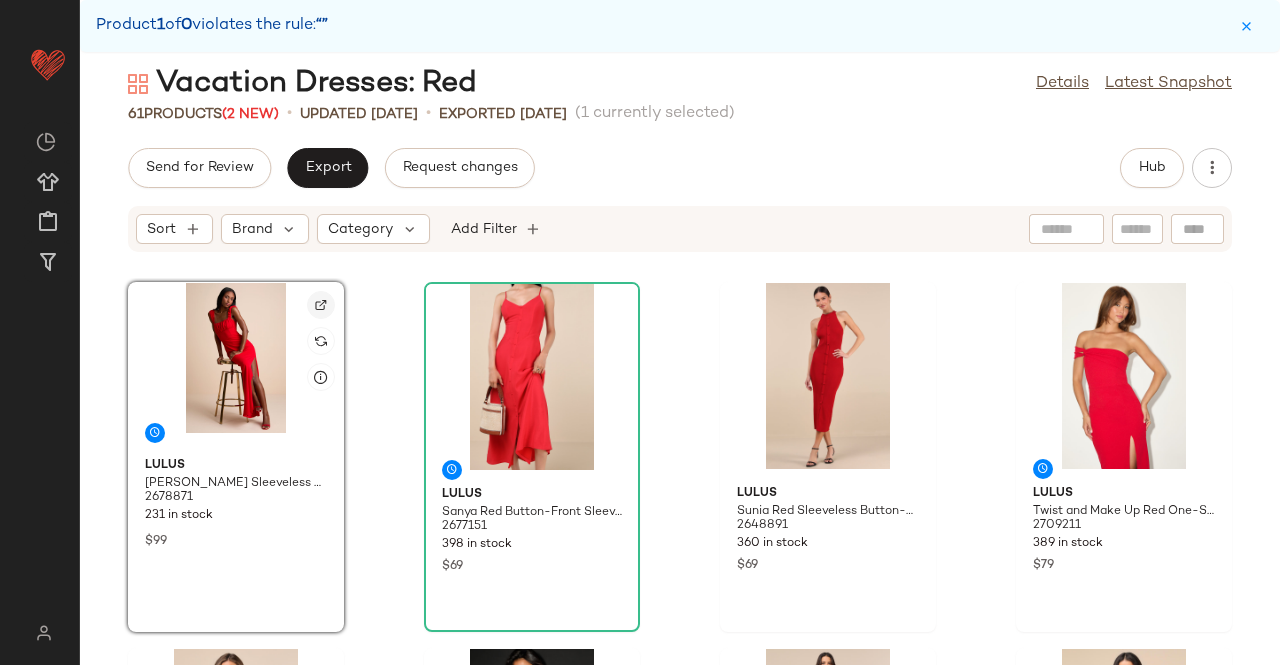 click at bounding box center (321, 305) 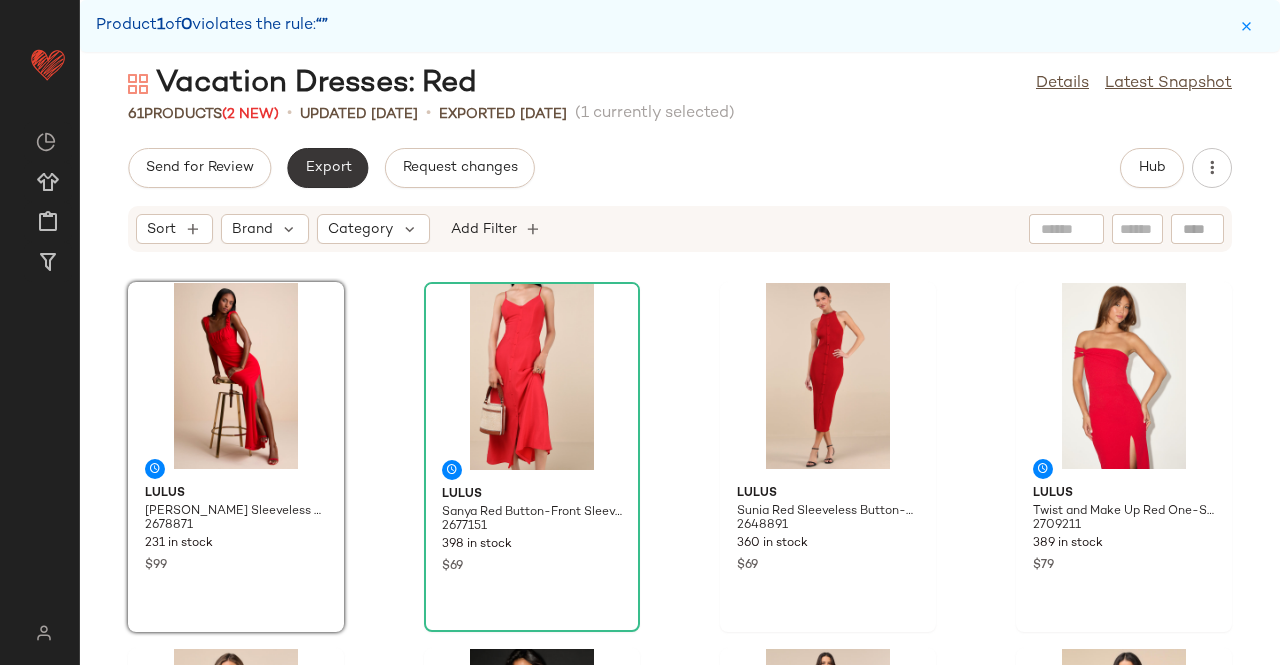 click on "Export" at bounding box center [327, 168] 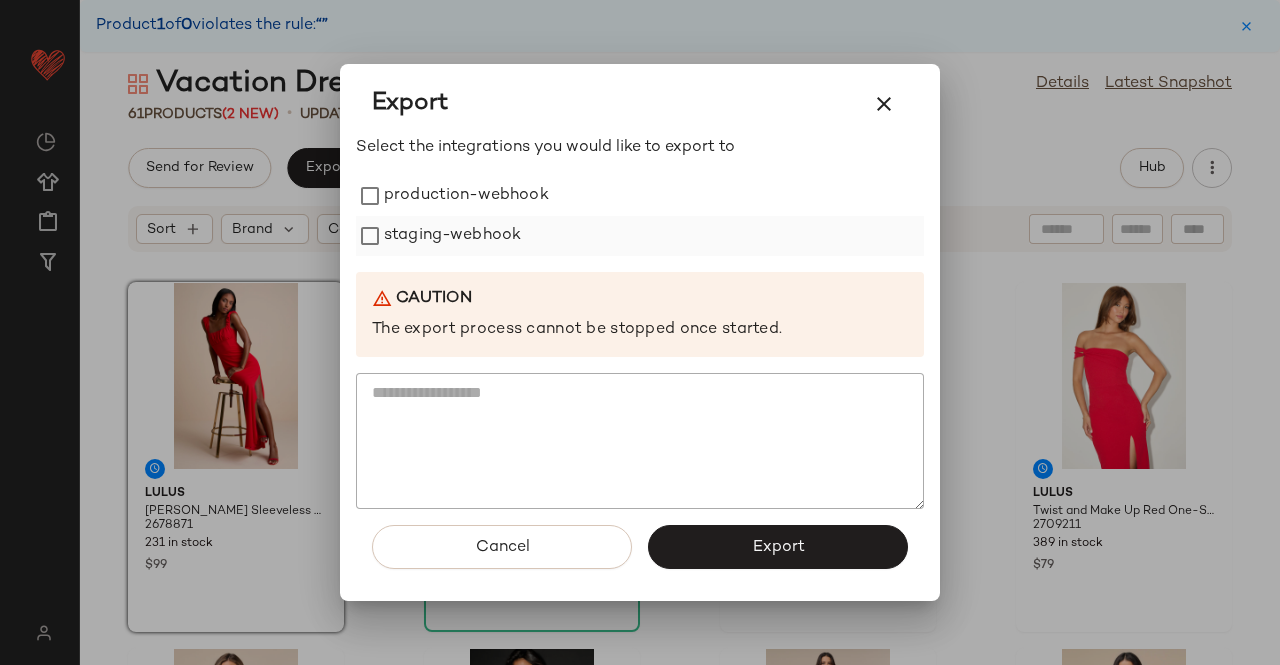 click on "staging-webhook" at bounding box center [452, 236] 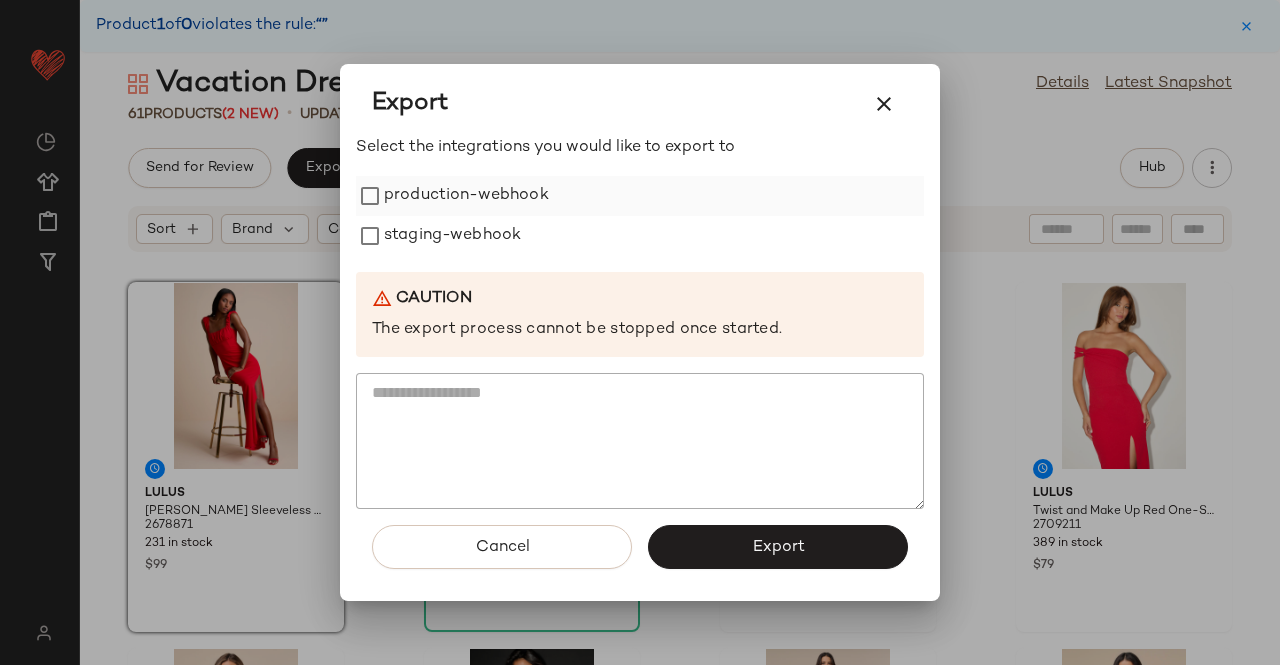 click on "production-webhook" at bounding box center (466, 196) 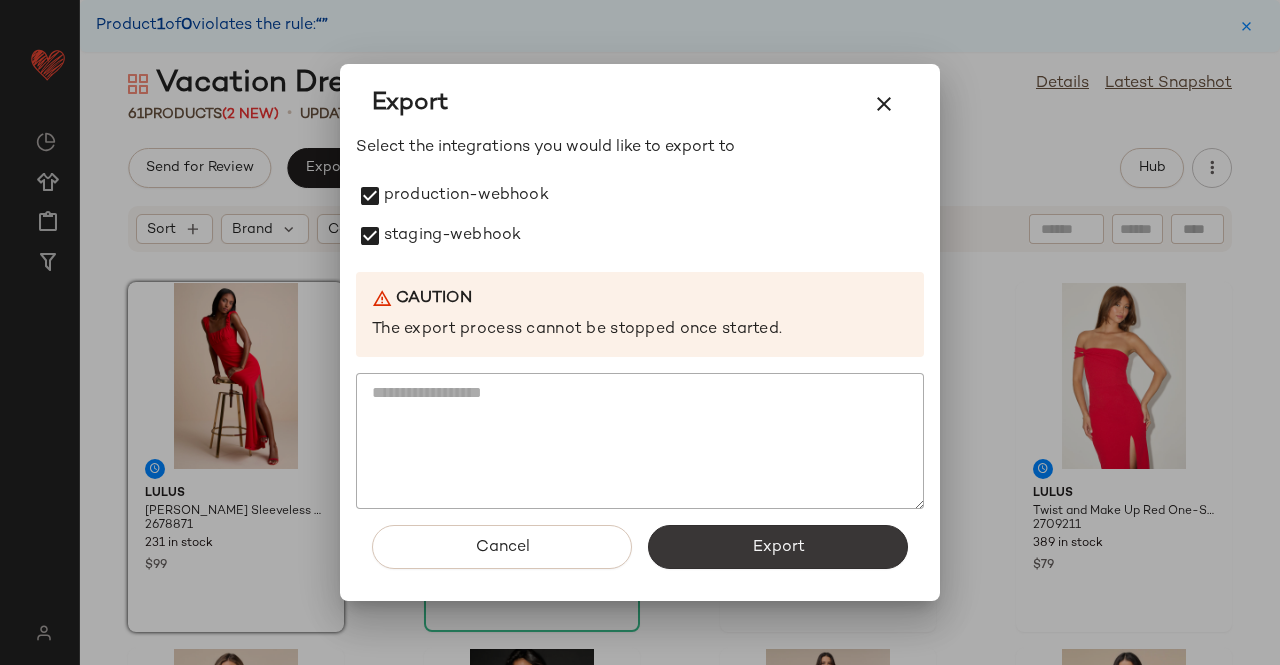 click on "Export" 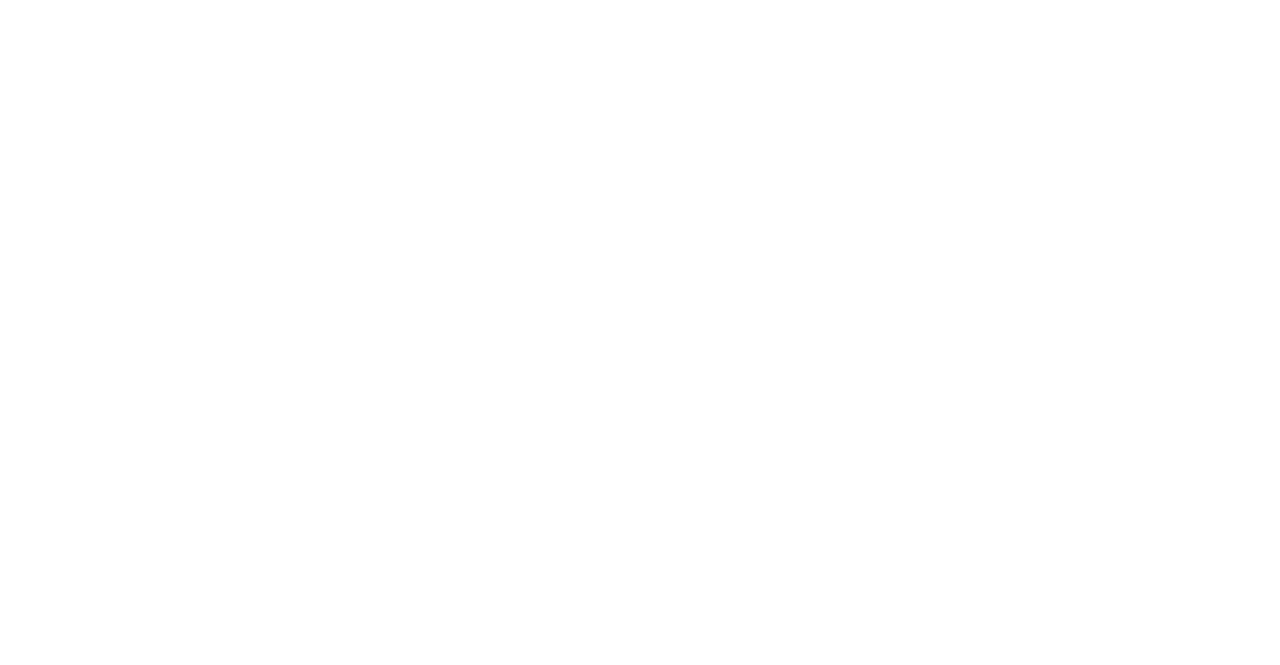 scroll, scrollTop: 0, scrollLeft: 0, axis: both 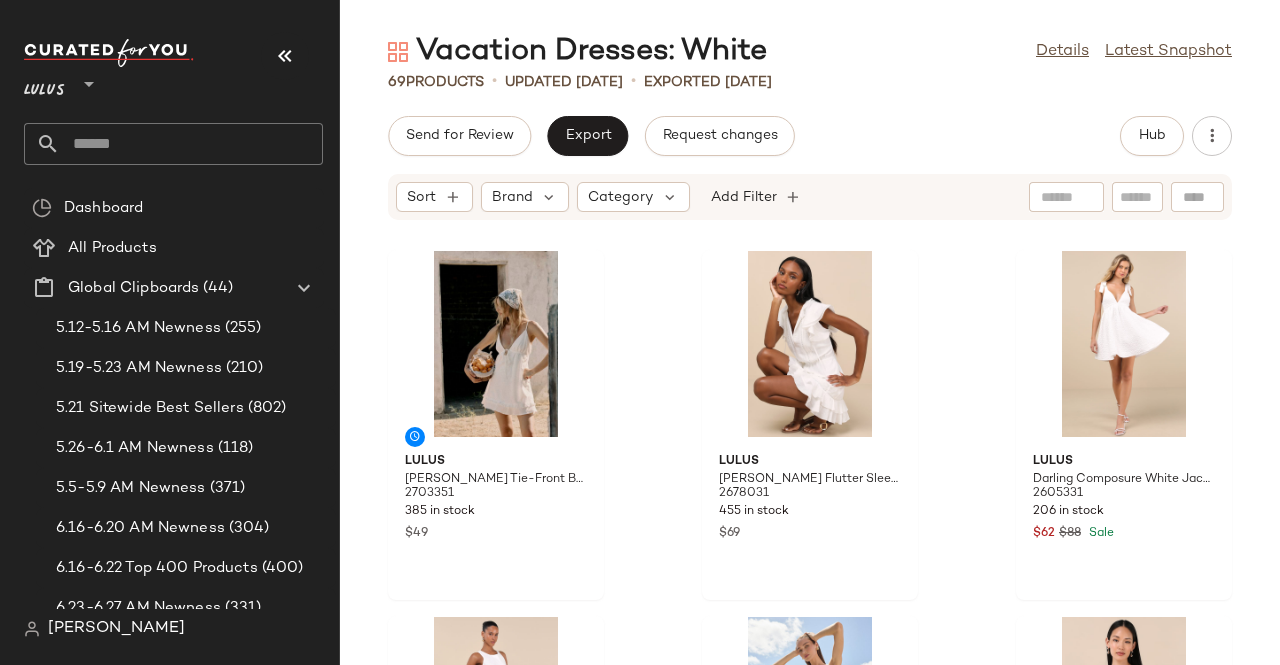 click at bounding box center (285, 56) 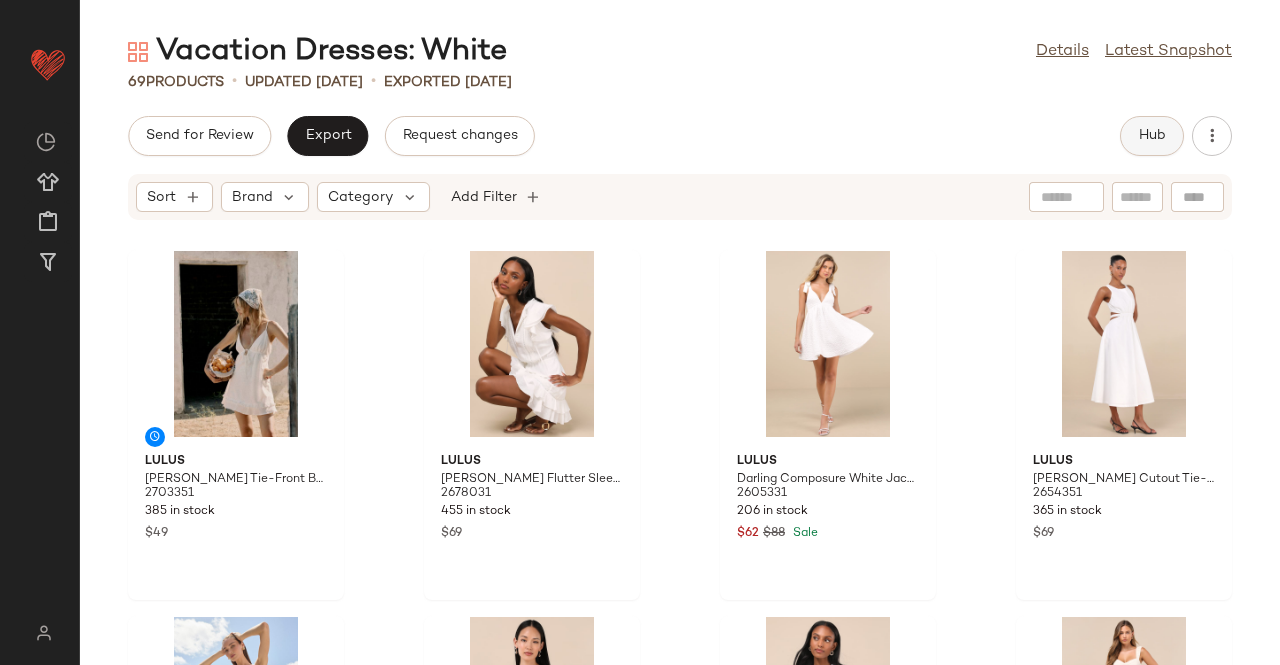 click on "Hub" 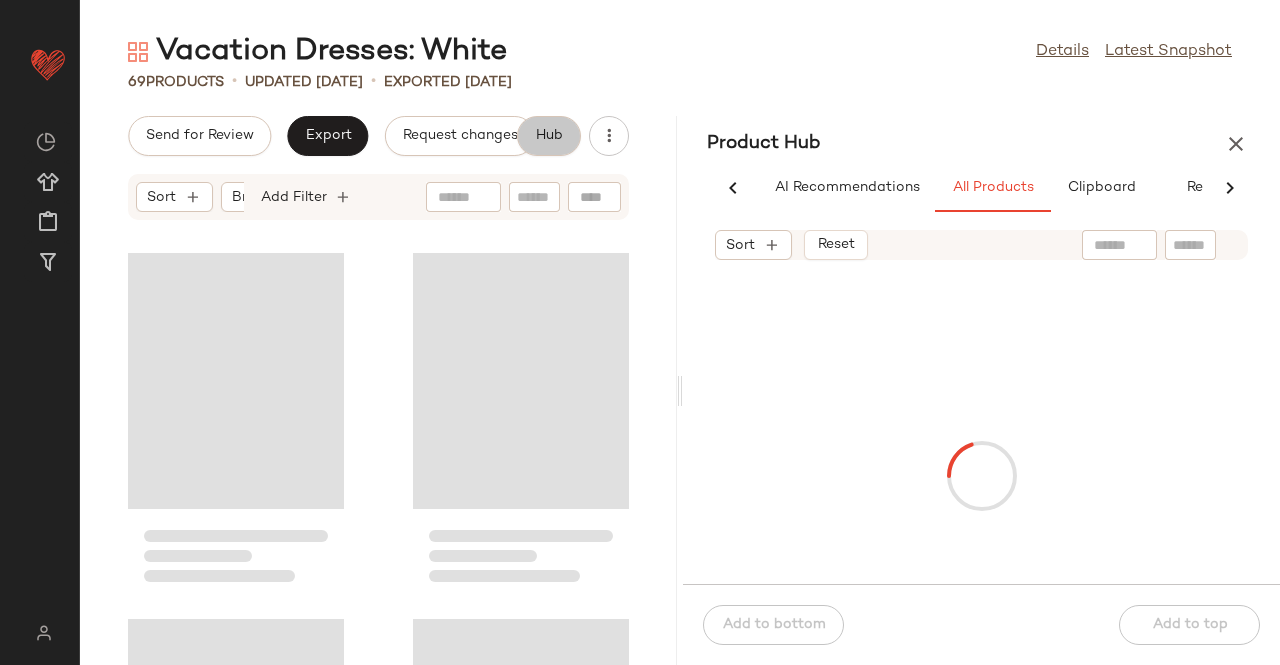 scroll, scrollTop: 0, scrollLeft: 62, axis: horizontal 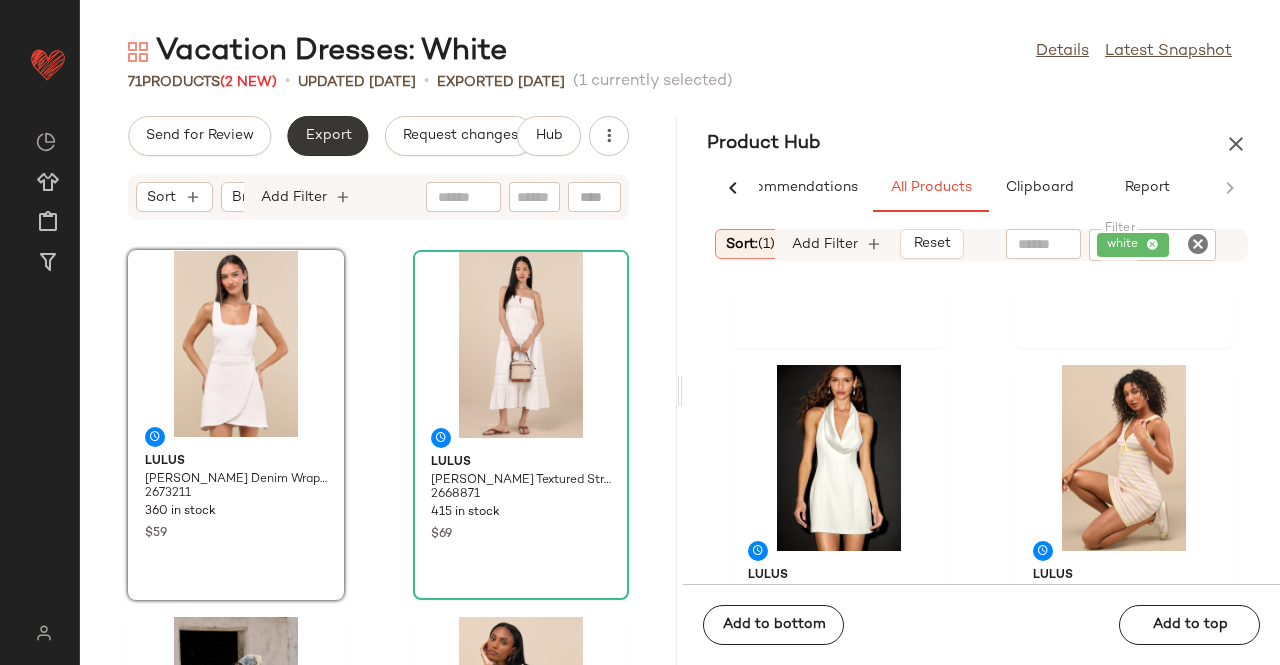 click on "Export" 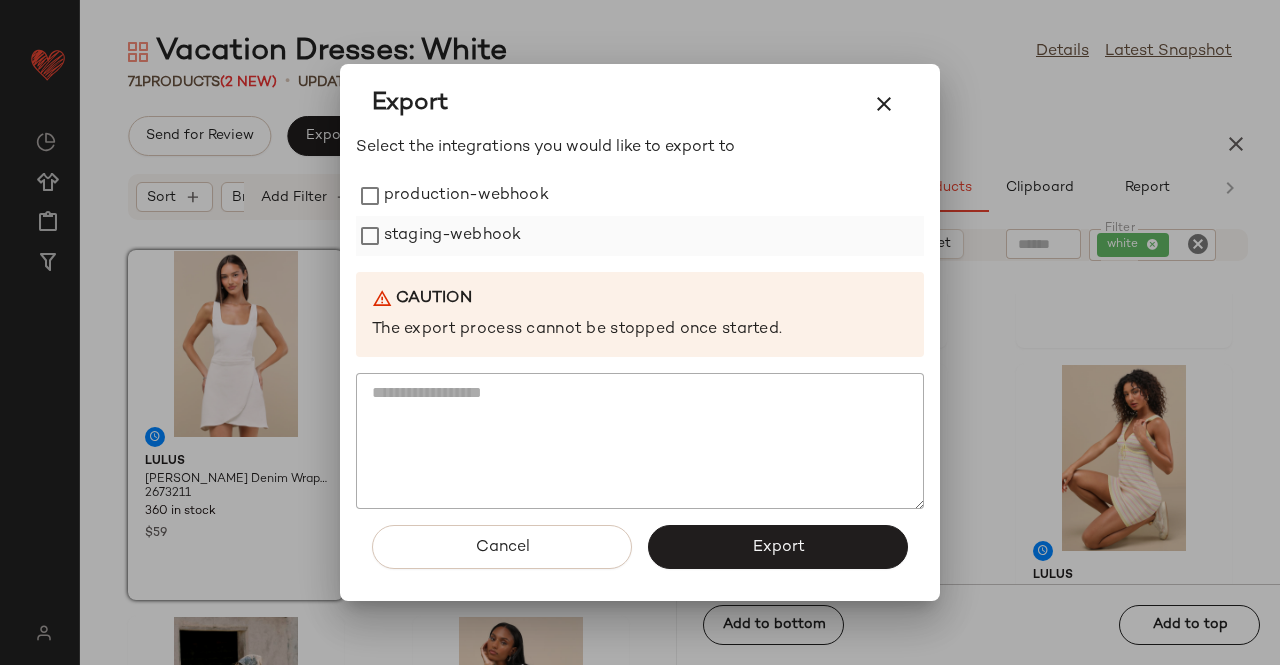 click on "staging-webhook" at bounding box center [452, 236] 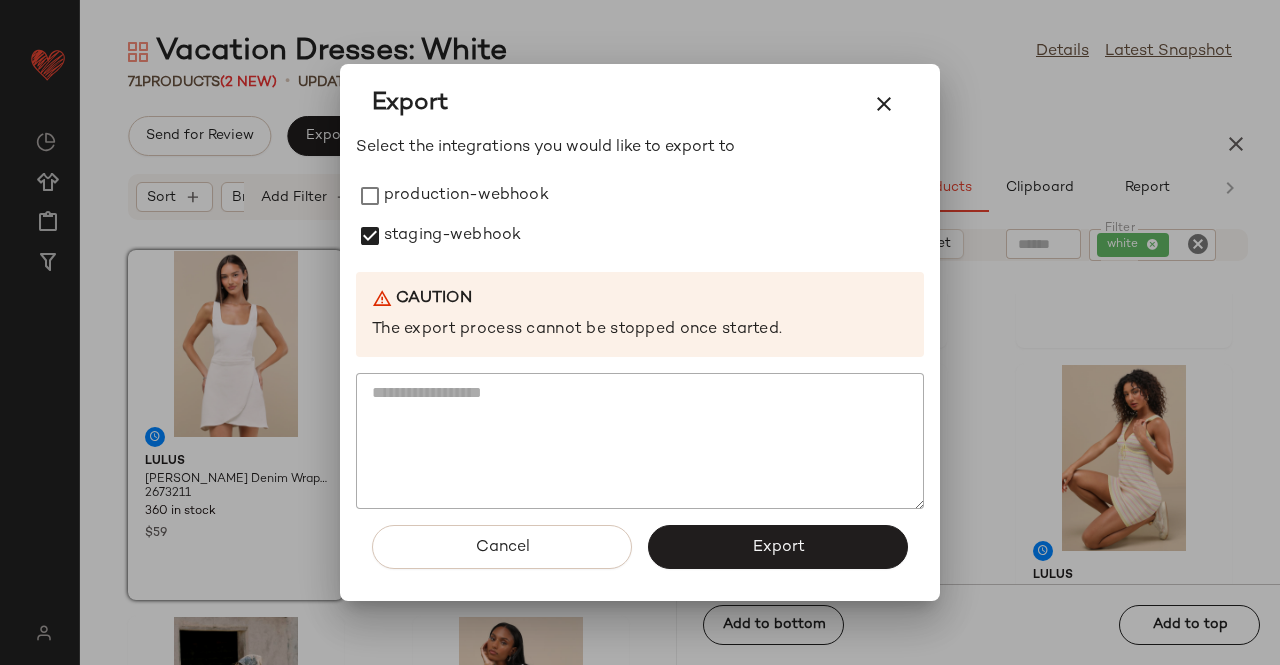 drag, startPoint x: 474, startPoint y: 197, endPoint x: 588, endPoint y: 378, distance: 213.90886 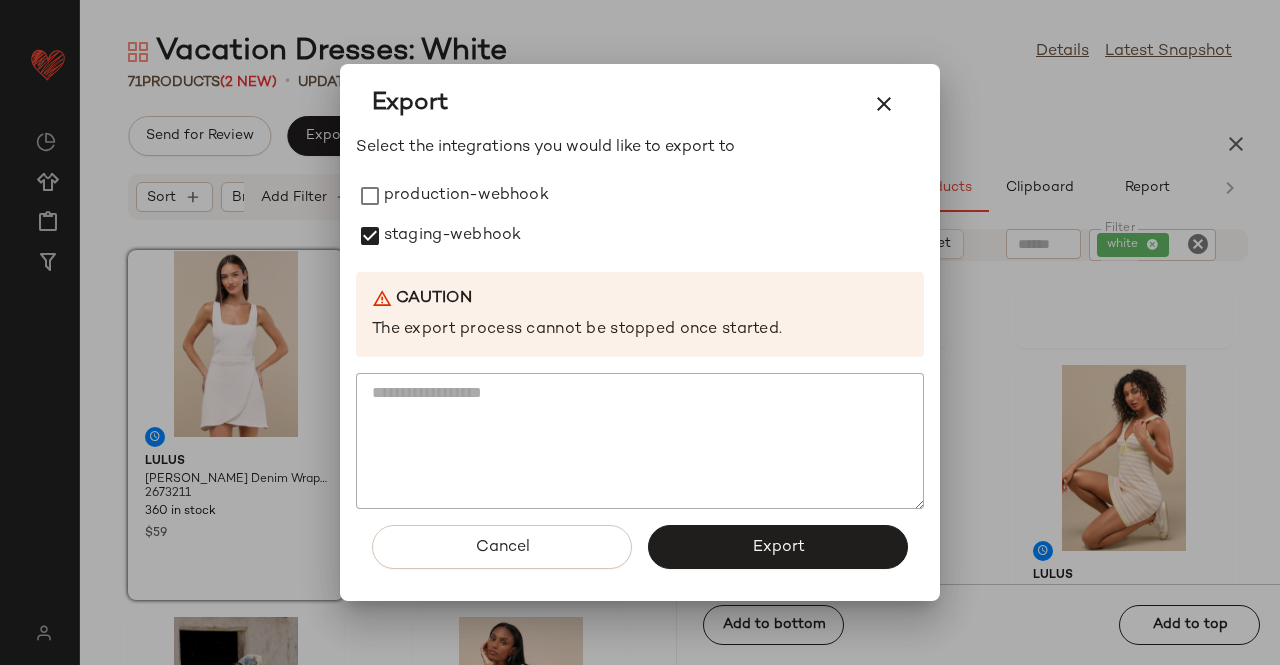 click on "production-webhook" at bounding box center (466, 196) 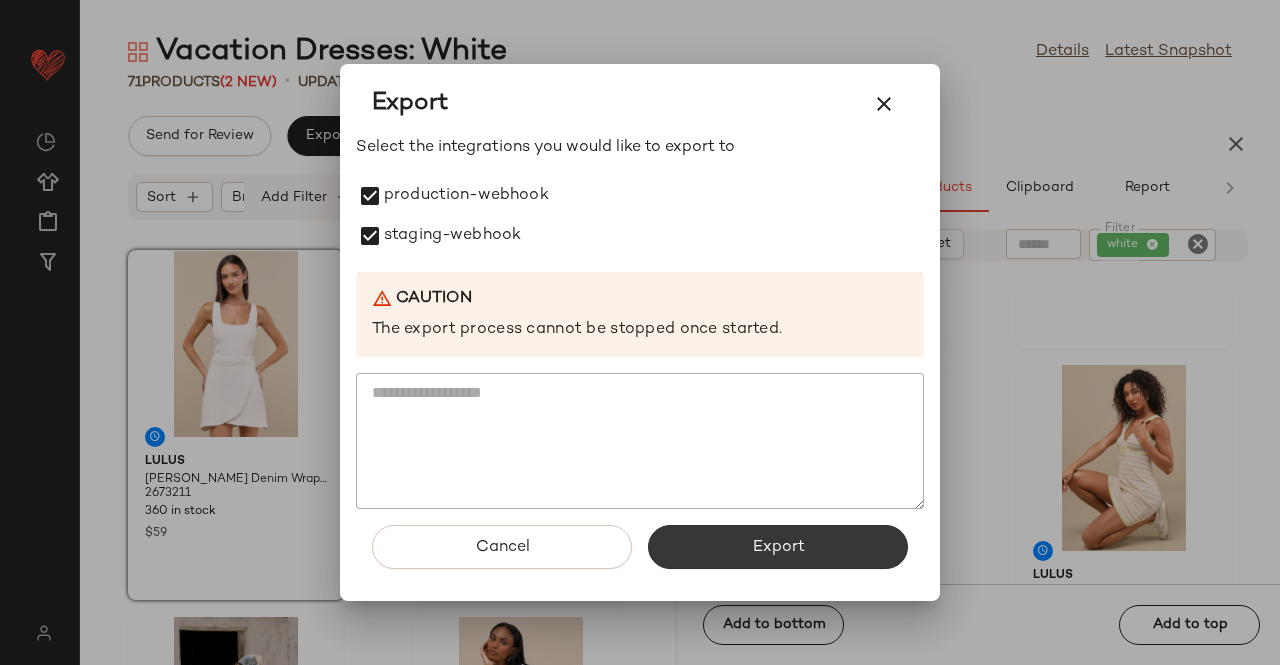 click on "Export" at bounding box center [778, 547] 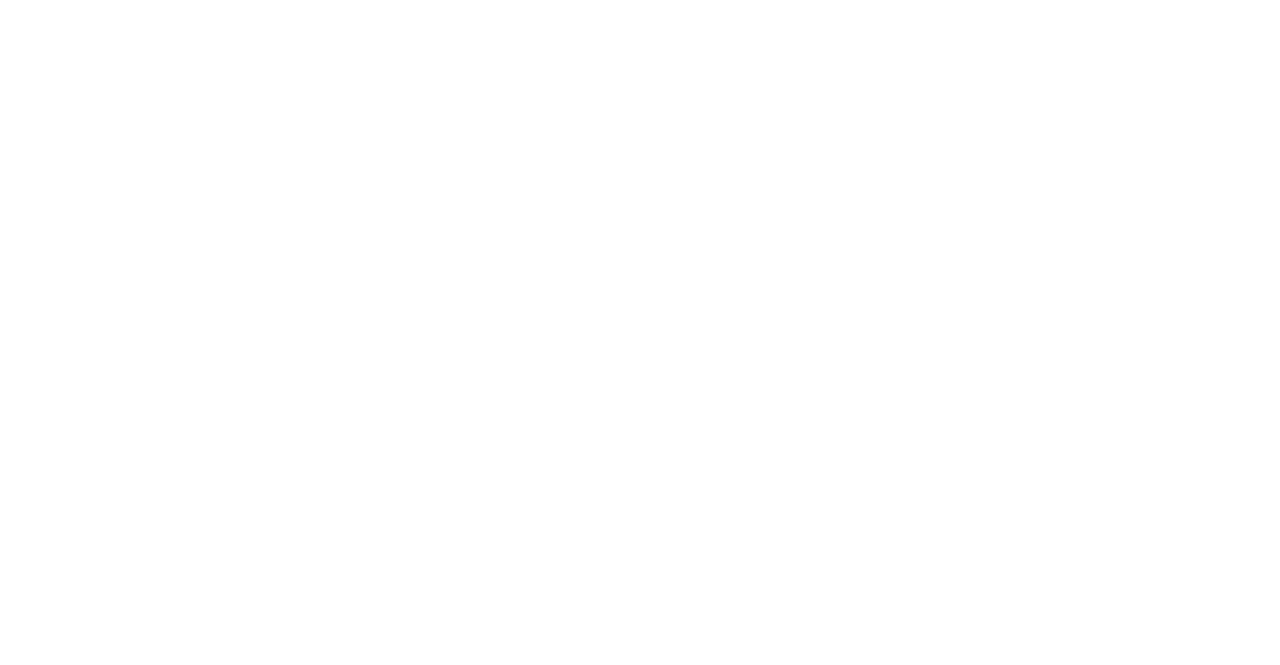 scroll, scrollTop: 0, scrollLeft: 0, axis: both 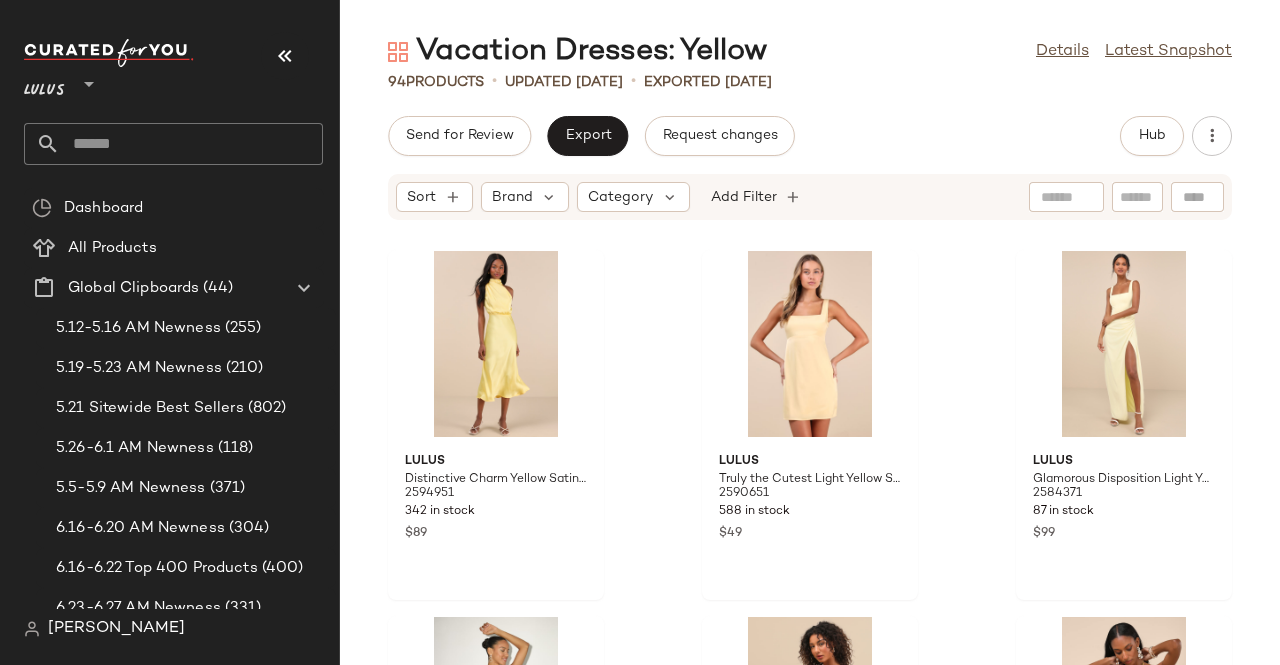 drag, startPoint x: 251, startPoint y: 51, endPoint x: 268, endPoint y: 53, distance: 17.117243 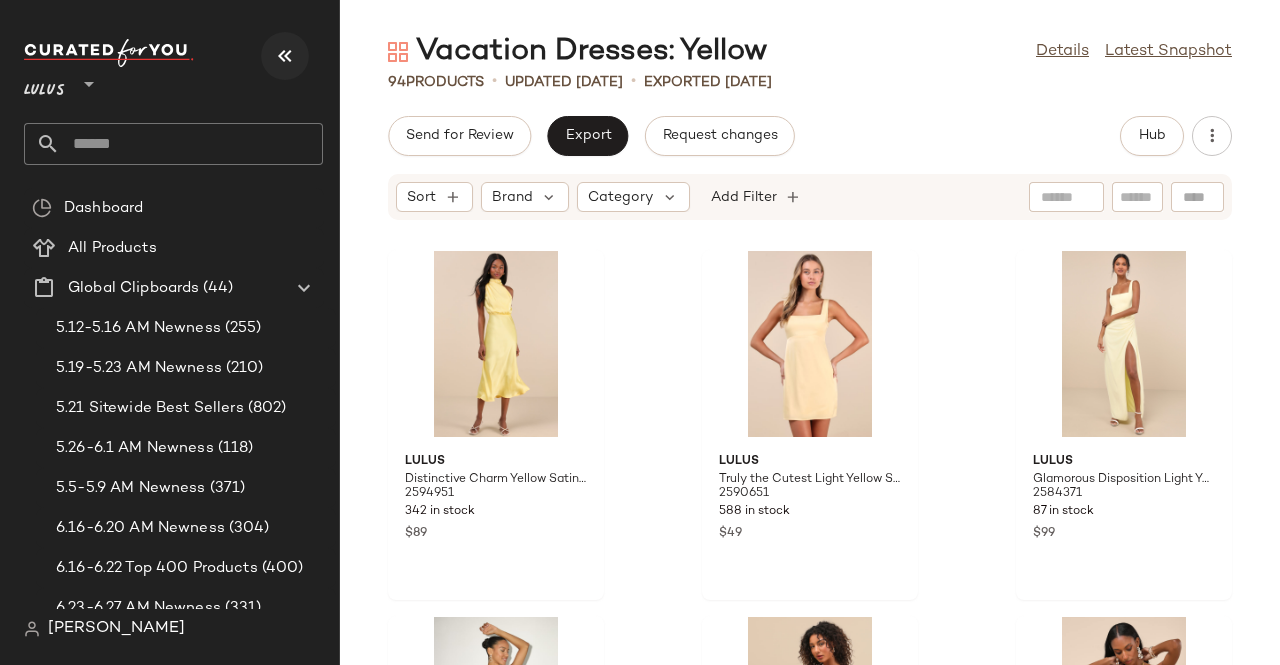 click on "Lulus **" at bounding box center (173, 79) 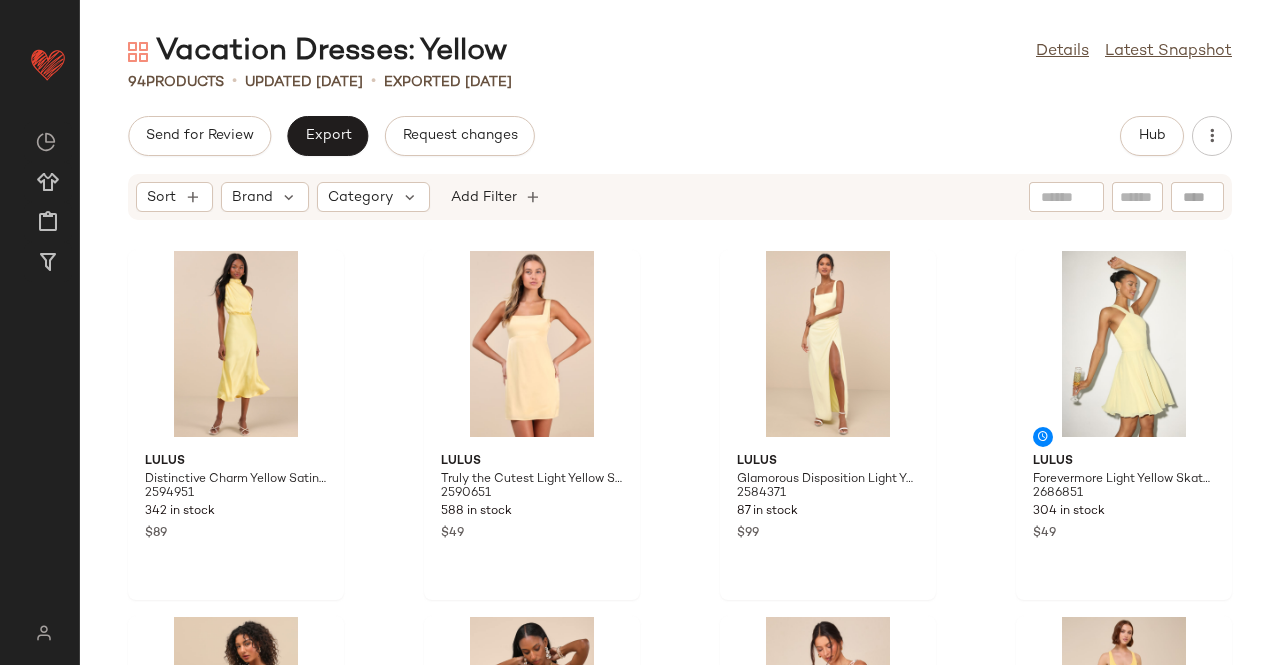 drag, startPoint x: 1186, startPoint y: 157, endPoint x: 1192, endPoint y: 146, distance: 12.529964 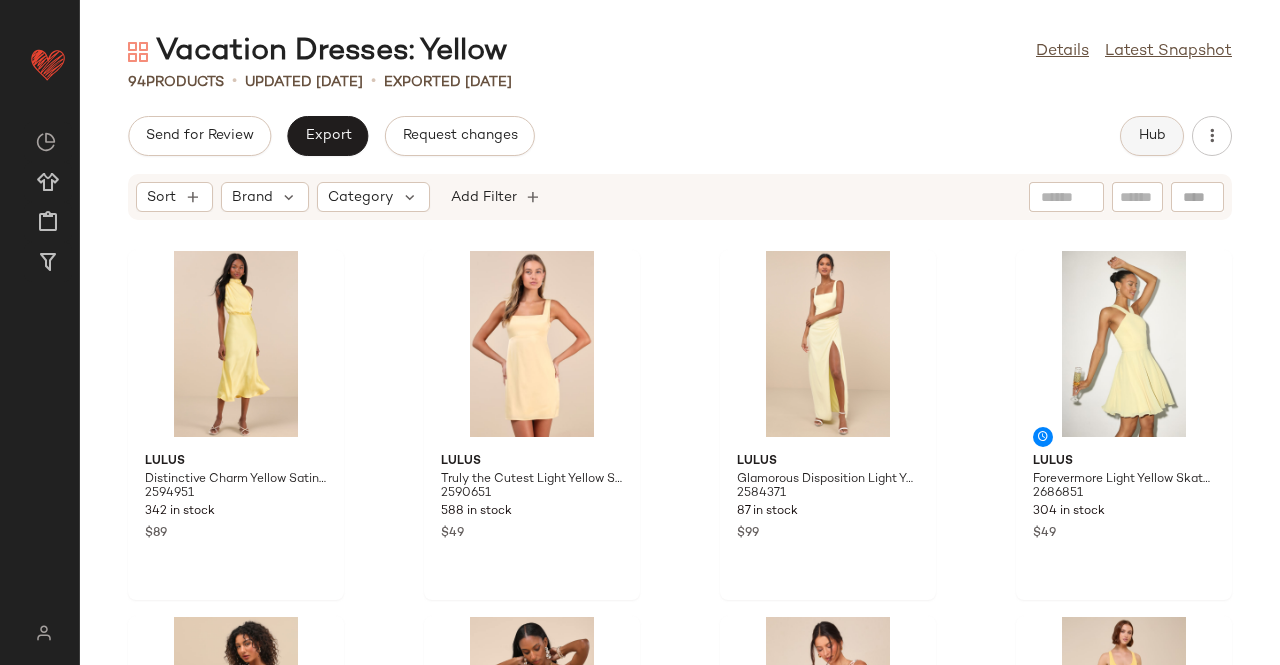 click on "Hub" 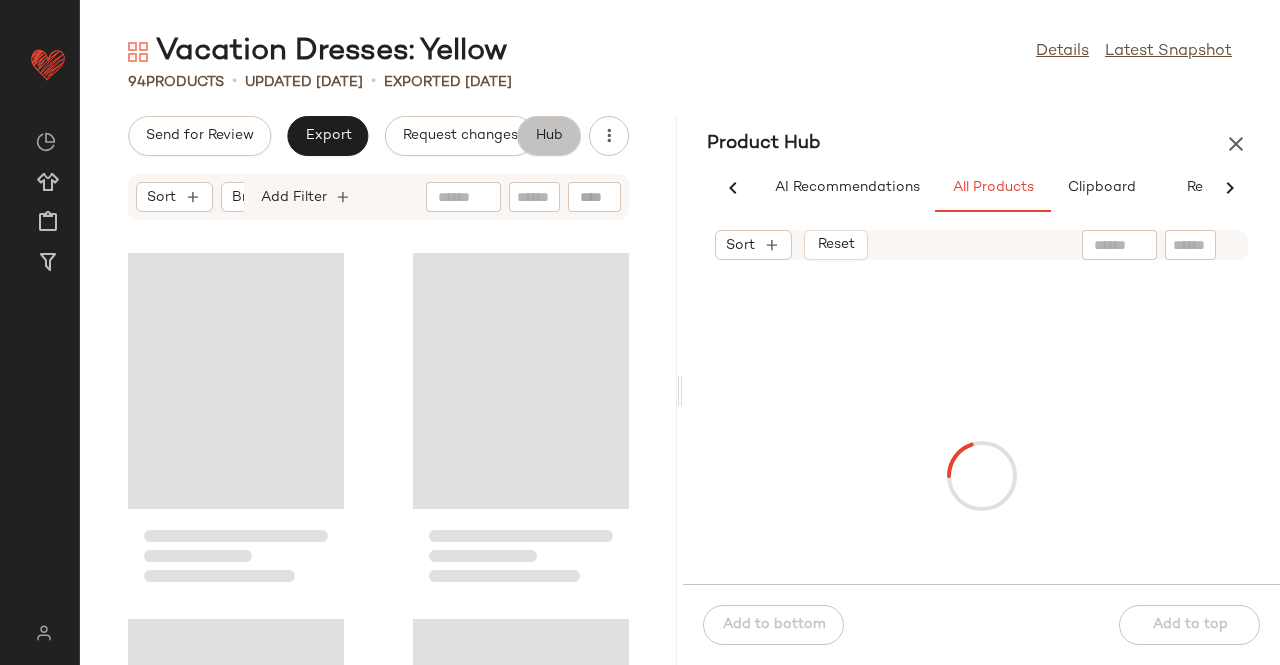 scroll, scrollTop: 0, scrollLeft: 62, axis: horizontal 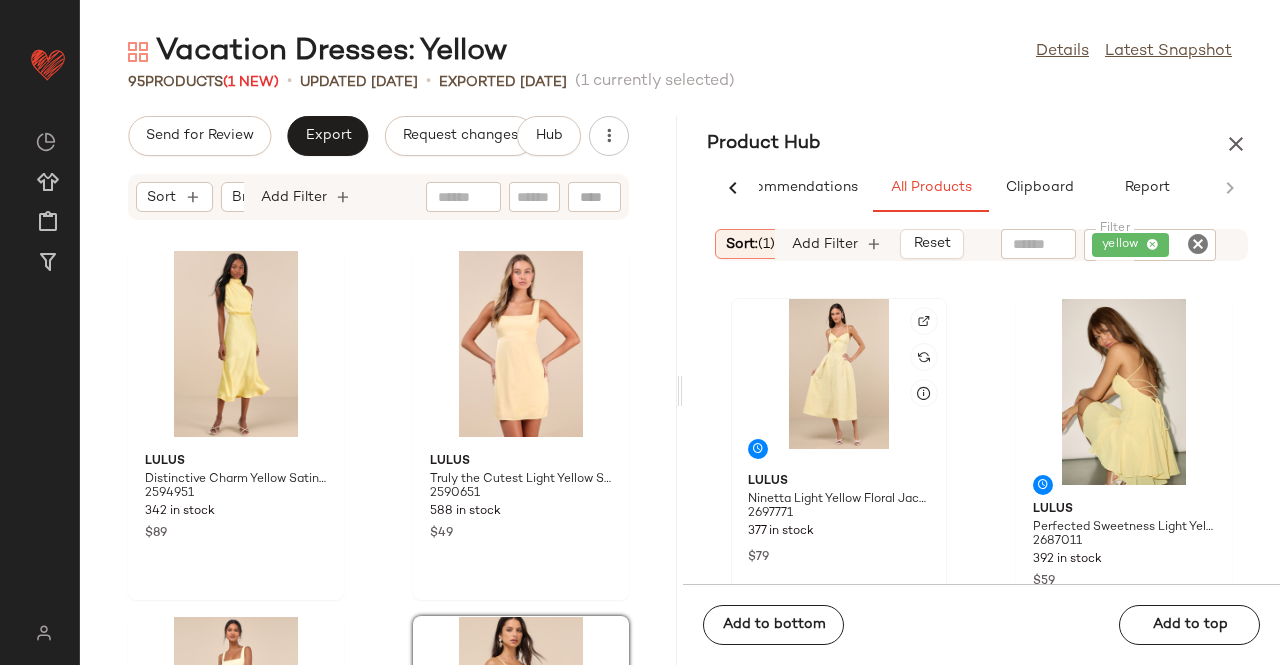 click 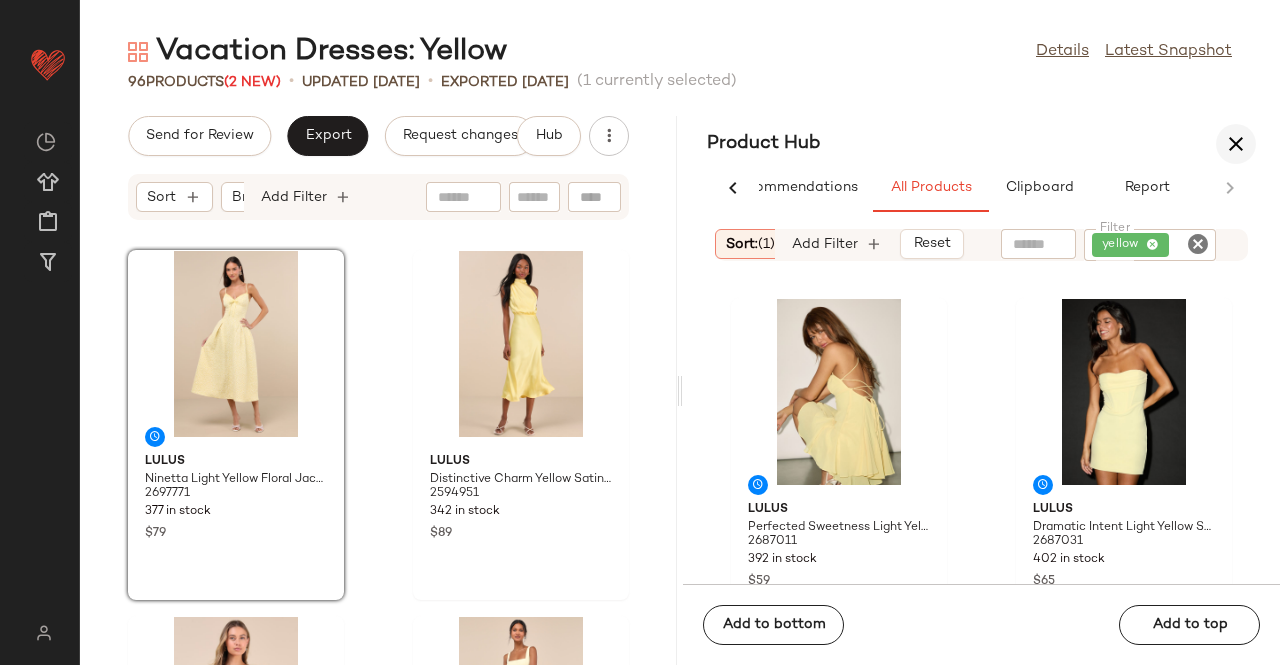 click at bounding box center (1236, 144) 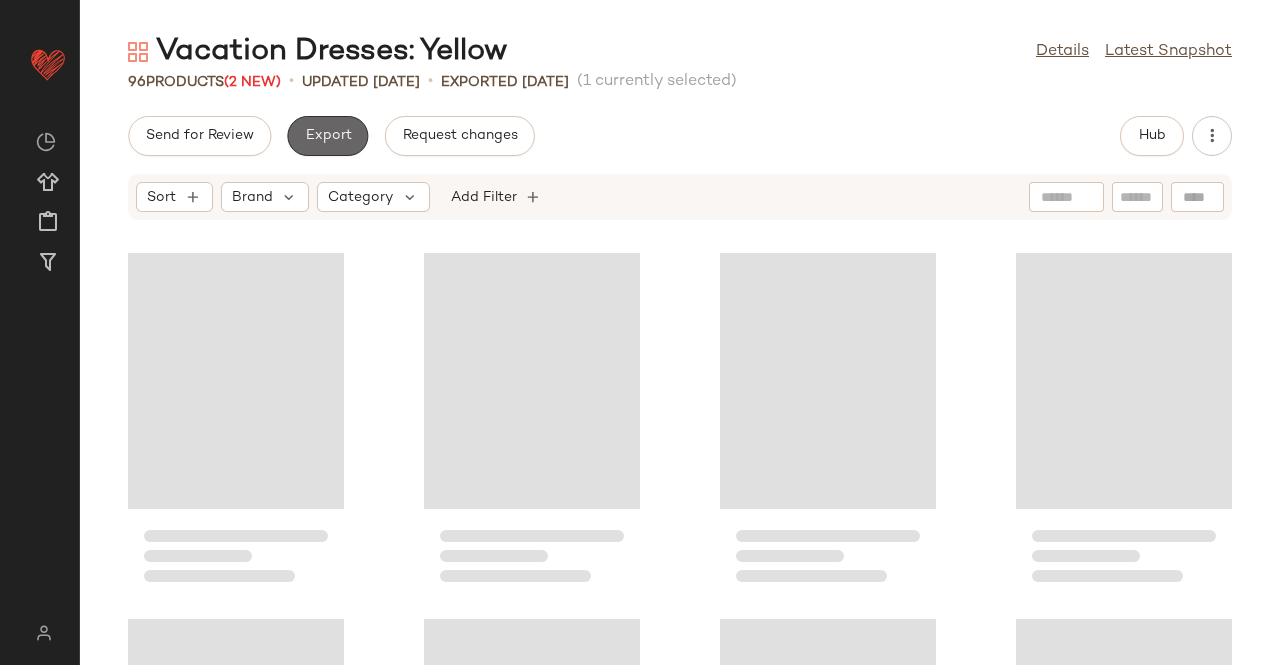 click on "Export" at bounding box center (327, 136) 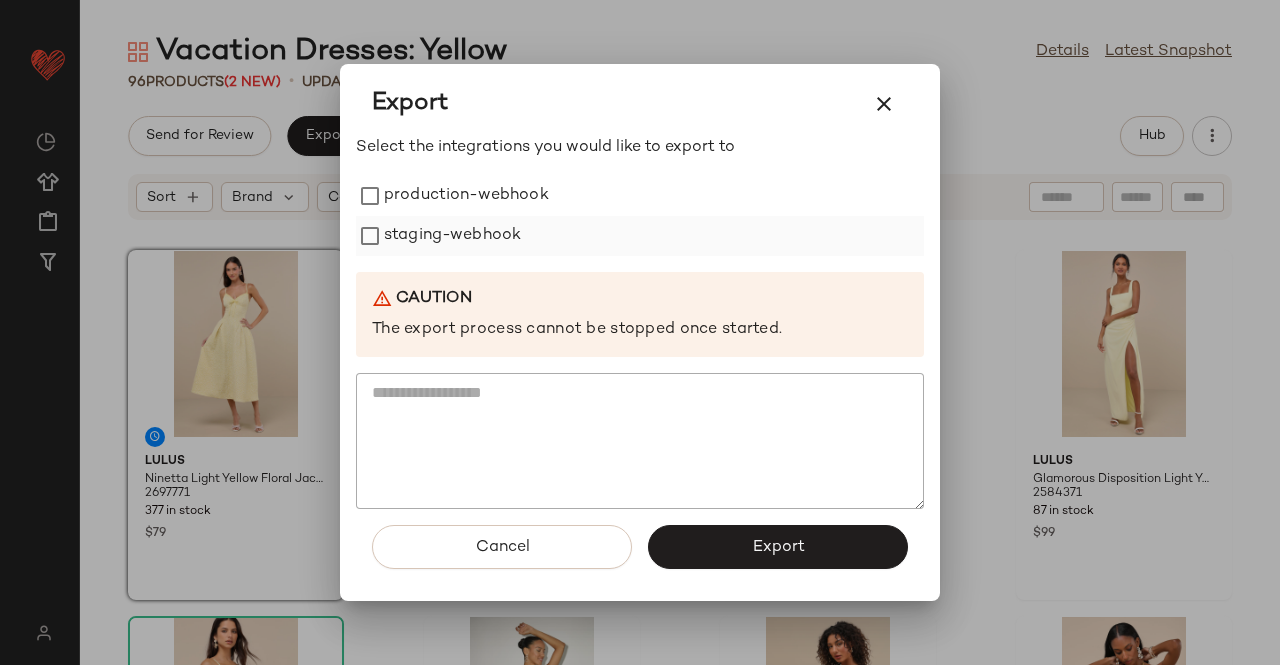 click on "staging-webhook" at bounding box center (452, 236) 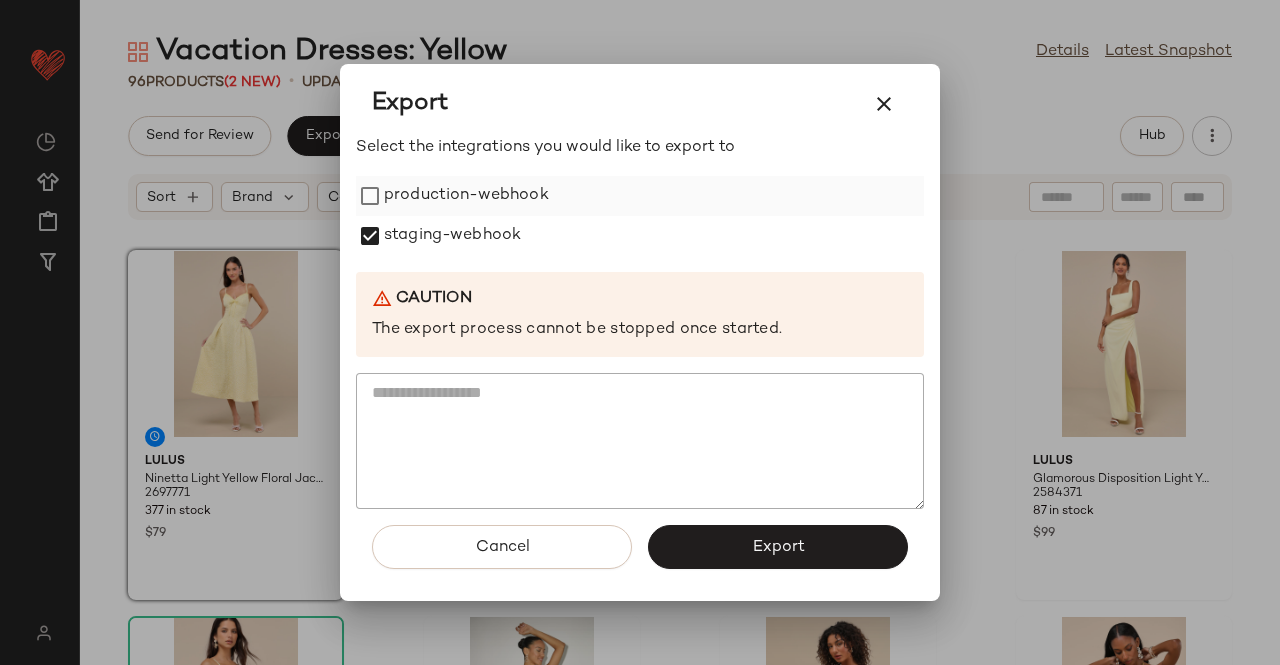 click on "production-webhook" at bounding box center (466, 196) 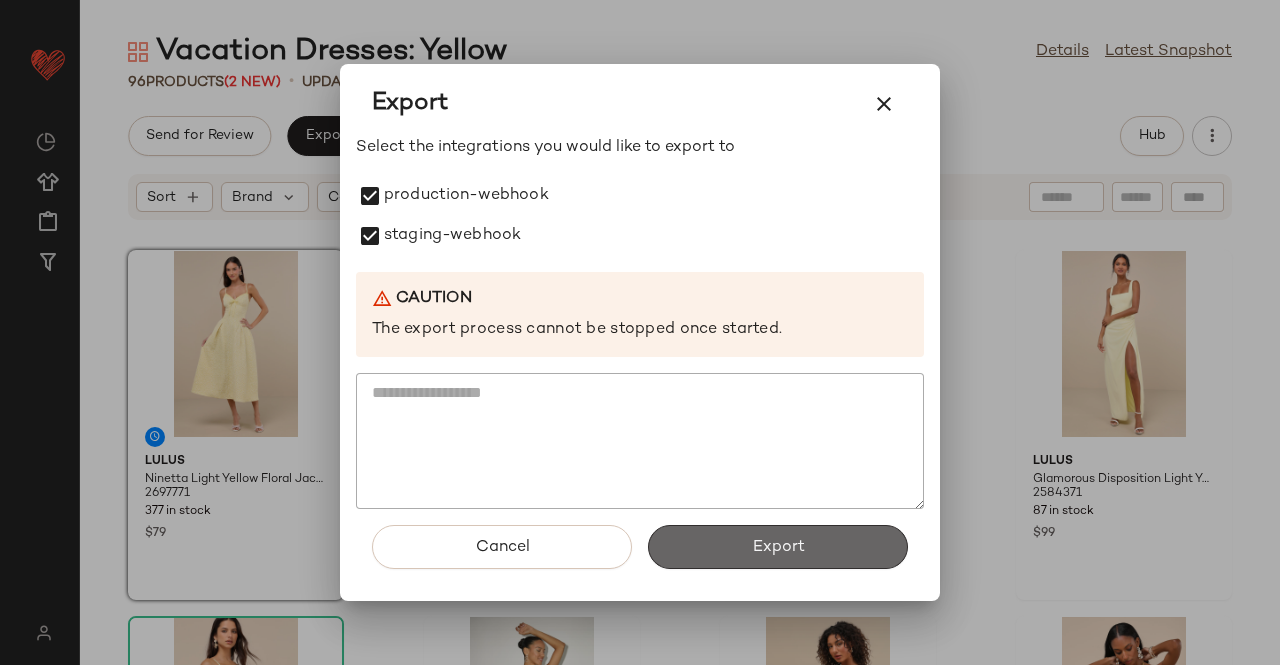click on "Export" at bounding box center (778, 547) 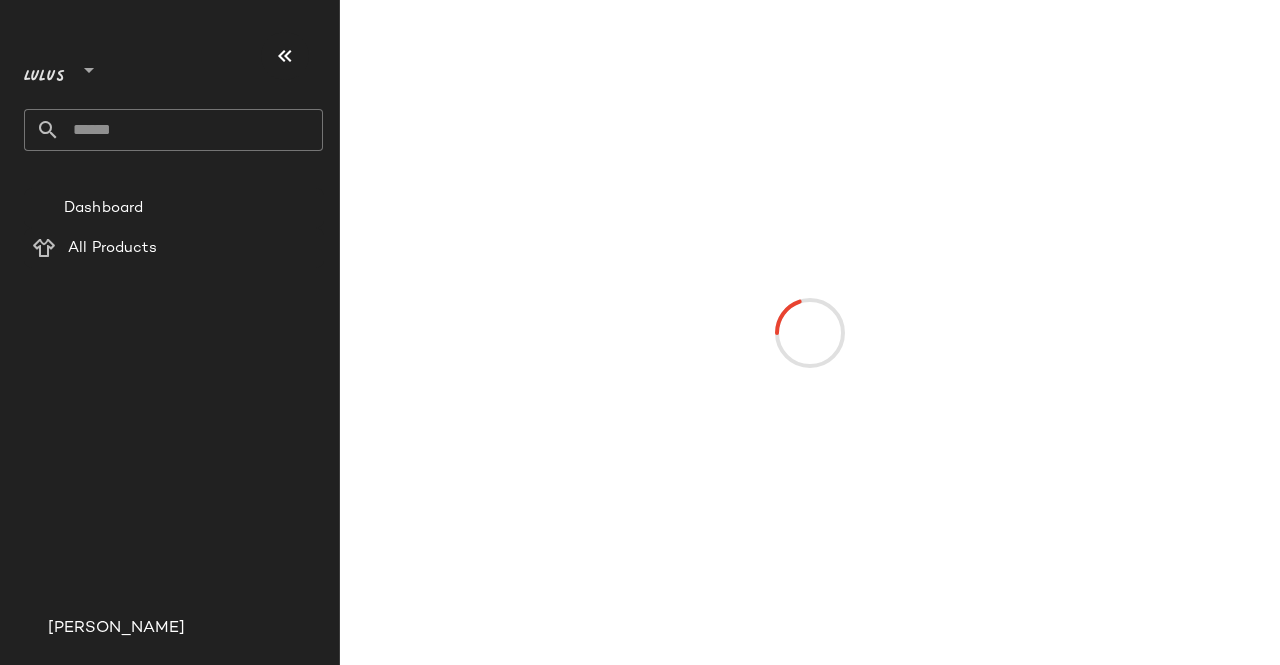 scroll, scrollTop: 0, scrollLeft: 0, axis: both 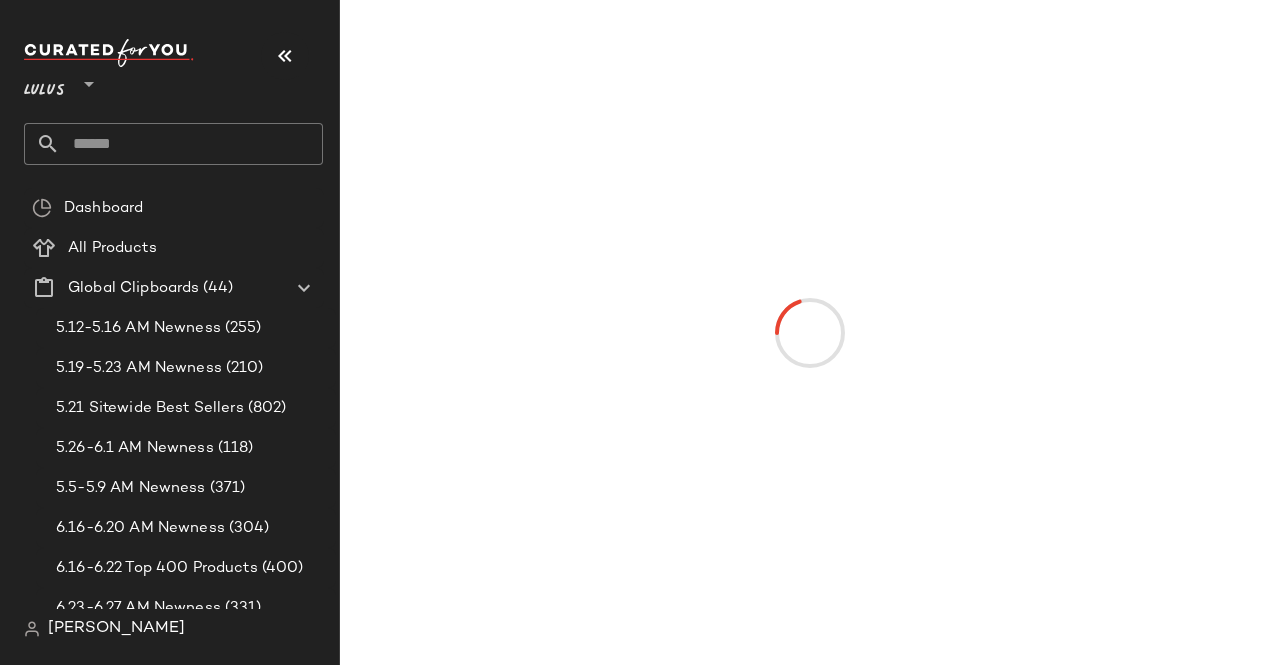 drag, startPoint x: 270, startPoint y: 36, endPoint x: 282, endPoint y: 42, distance: 13.416408 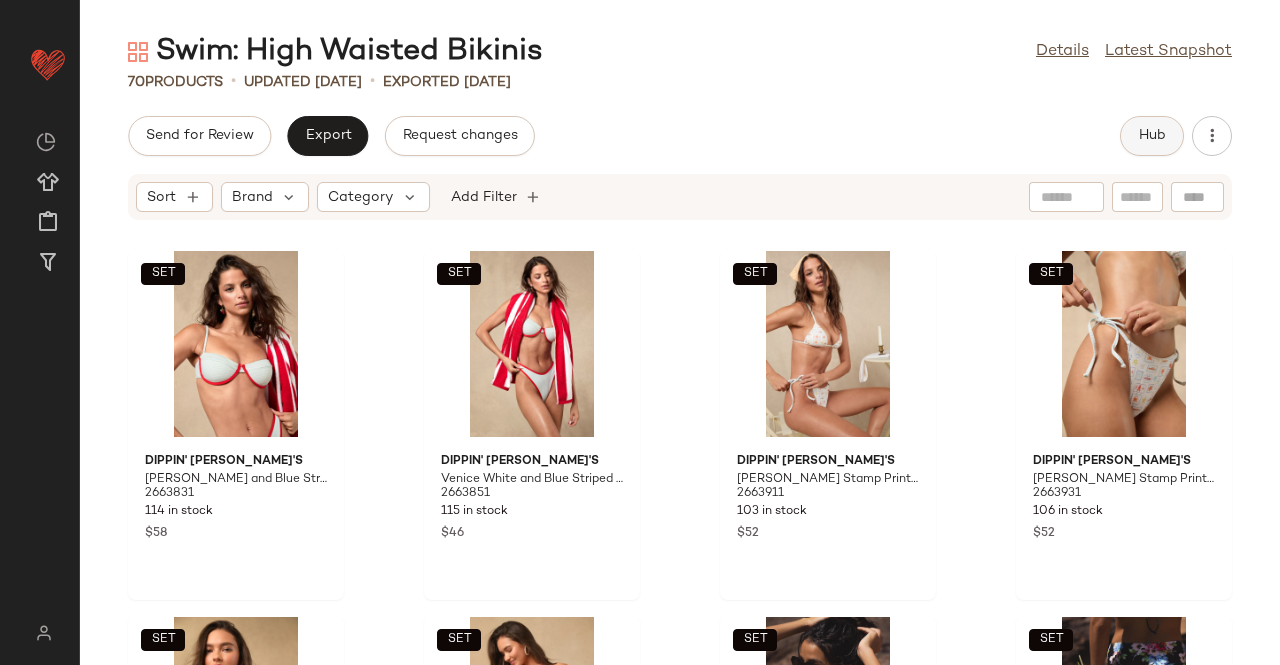 click on "Hub" 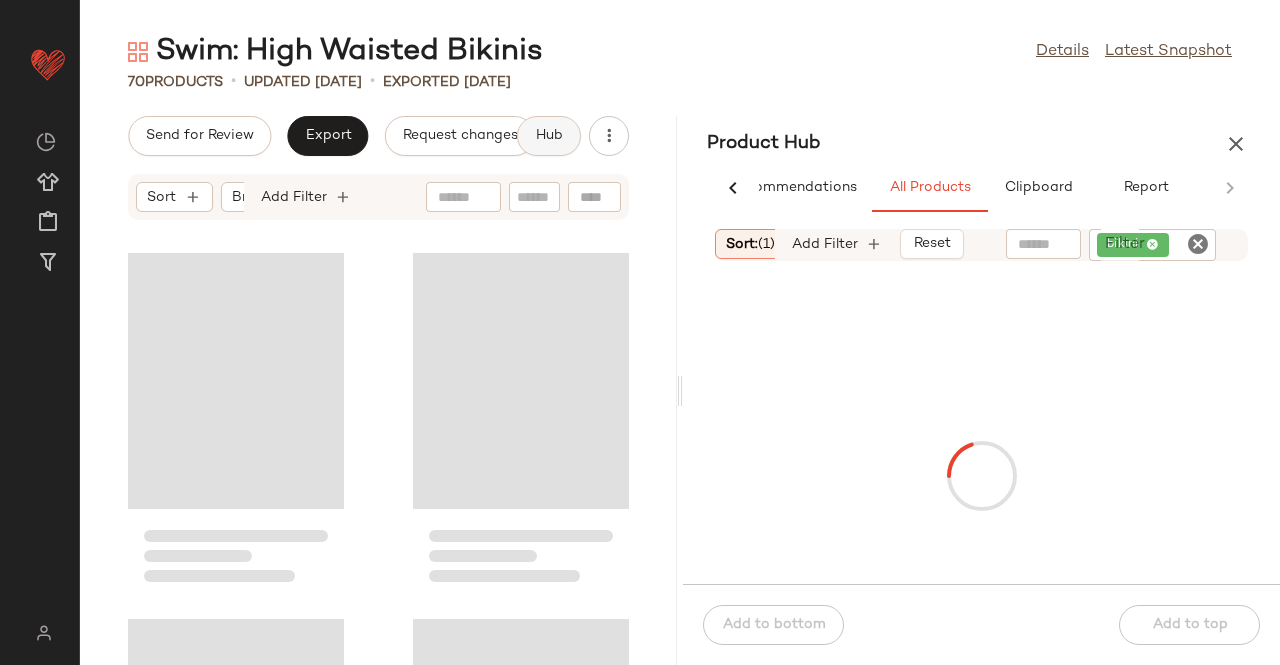 scroll, scrollTop: 0, scrollLeft: 62, axis: horizontal 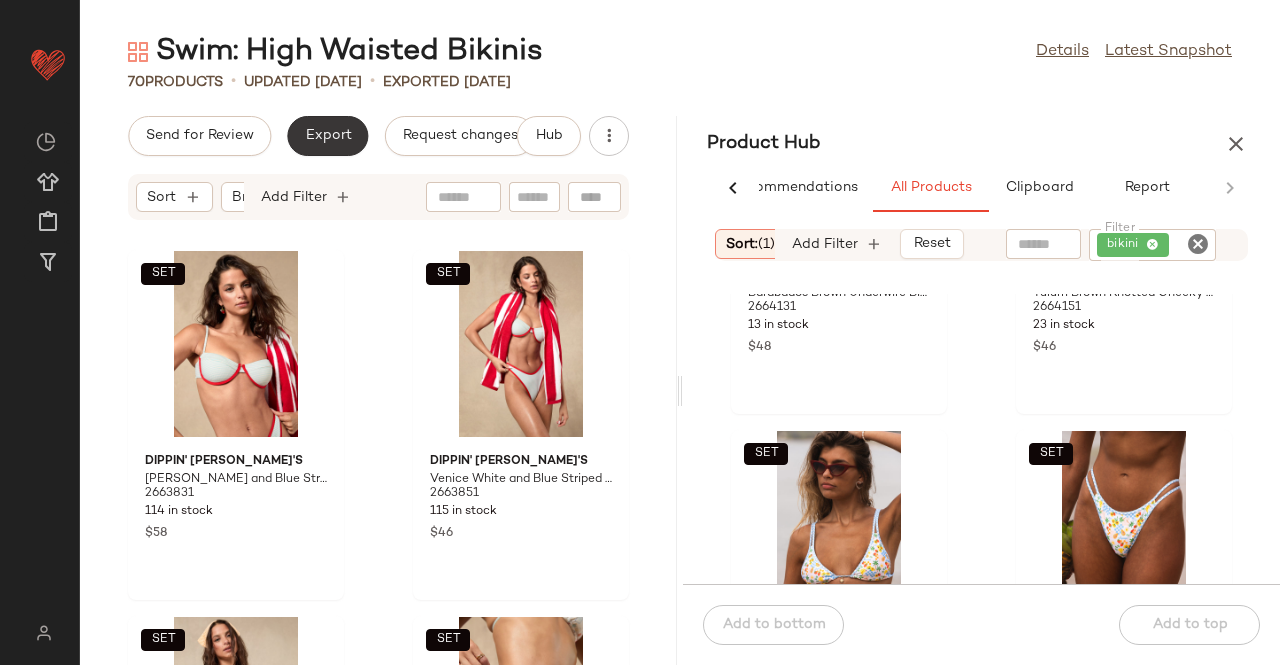 click on "Export" 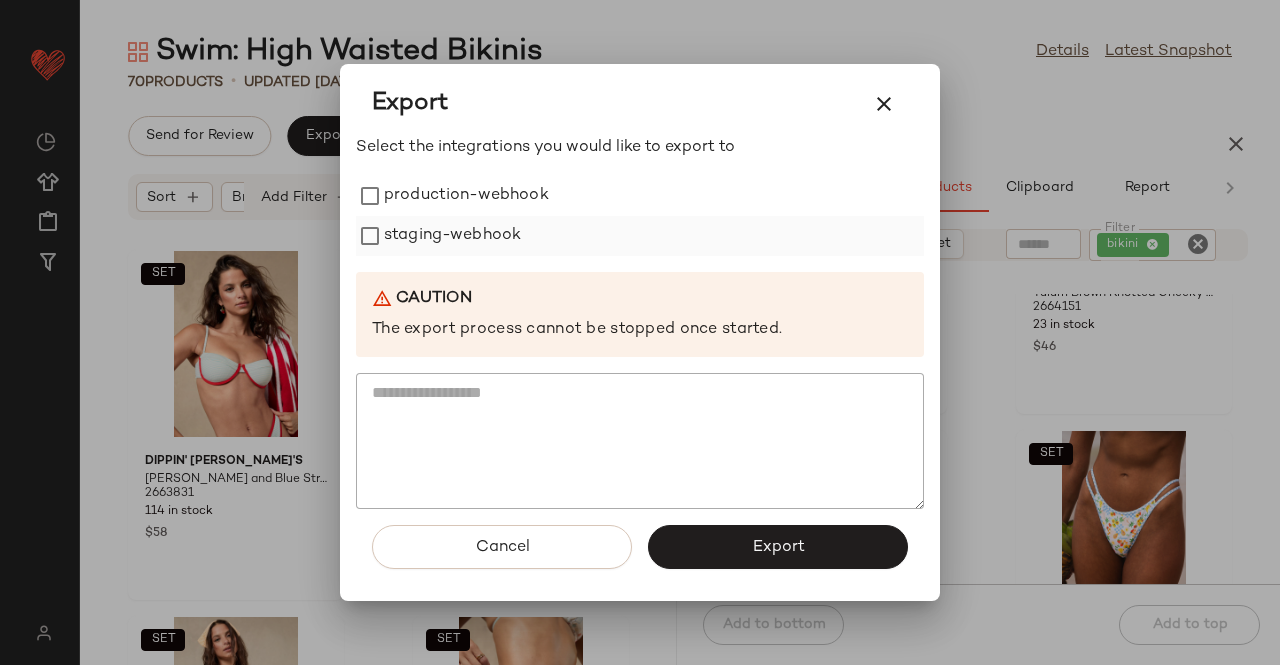click on "production-webhook" at bounding box center (466, 196) 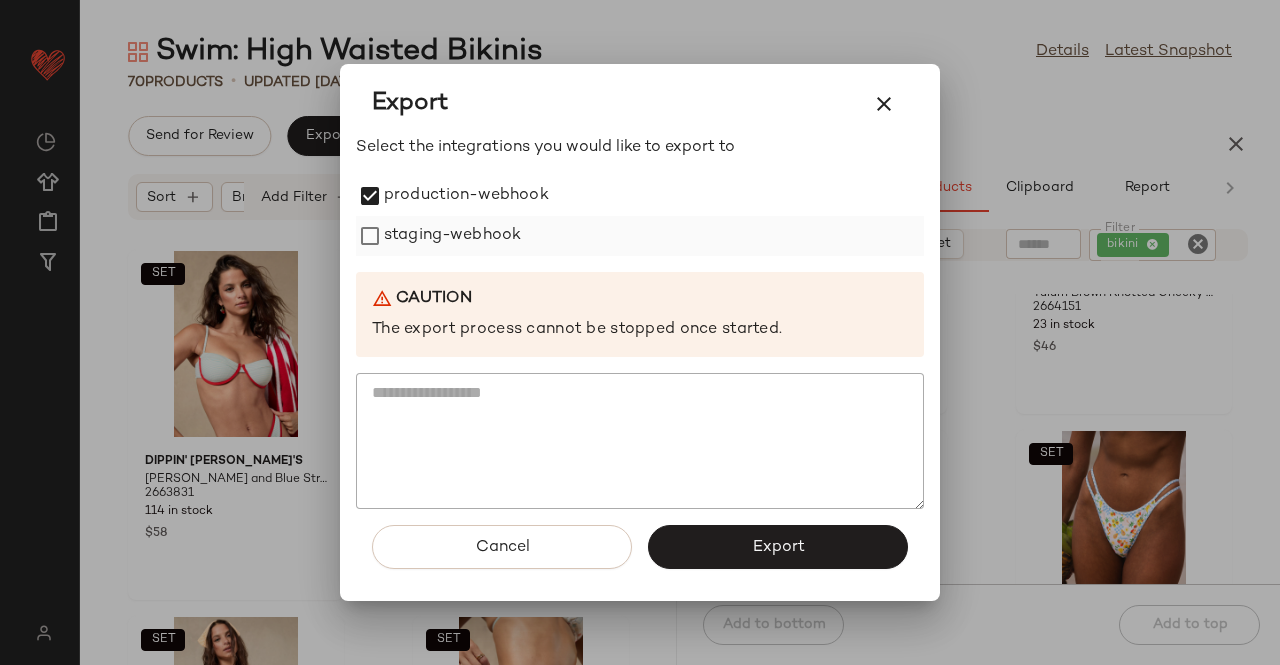 click on "staging-webhook" at bounding box center (452, 236) 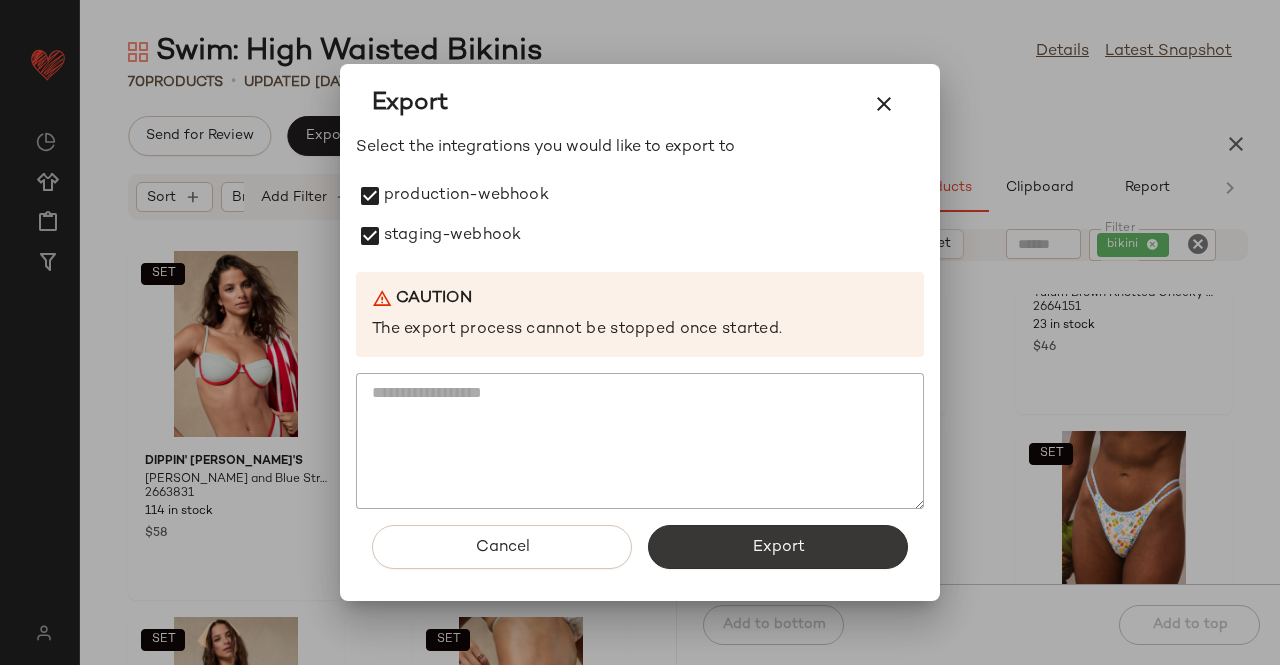 click on "Cancel   Export" at bounding box center [640, 555] 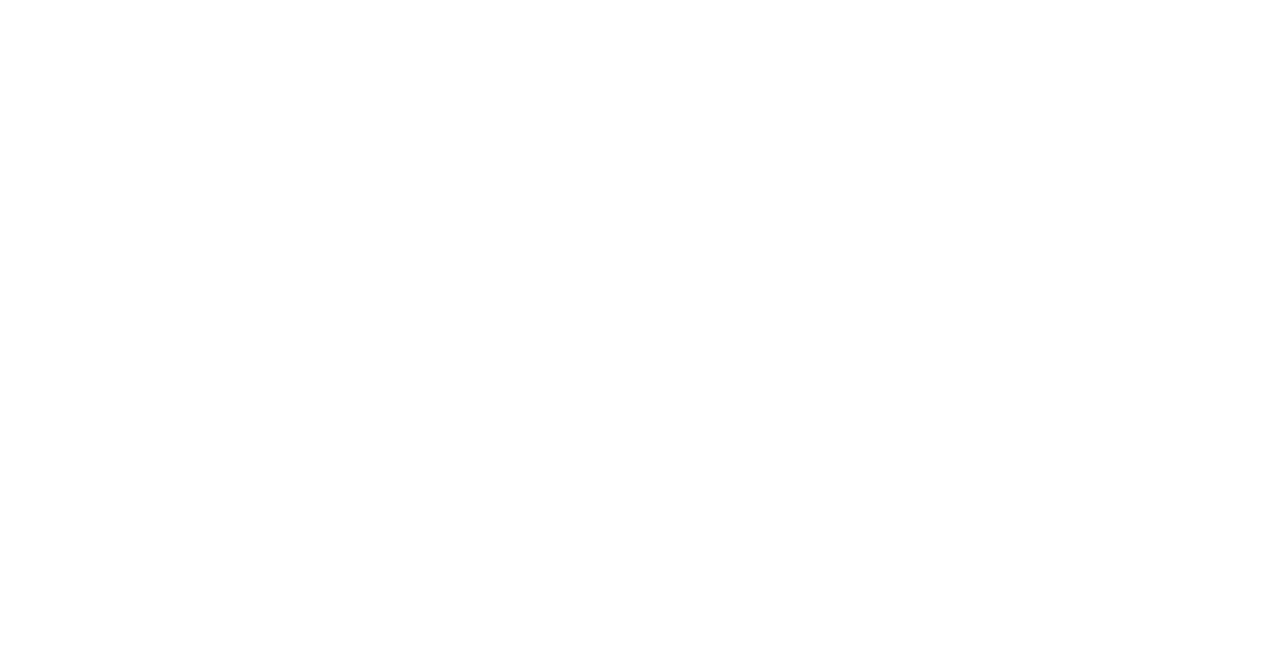 scroll, scrollTop: 0, scrollLeft: 0, axis: both 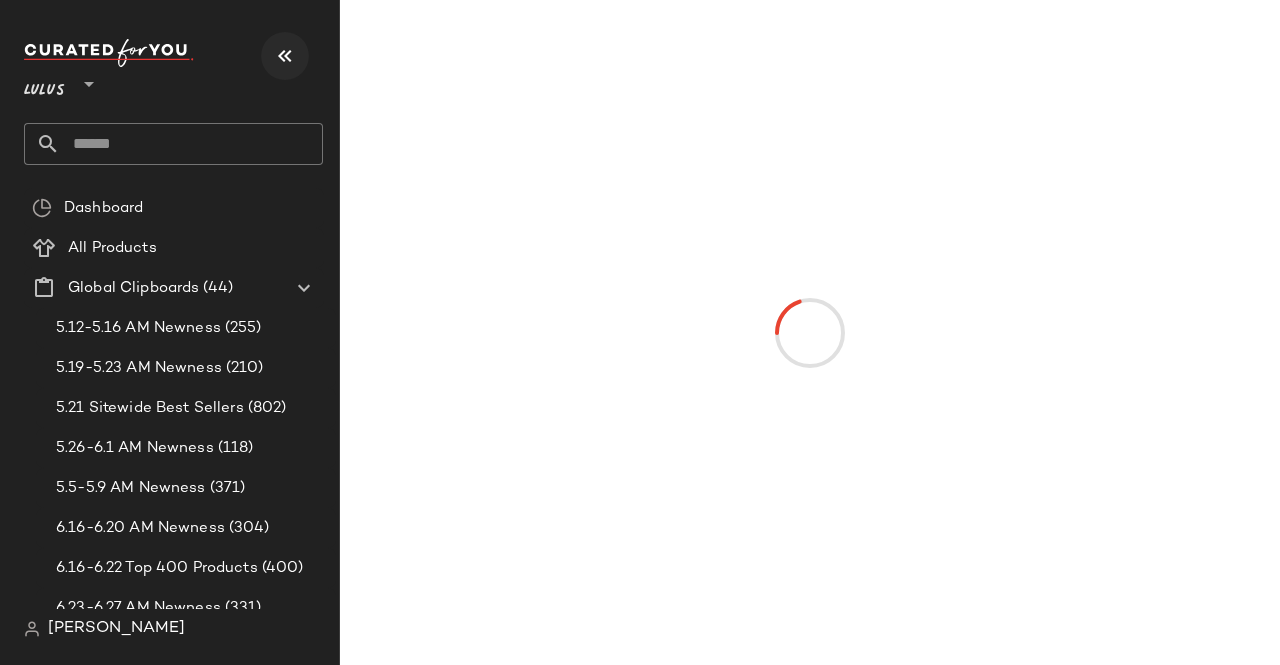 click at bounding box center (285, 56) 